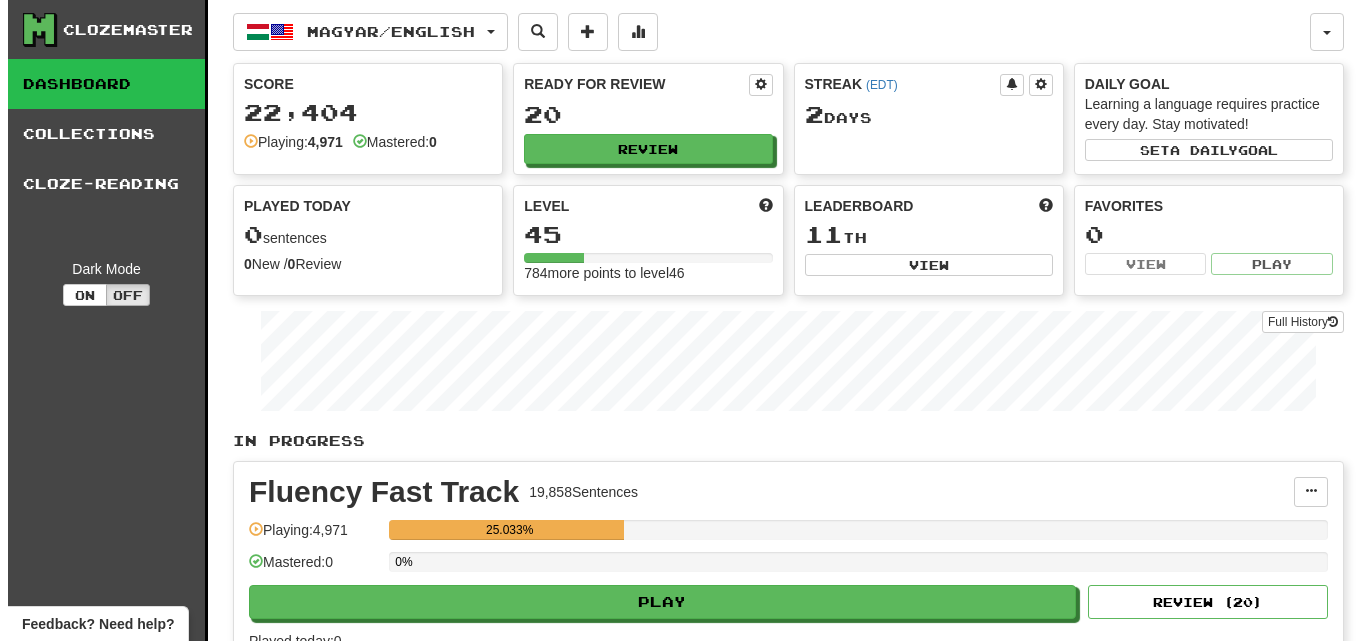 scroll, scrollTop: 0, scrollLeft: 0, axis: both 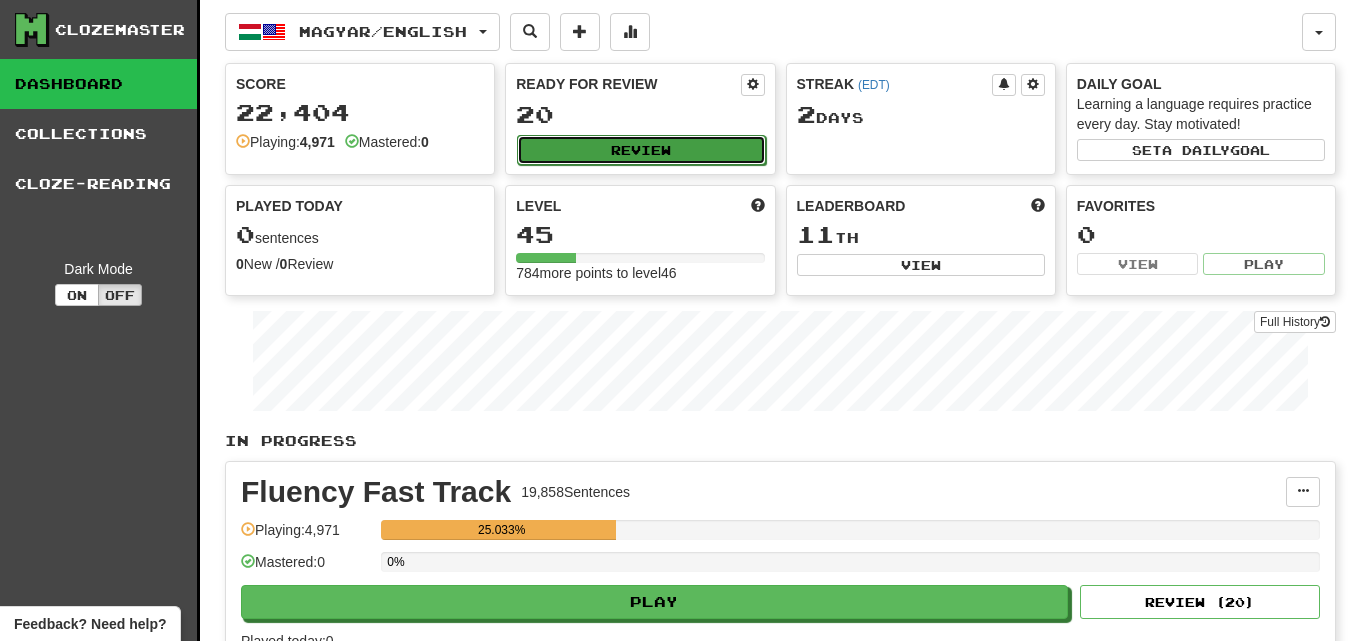 click on "Review" at bounding box center (641, 150) 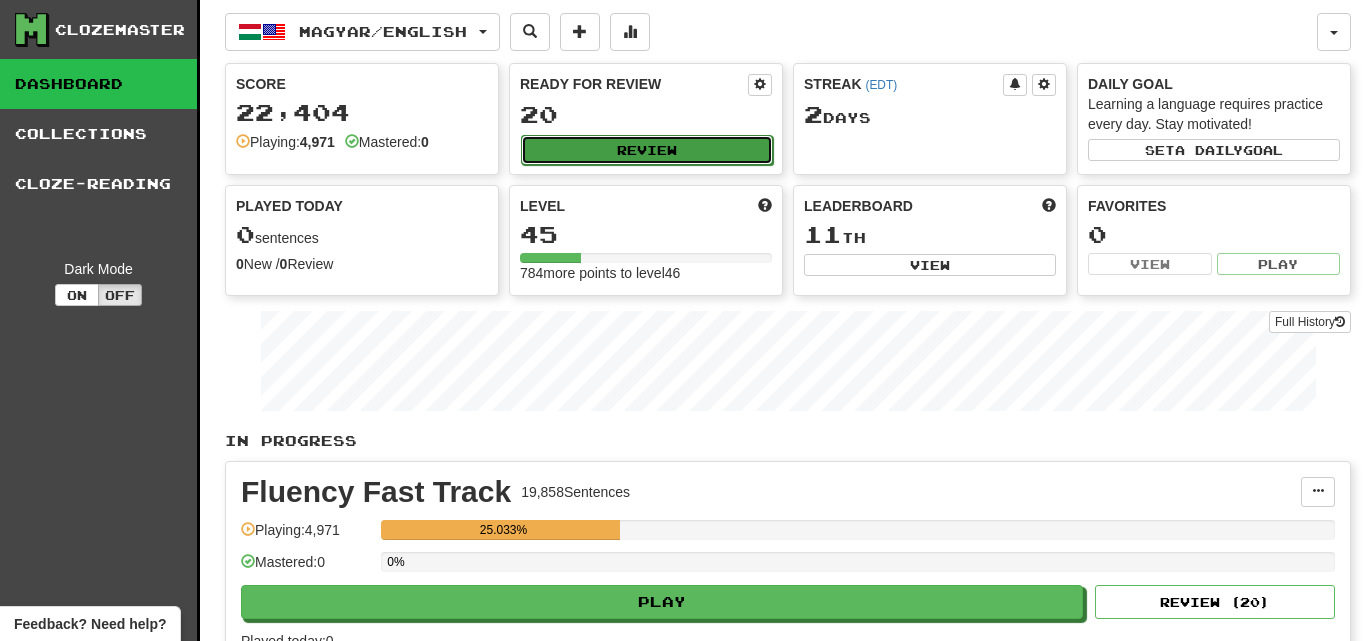 select on "********" 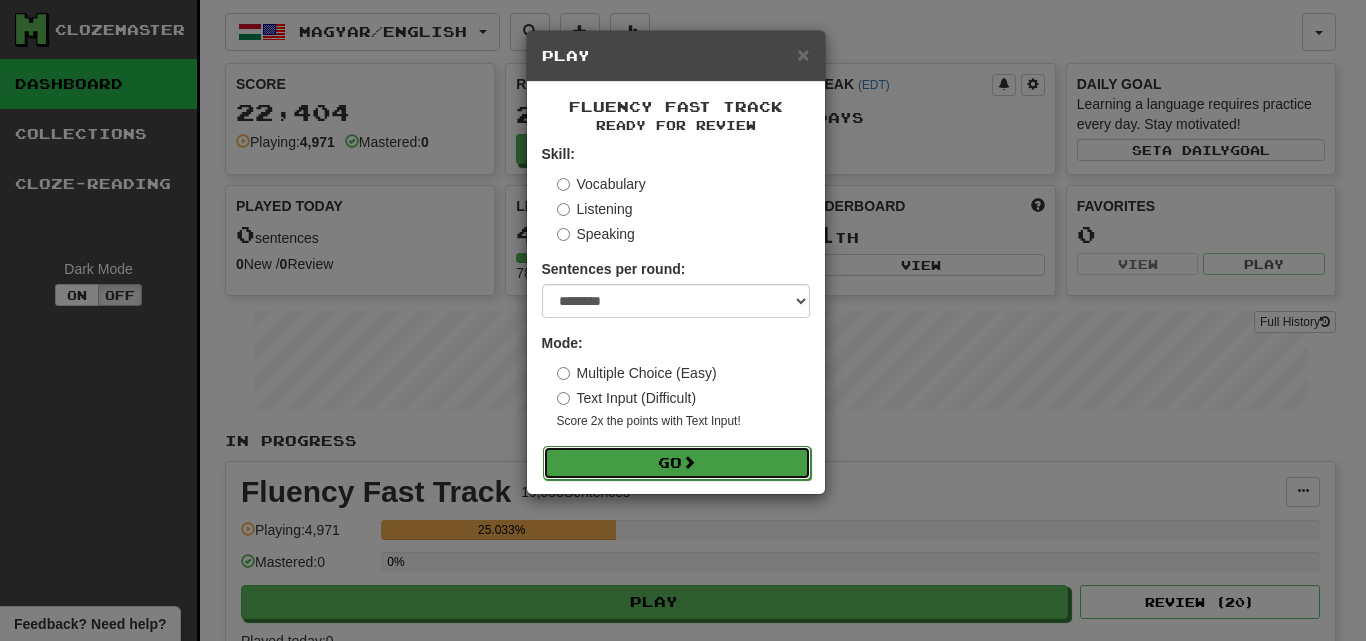 click on "Go" at bounding box center [677, 463] 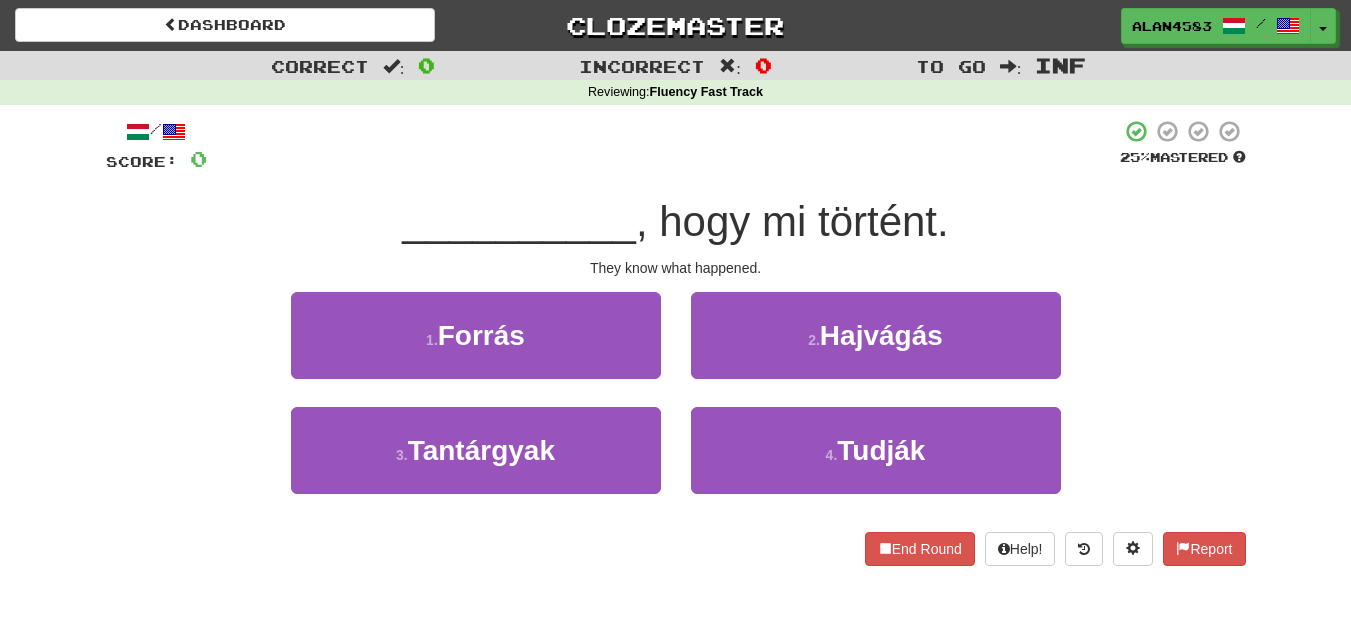 scroll, scrollTop: 0, scrollLeft: 0, axis: both 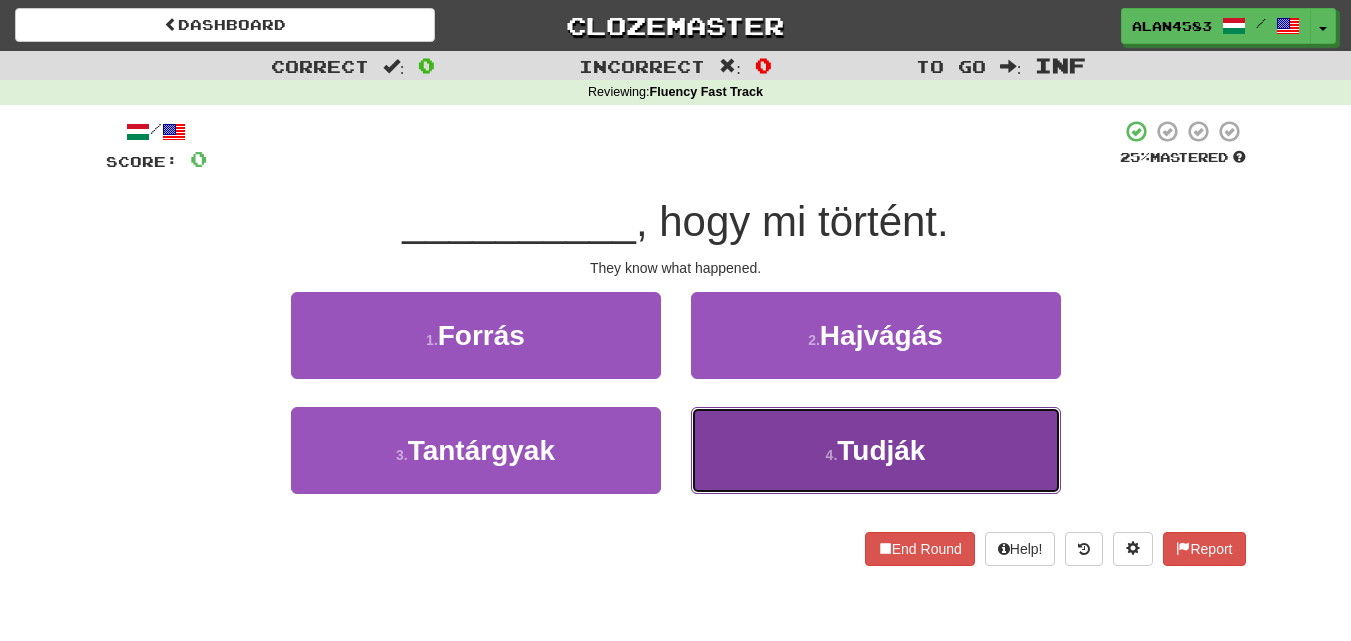 click on "4 .  Tudják" at bounding box center (876, 450) 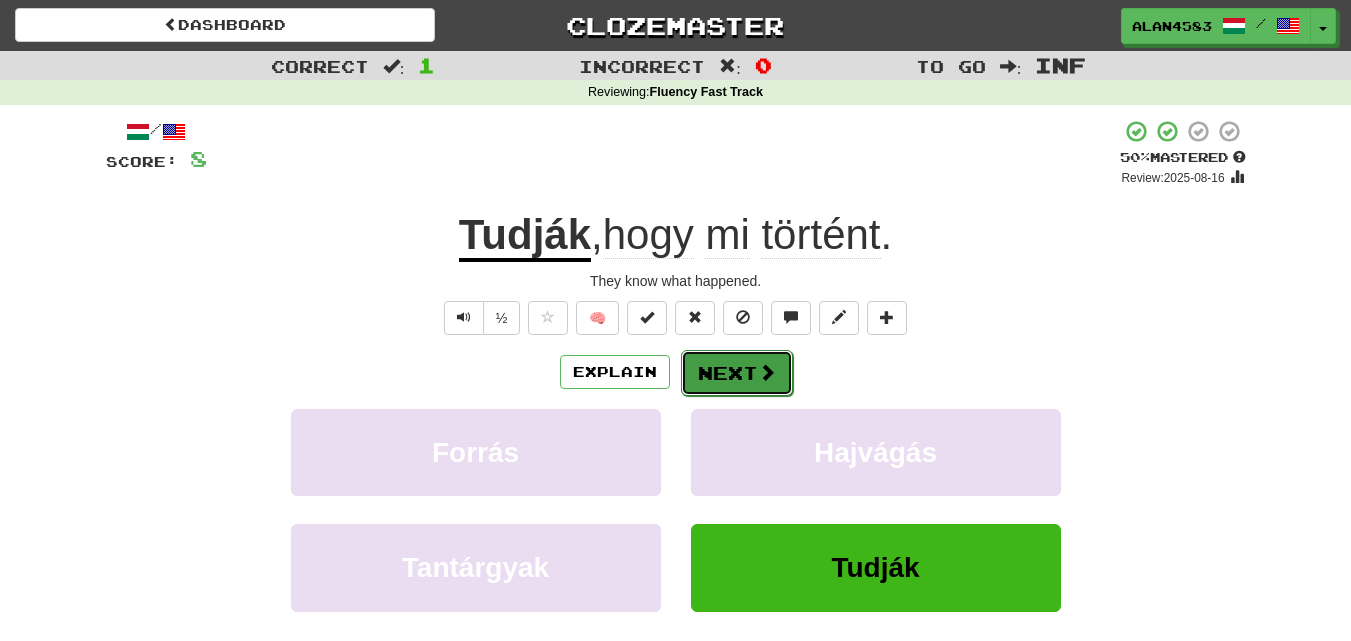 click on "Next" at bounding box center [737, 373] 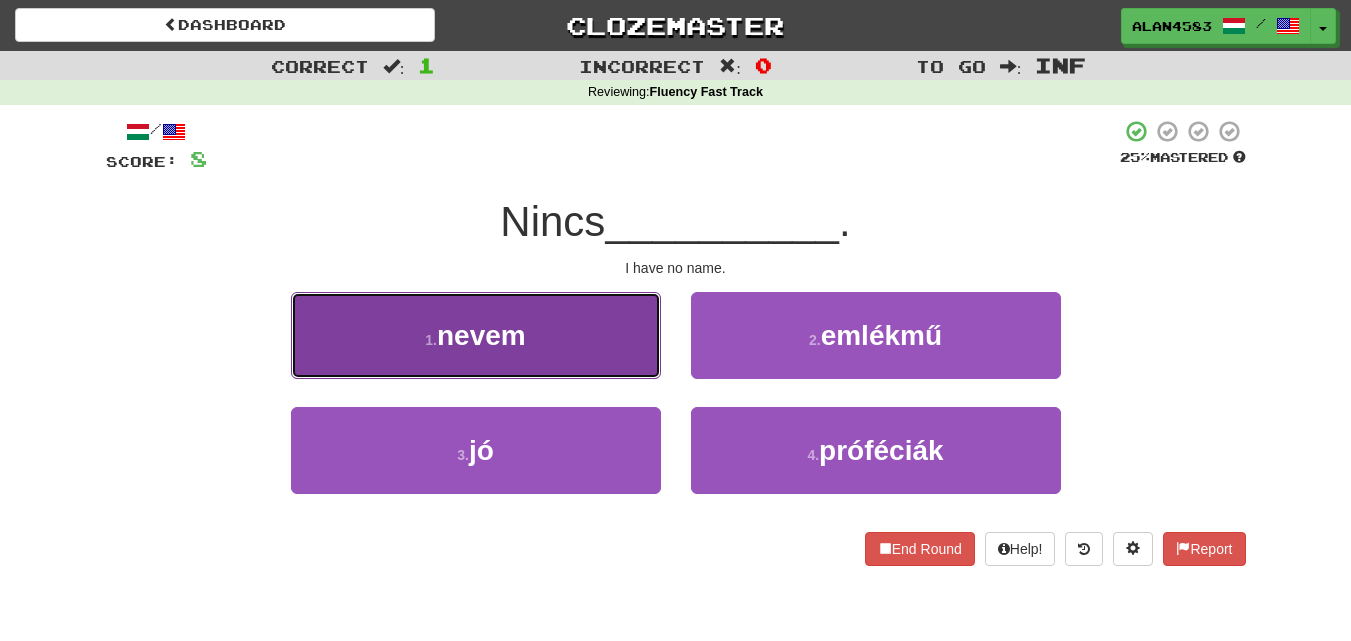click on "1 .  nevem" at bounding box center (476, 335) 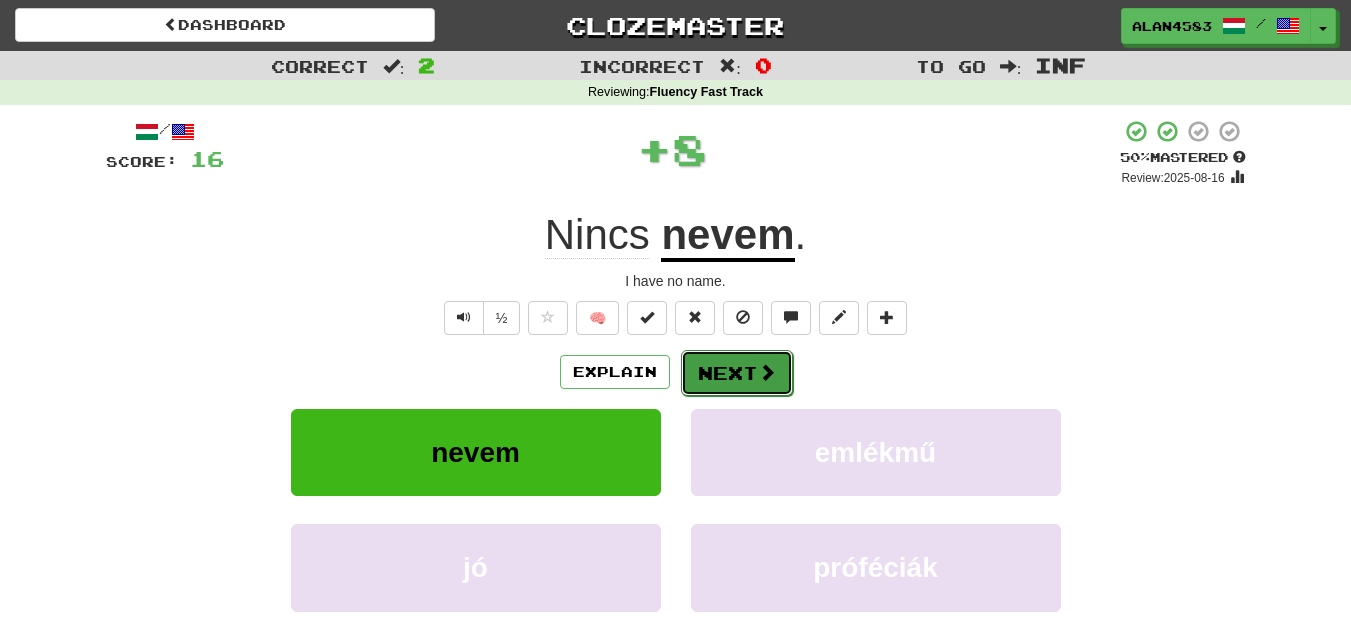 click on "Next" at bounding box center [737, 373] 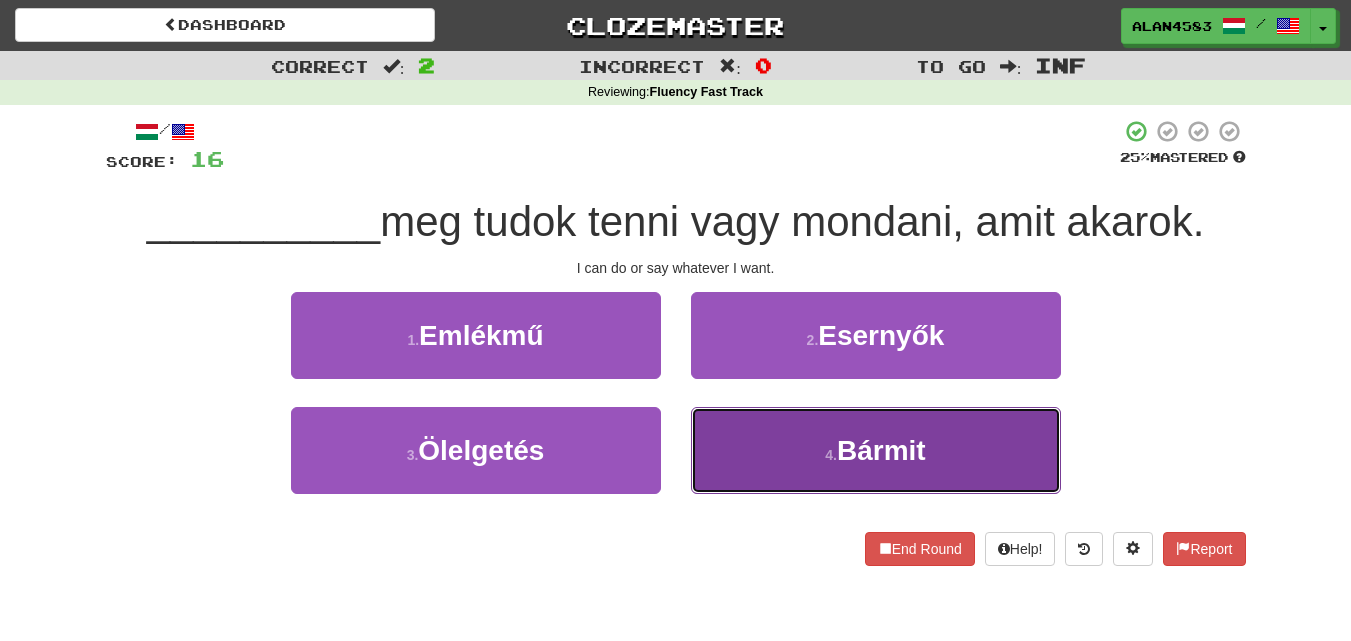 click on "4 .  Bármit" at bounding box center (876, 450) 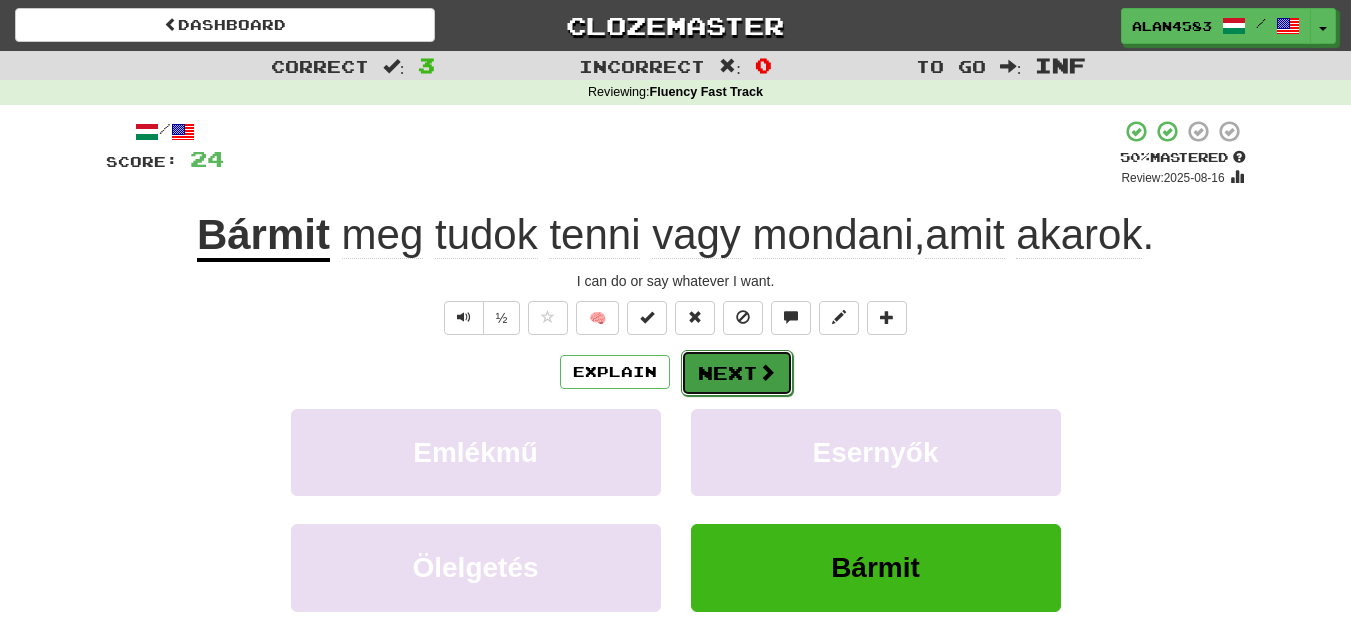 click on "Next" at bounding box center [737, 373] 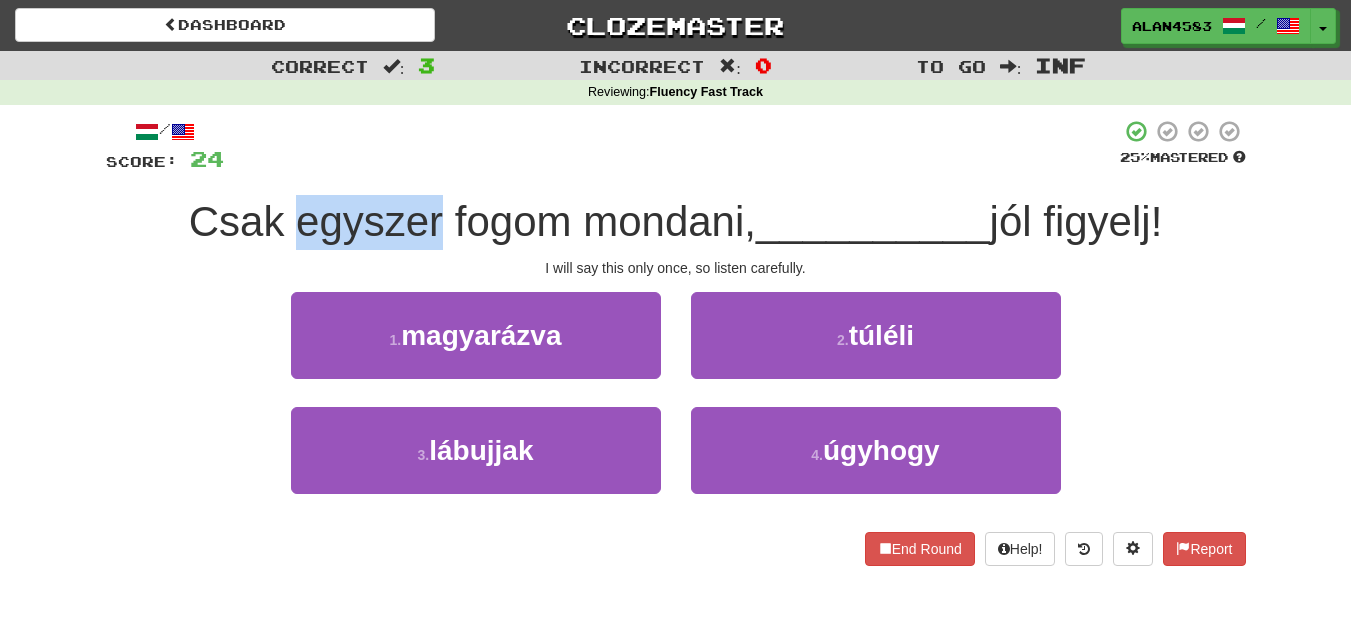 drag, startPoint x: 432, startPoint y: 213, endPoint x: 280, endPoint y: 209, distance: 152.05263 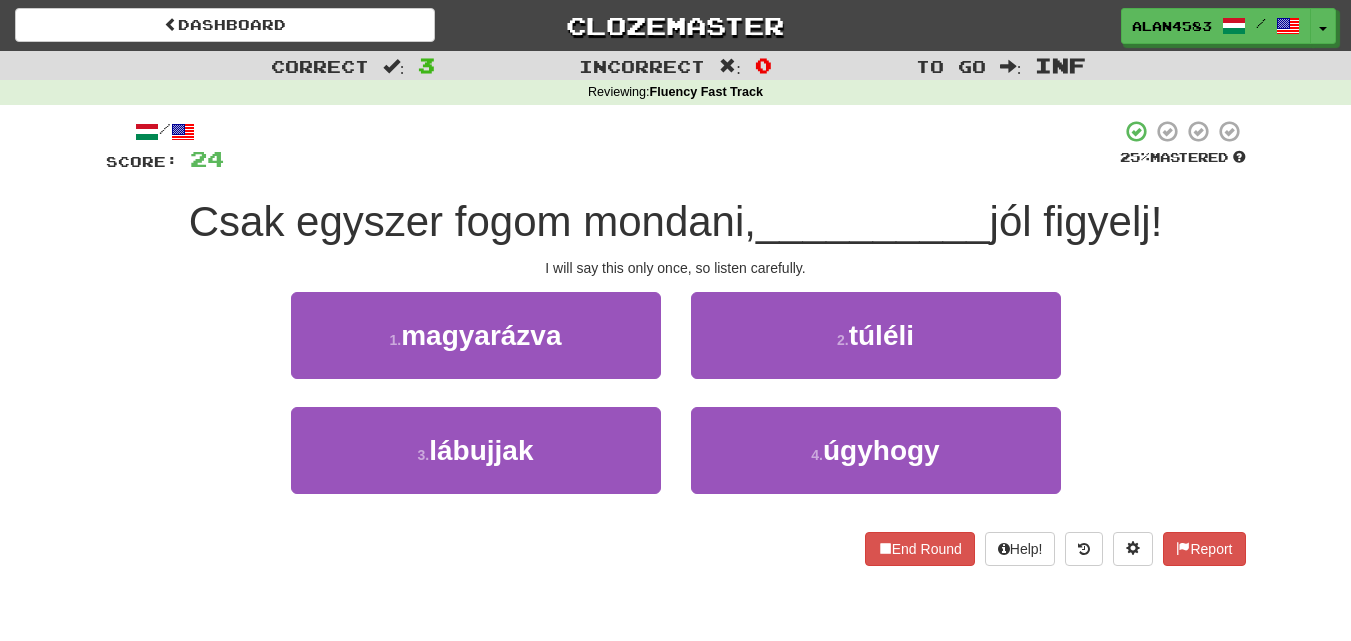 click at bounding box center [672, 146] 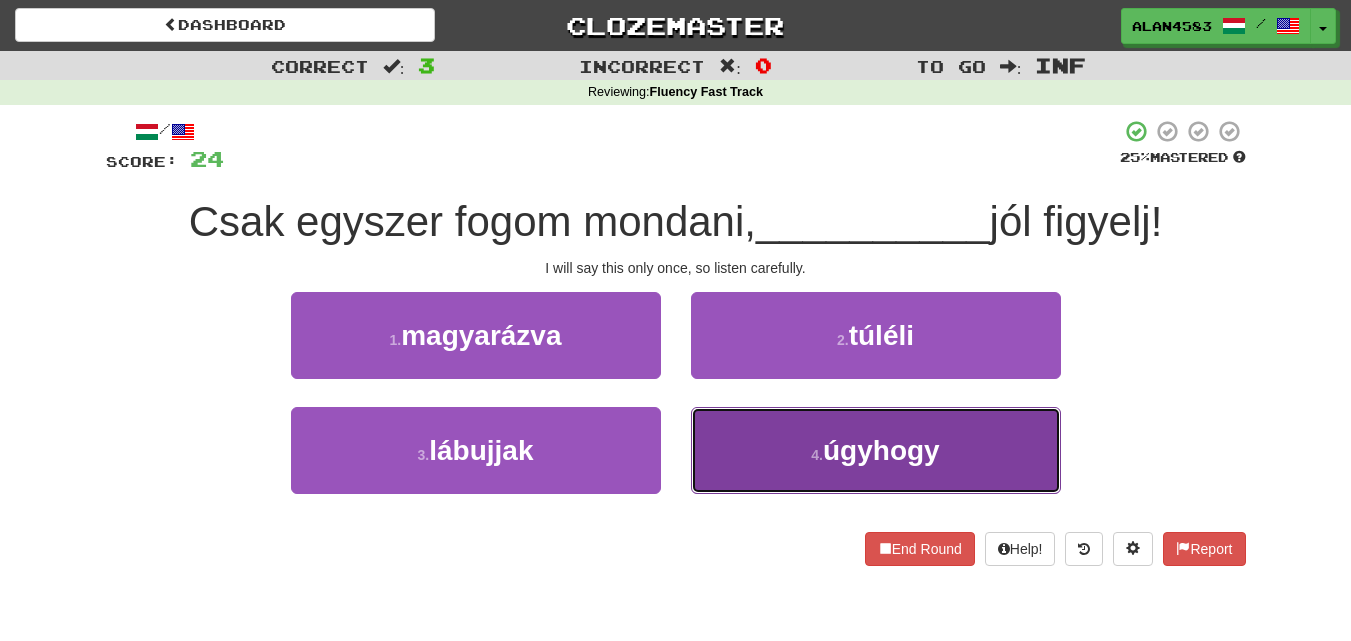 click on "4 .  úgyhogy" at bounding box center (876, 450) 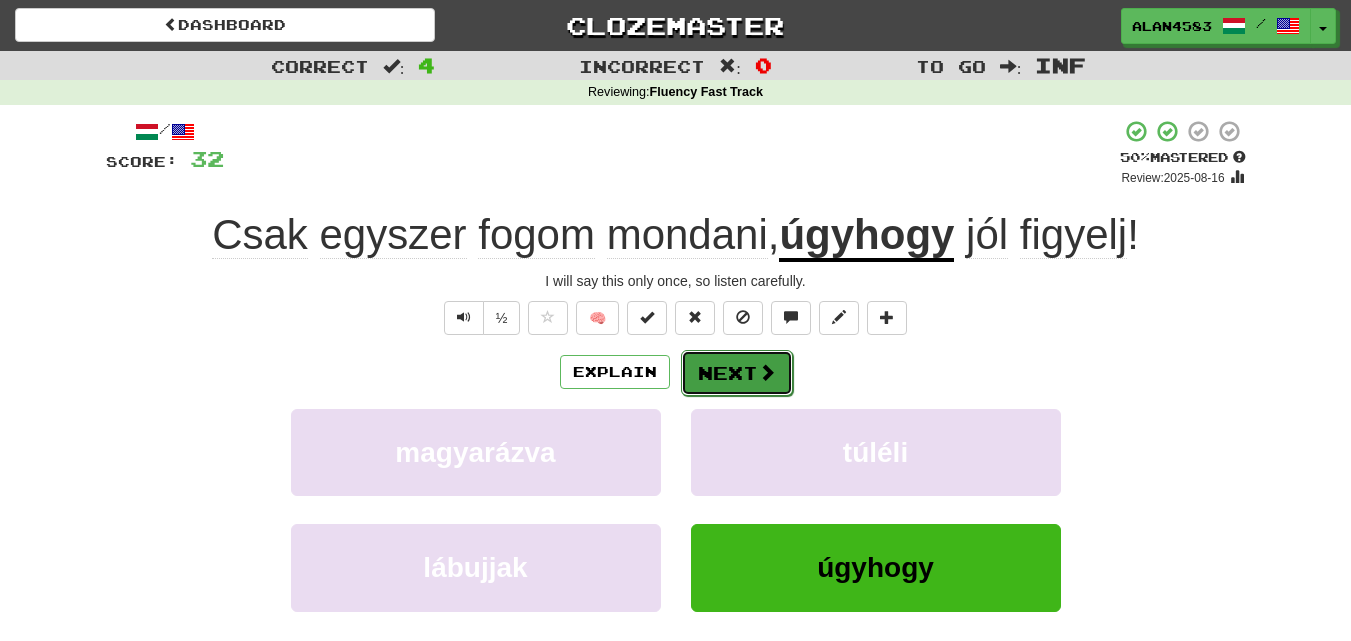 click on "Next" at bounding box center [737, 373] 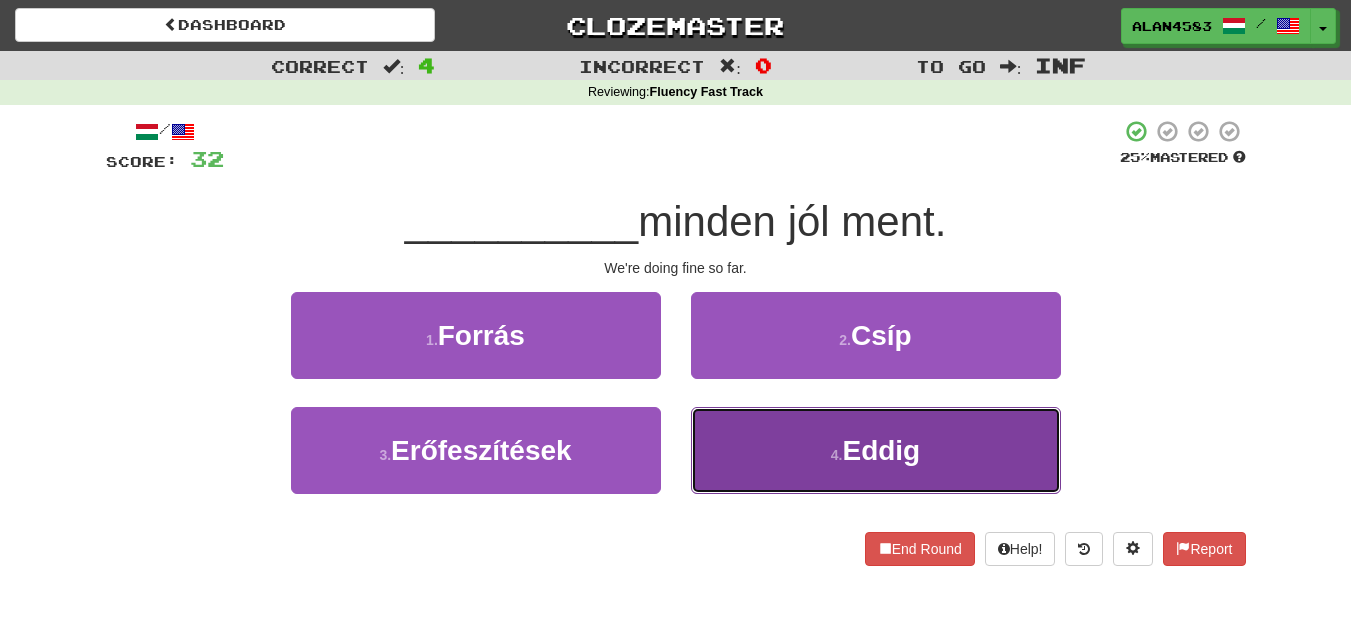 click on "4 .  Eddig" at bounding box center [876, 450] 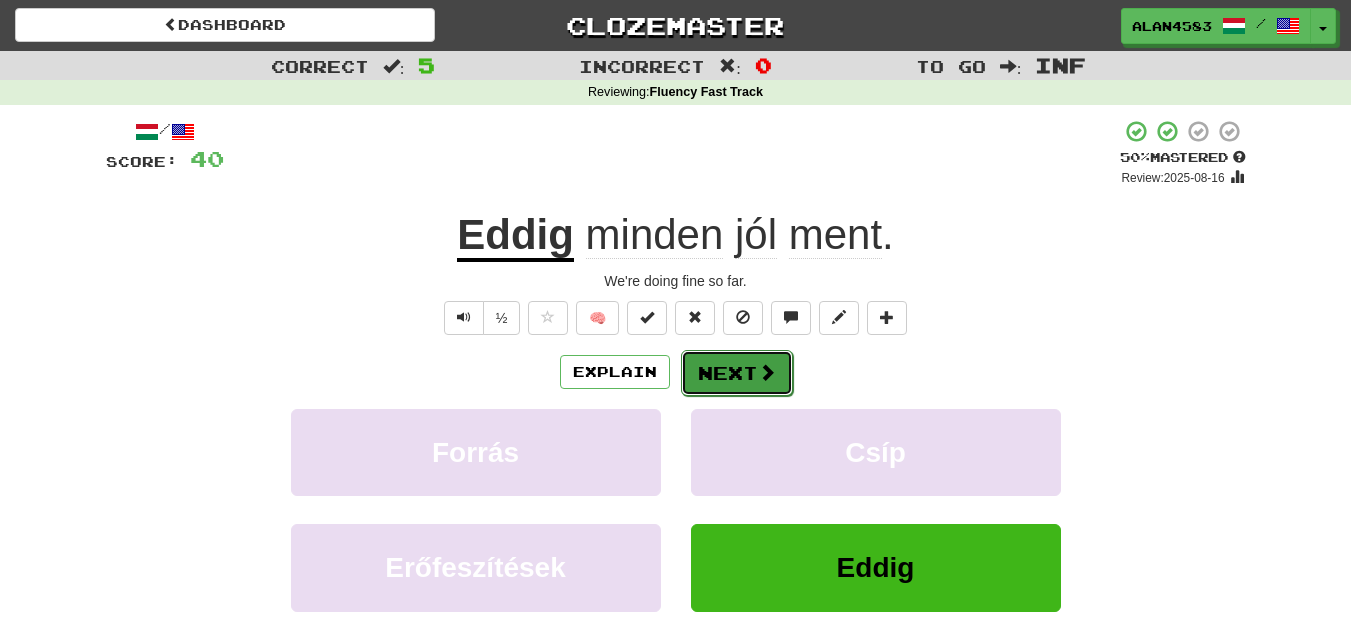 click on "Next" at bounding box center (737, 373) 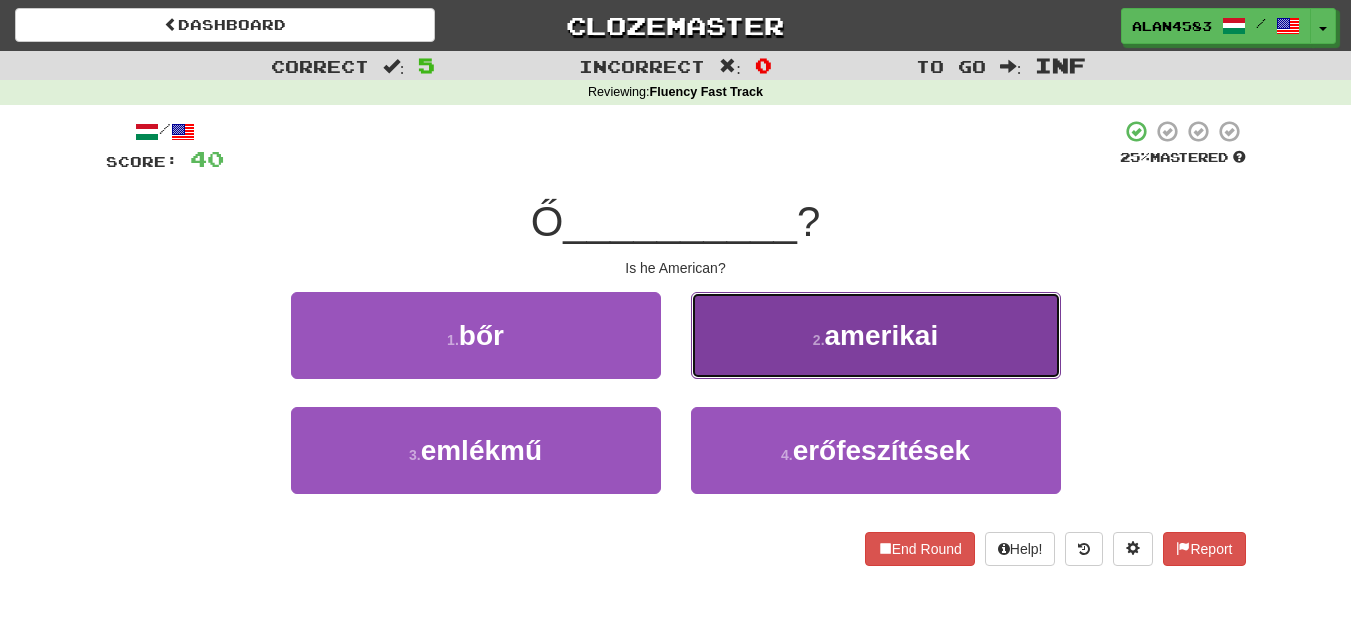 click on "2 .  amerikai" at bounding box center (876, 335) 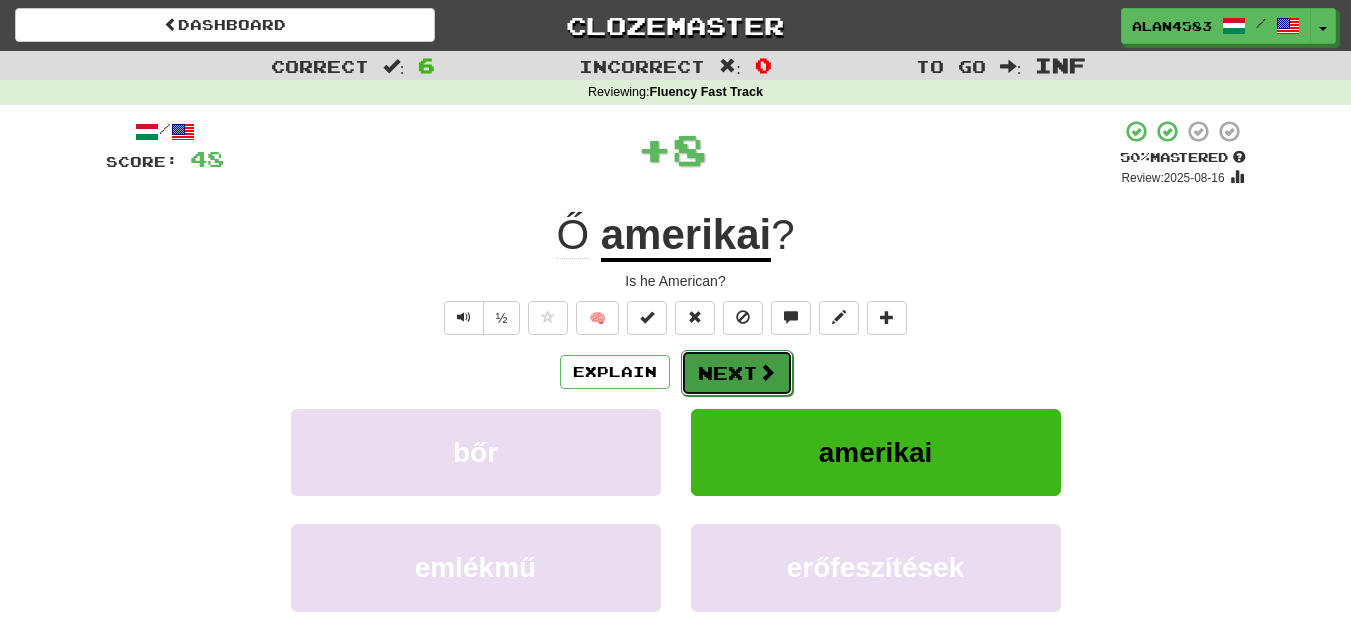click at bounding box center [767, 372] 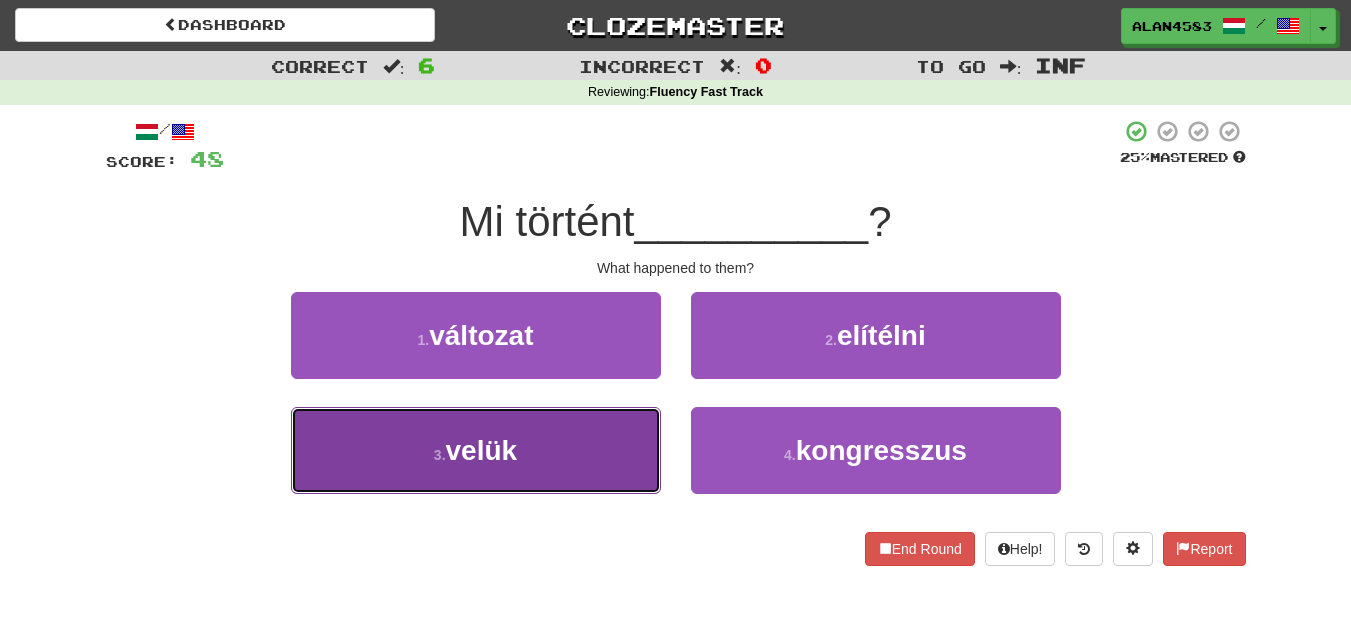 click on "3 .  velük" at bounding box center (476, 450) 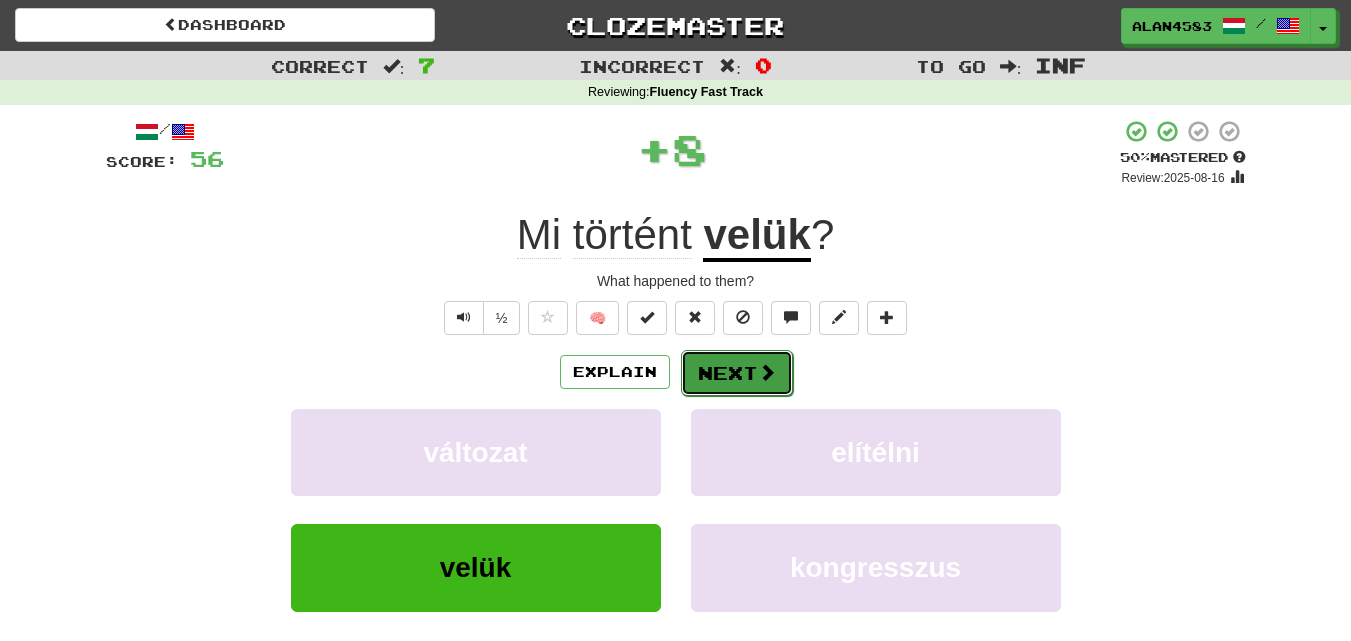click on "Next" at bounding box center [737, 373] 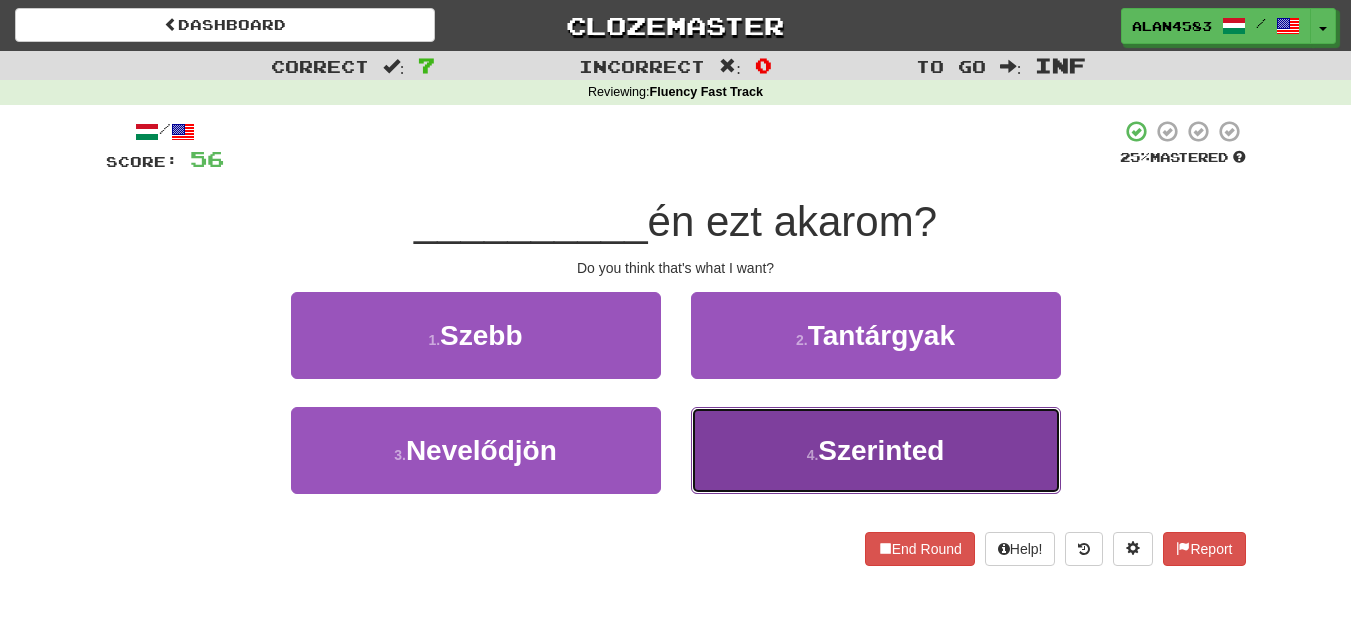 click on "4 .  Szerinted" at bounding box center (876, 450) 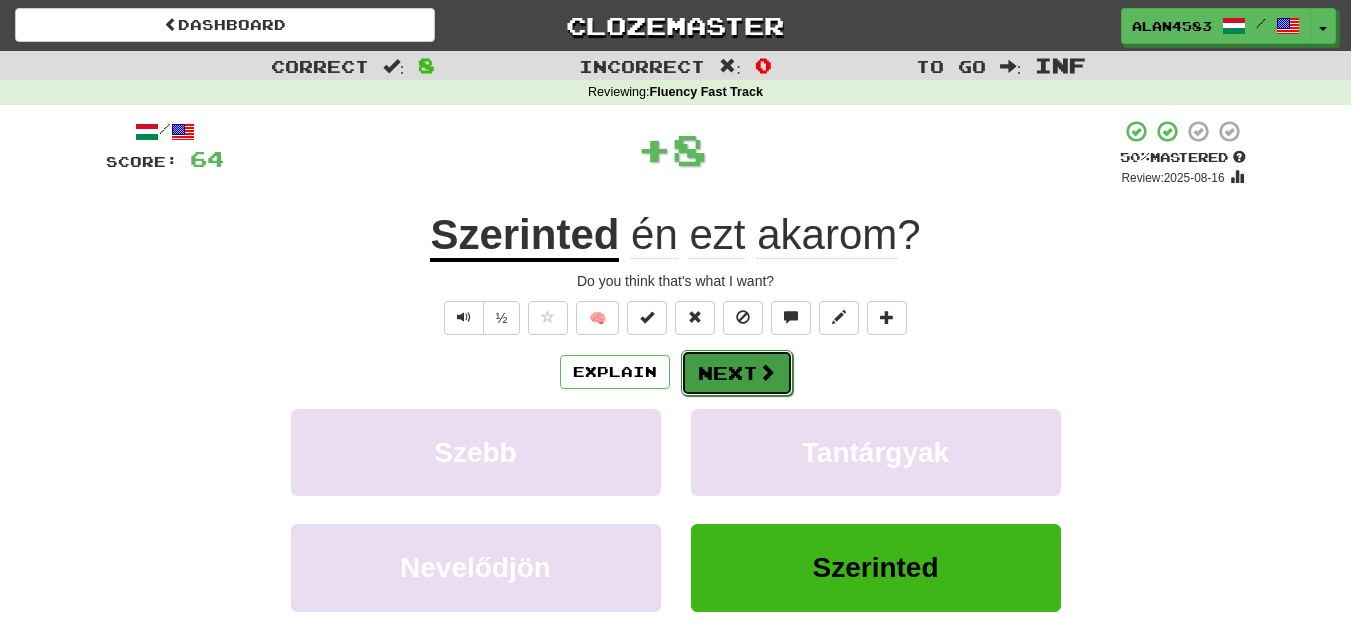 click on "Next" at bounding box center [737, 373] 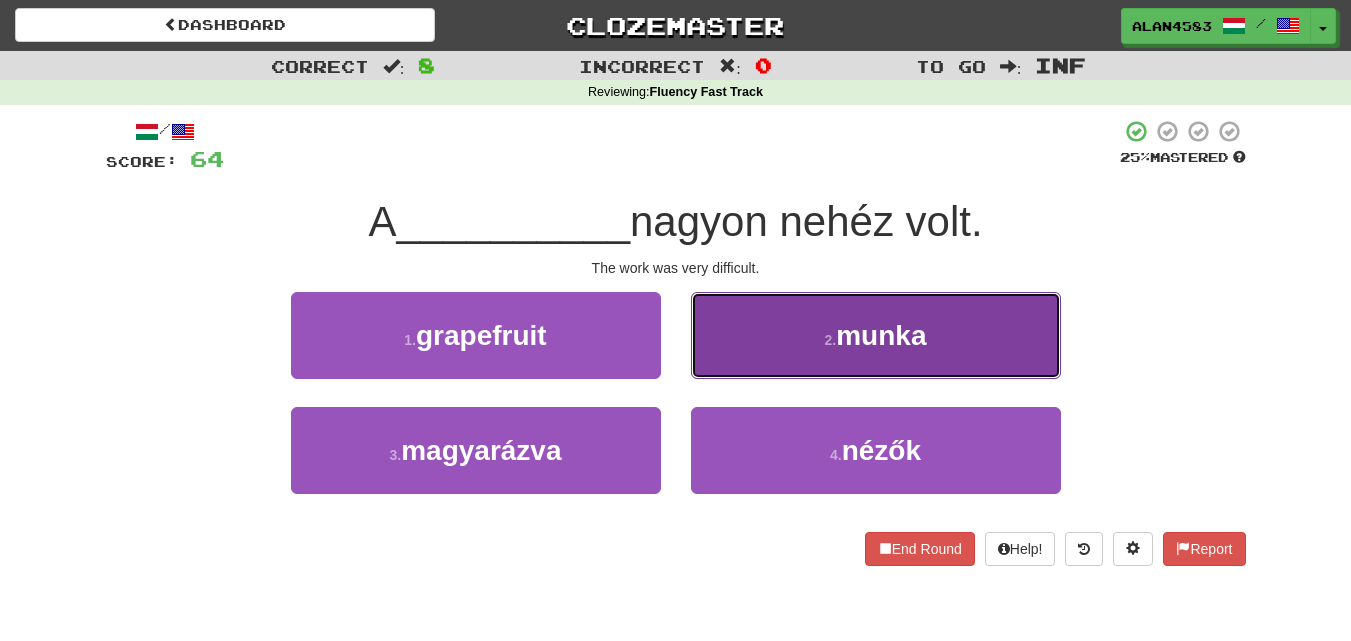 click on "2 .  munka" at bounding box center [876, 335] 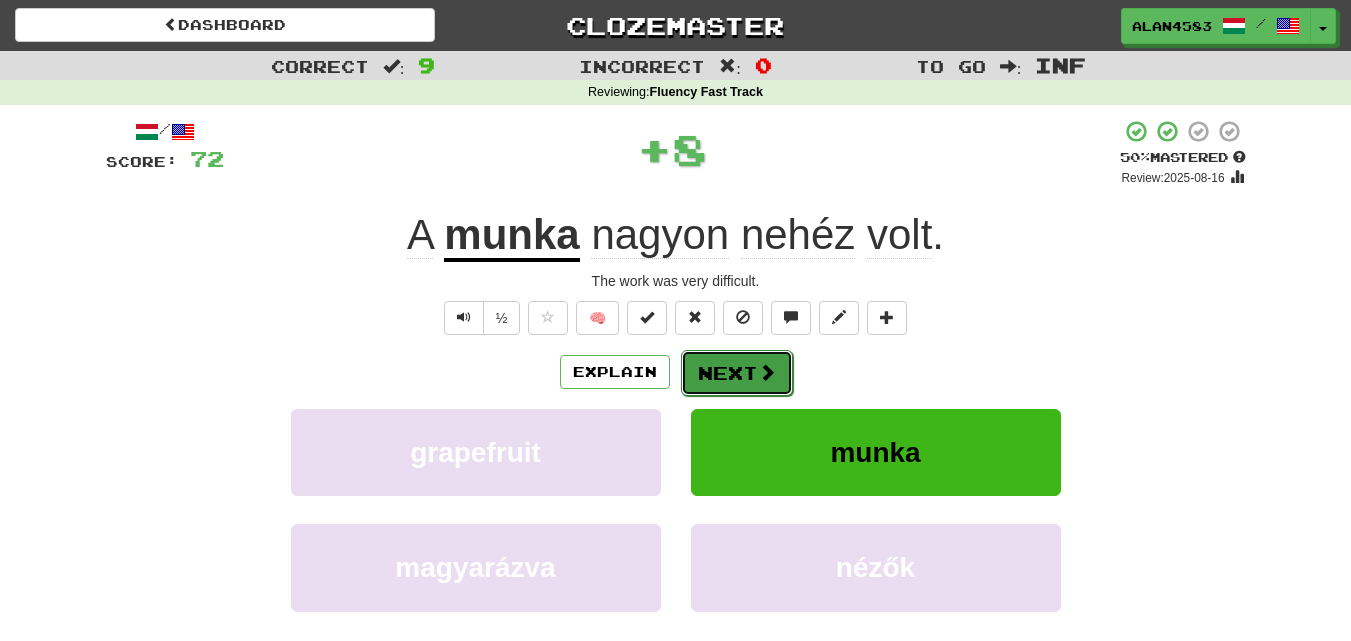 click on "Next" at bounding box center (737, 373) 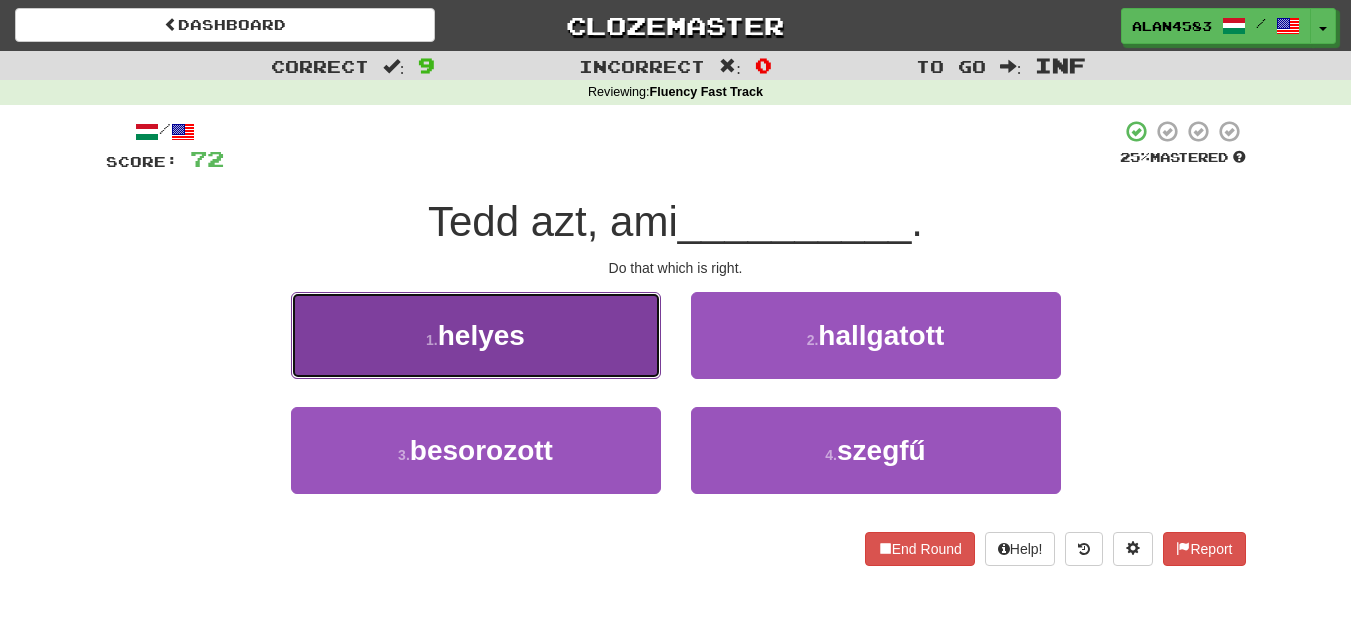 click on "1 .  helyes" at bounding box center [476, 335] 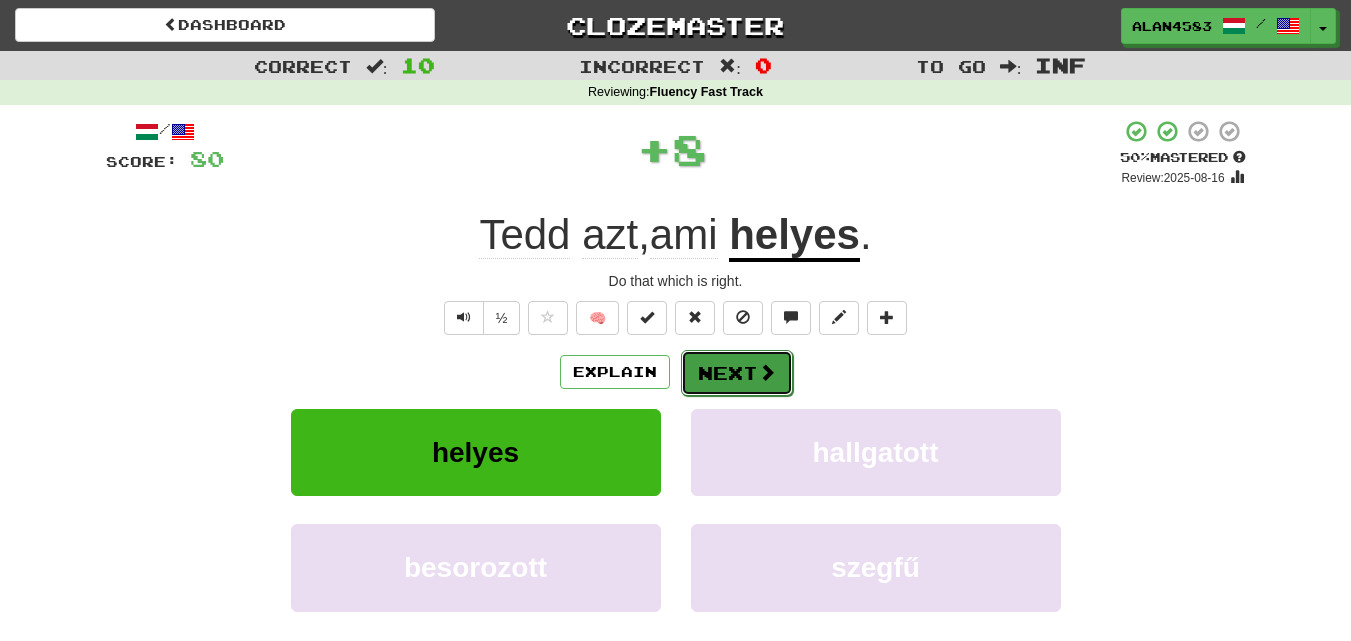 click on "Next" at bounding box center (737, 373) 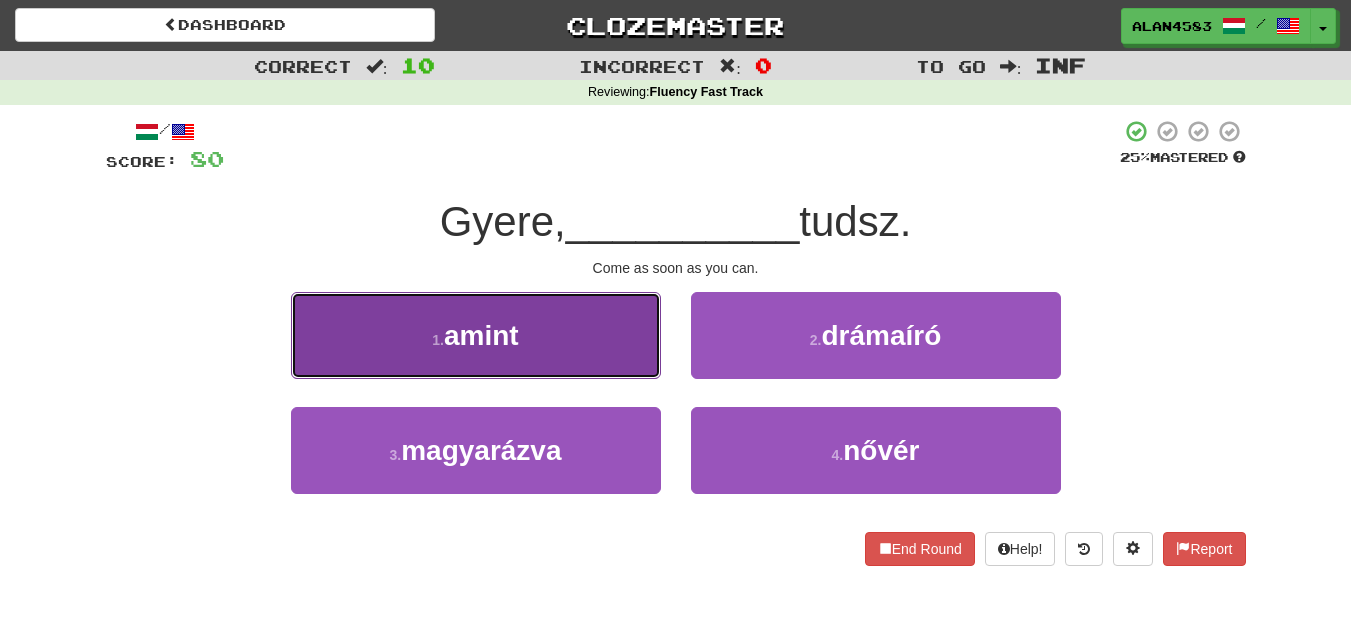 click on "1 .  amint" at bounding box center (476, 335) 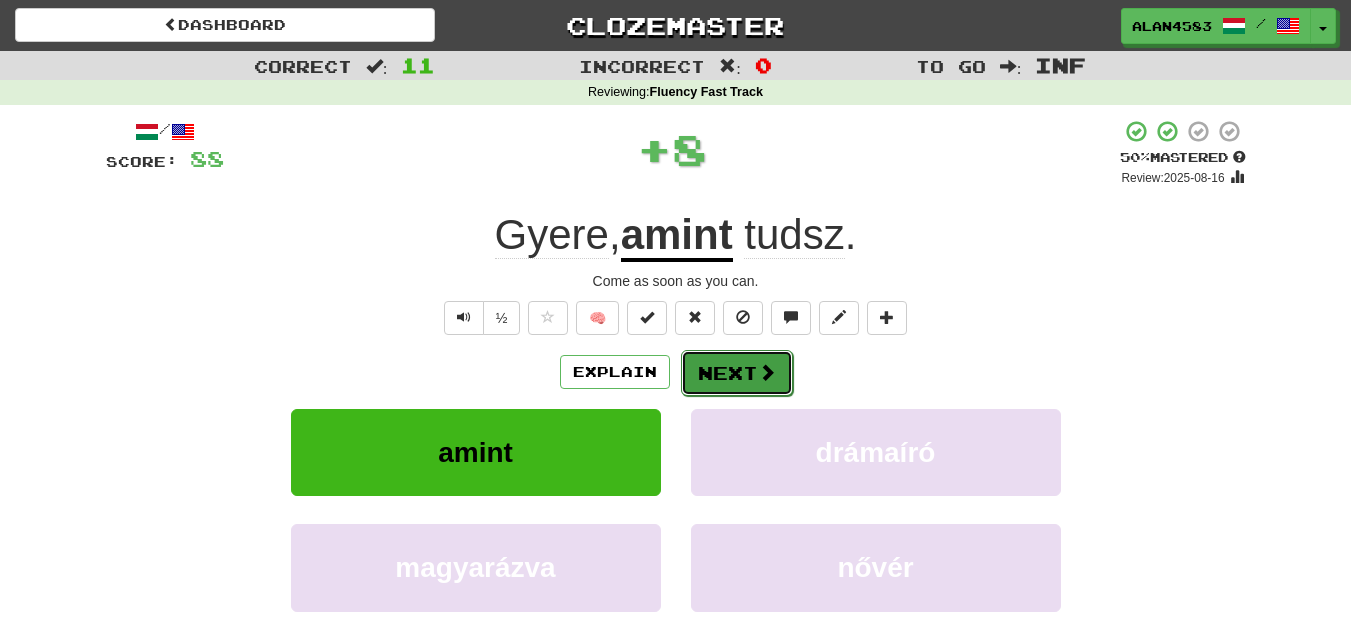 click on "Next" at bounding box center (737, 373) 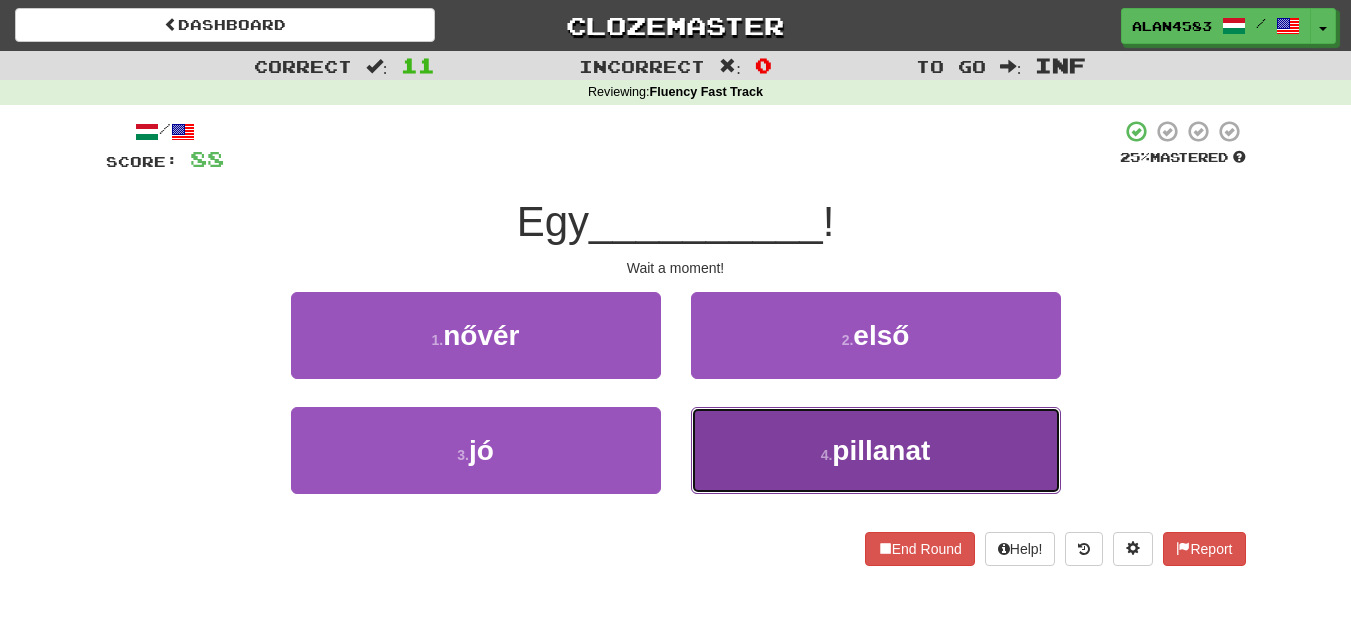 click on "4 .  pillanat" at bounding box center (876, 450) 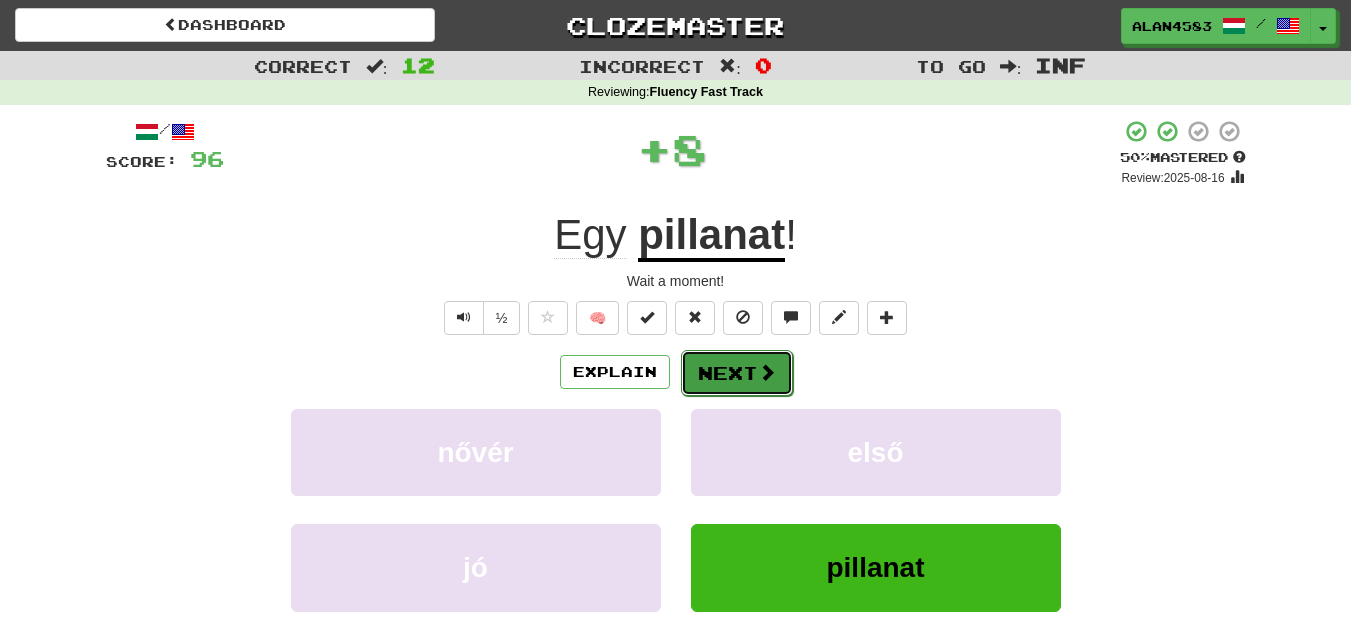 click at bounding box center [767, 372] 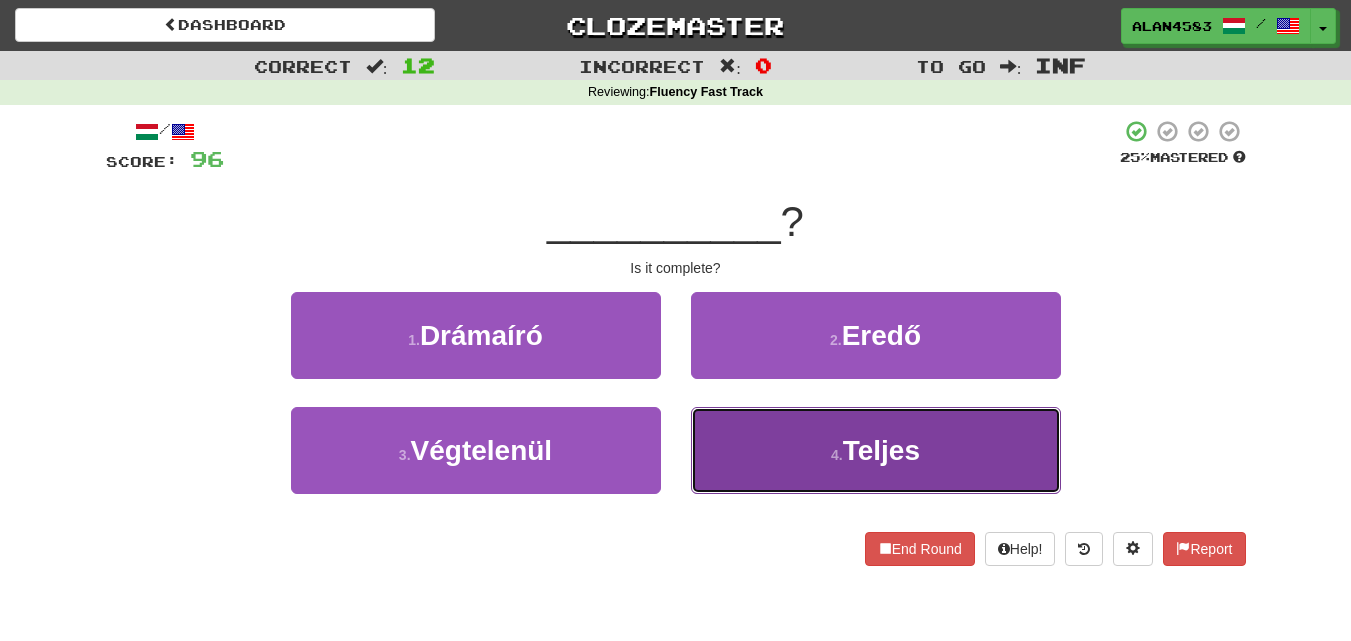 click on "4 .  Teljes" at bounding box center [876, 450] 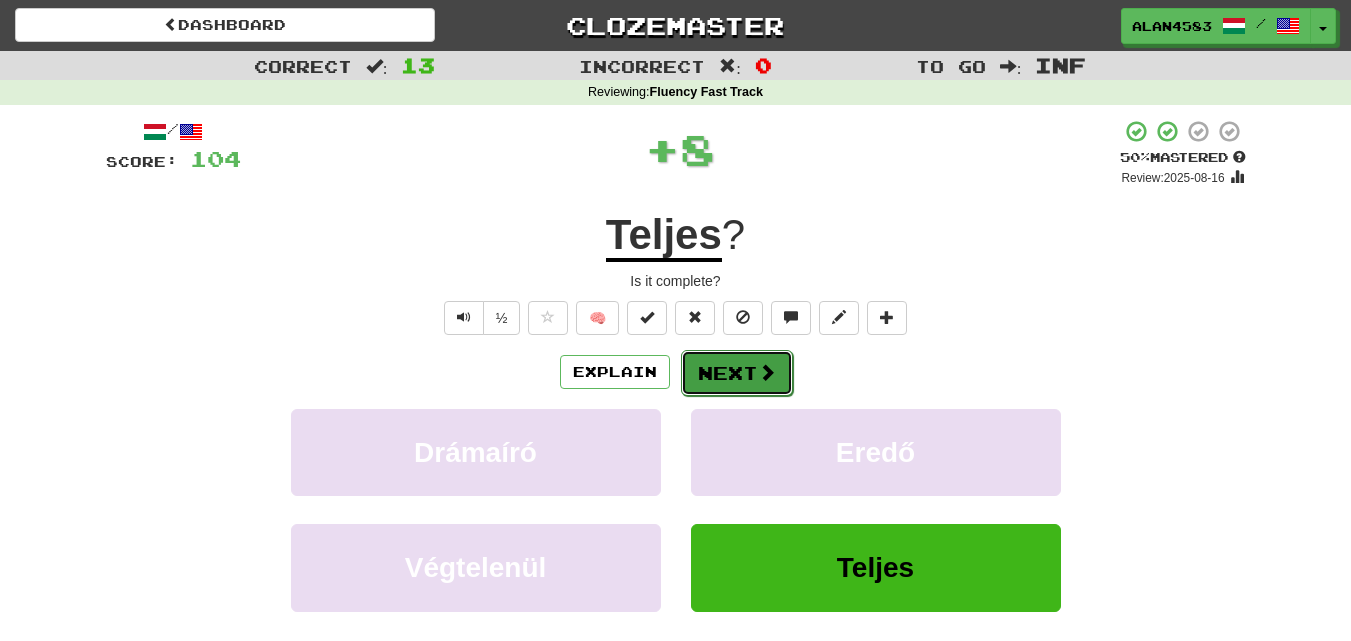 click on "Next" at bounding box center (737, 373) 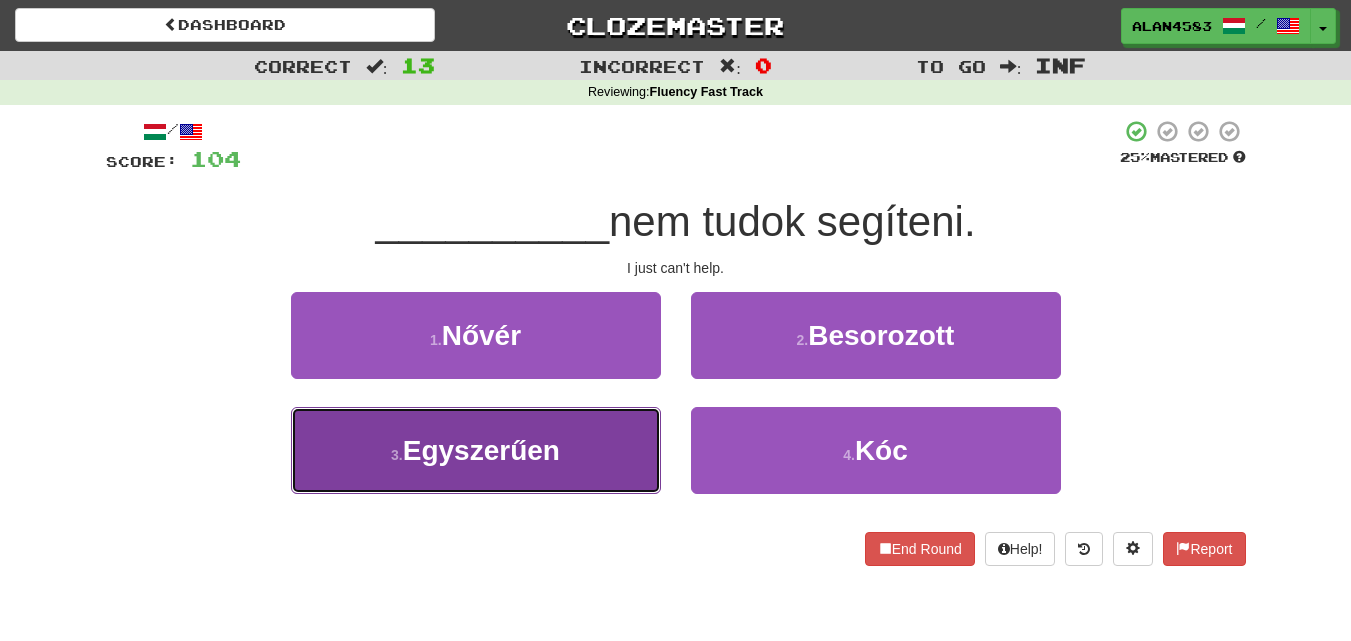 click on "3 .  Egyszerűen" at bounding box center (476, 450) 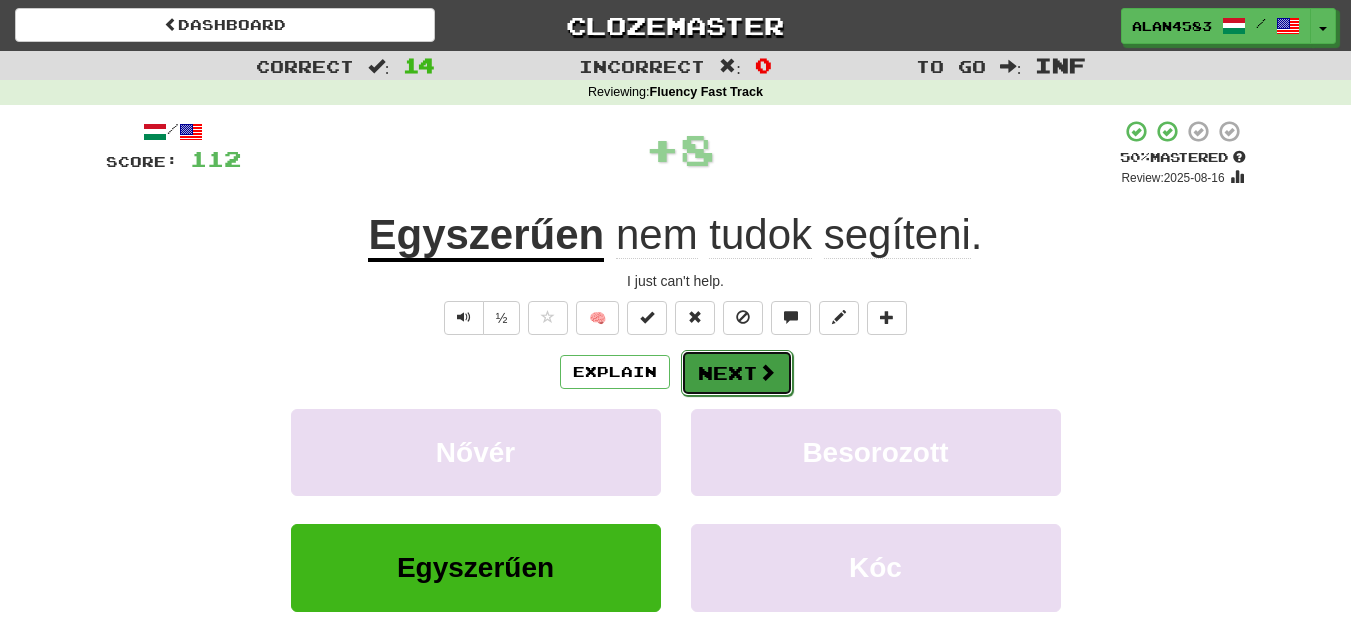 click on "Next" at bounding box center (737, 373) 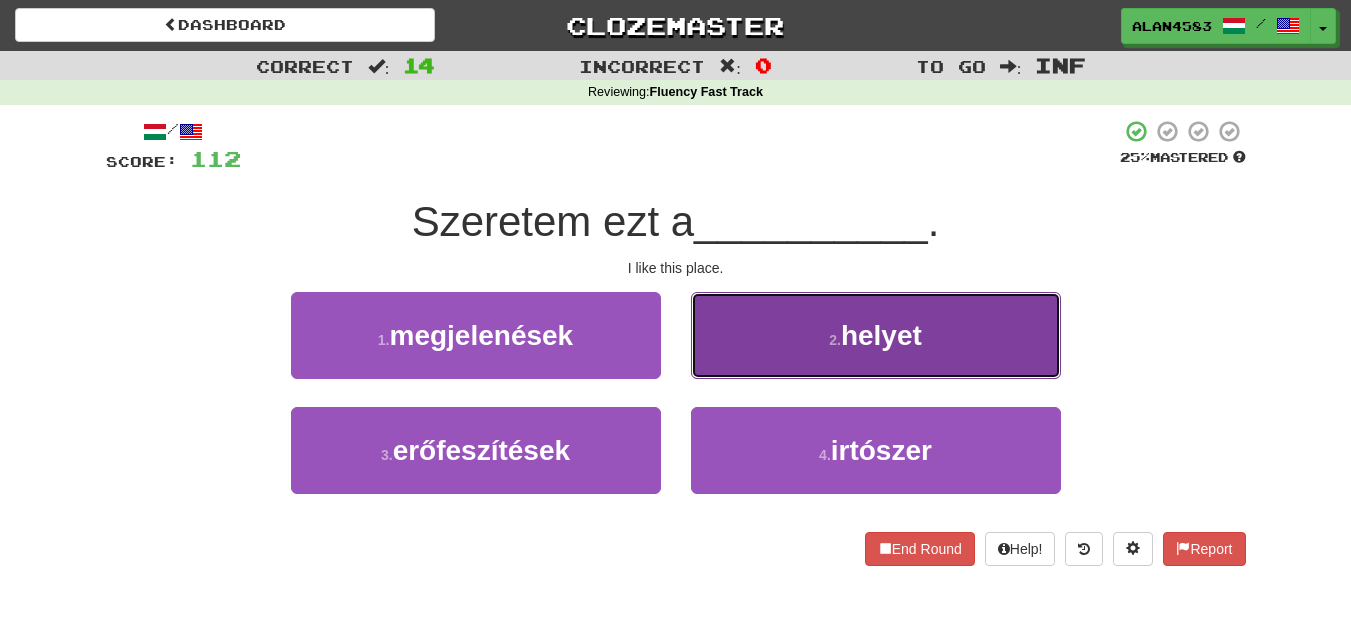 click on "helyet" at bounding box center (881, 335) 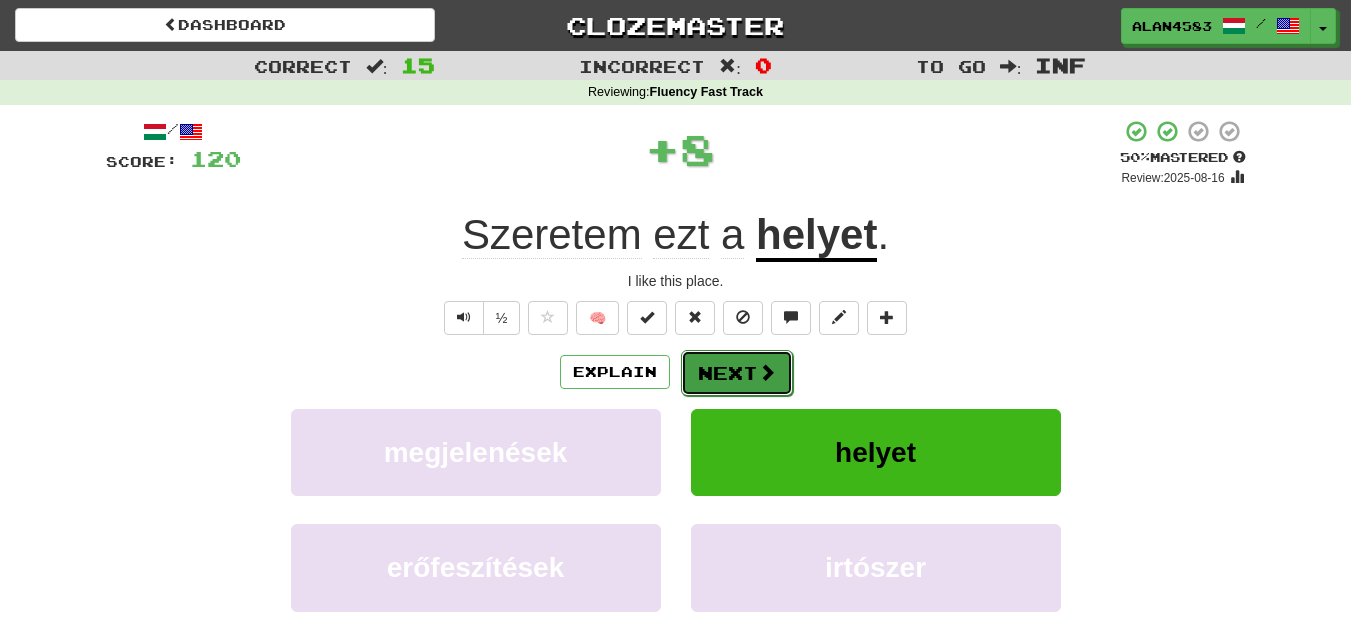click on "Next" at bounding box center [737, 373] 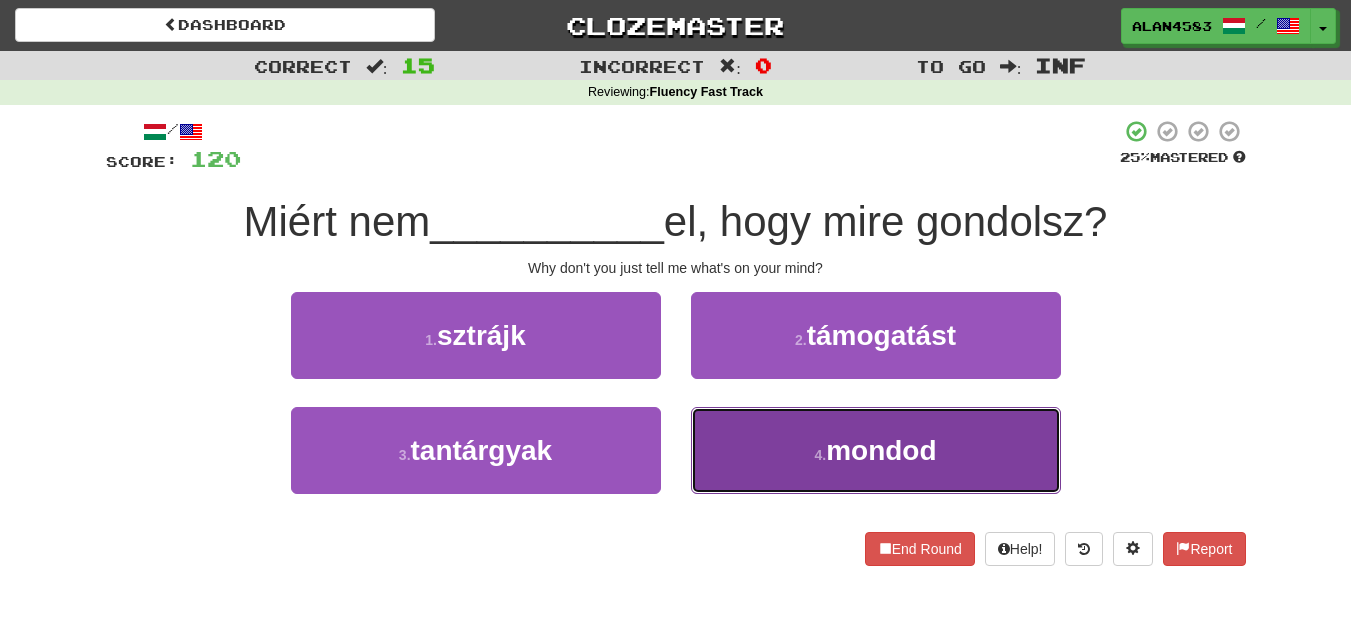 click on "4 .  mondod" at bounding box center [876, 450] 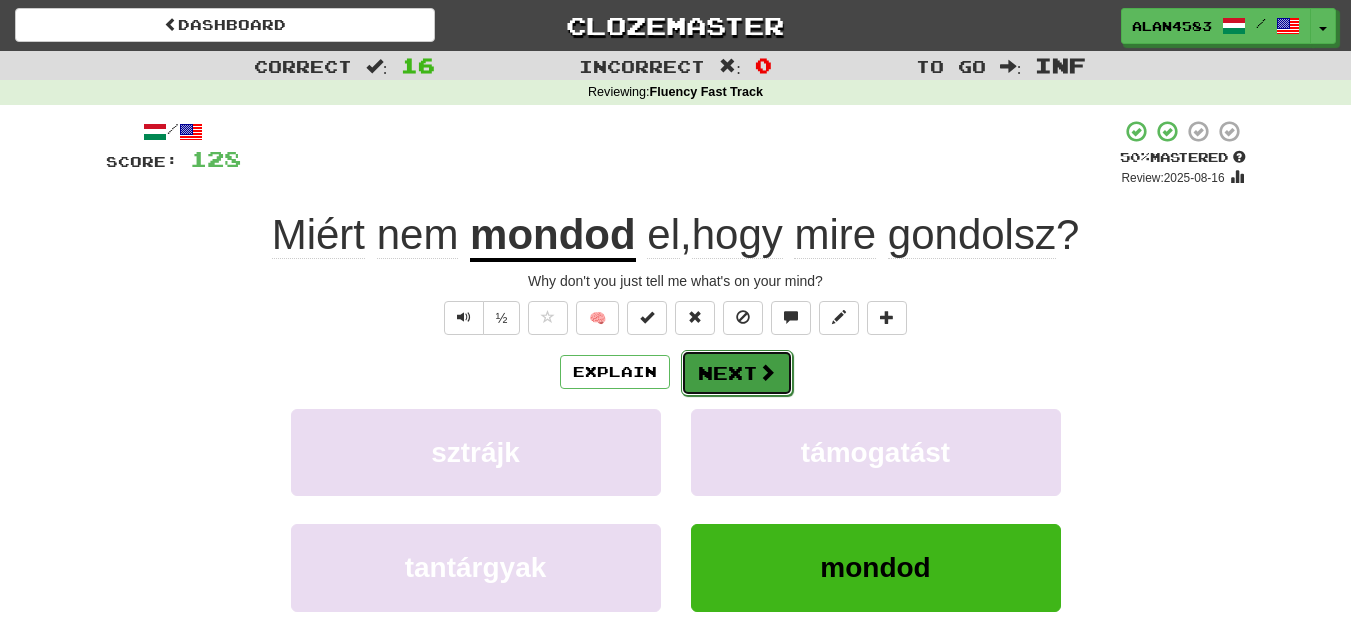 click on "Next" at bounding box center (737, 373) 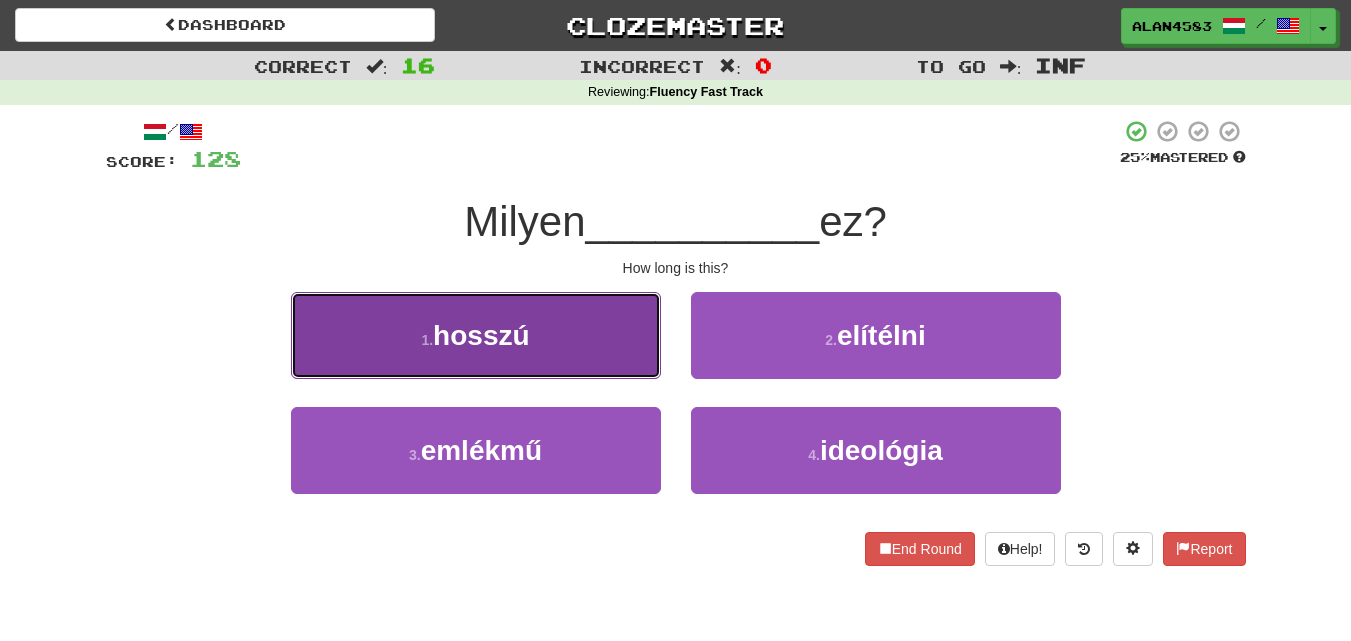 click on "1 .  hosszú" at bounding box center [476, 335] 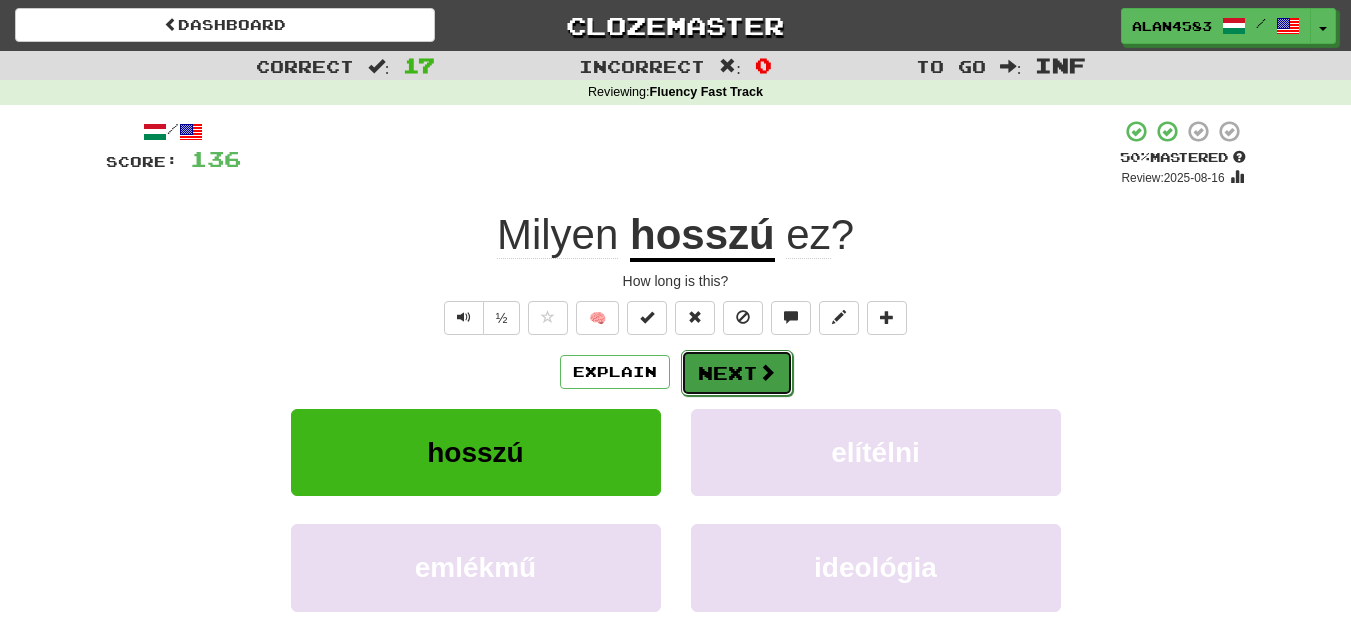 click on "Next" at bounding box center (737, 373) 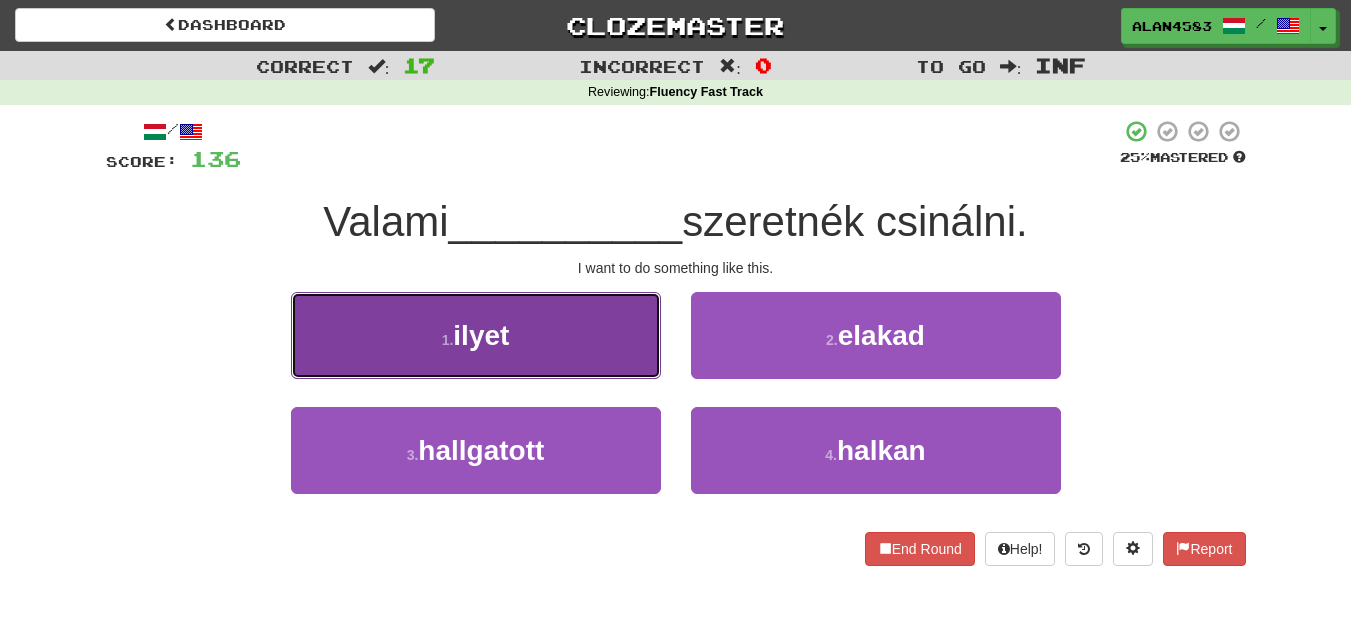 click on "1 .  ilyet" at bounding box center (476, 335) 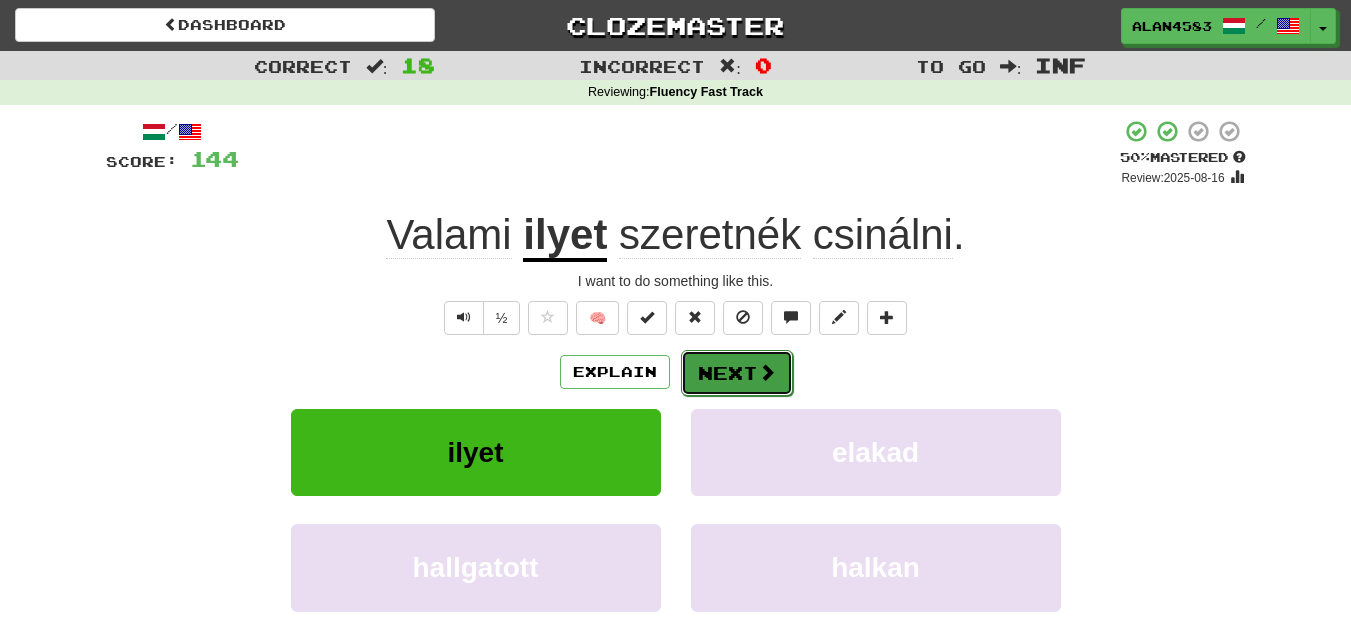 click on "Next" at bounding box center (737, 373) 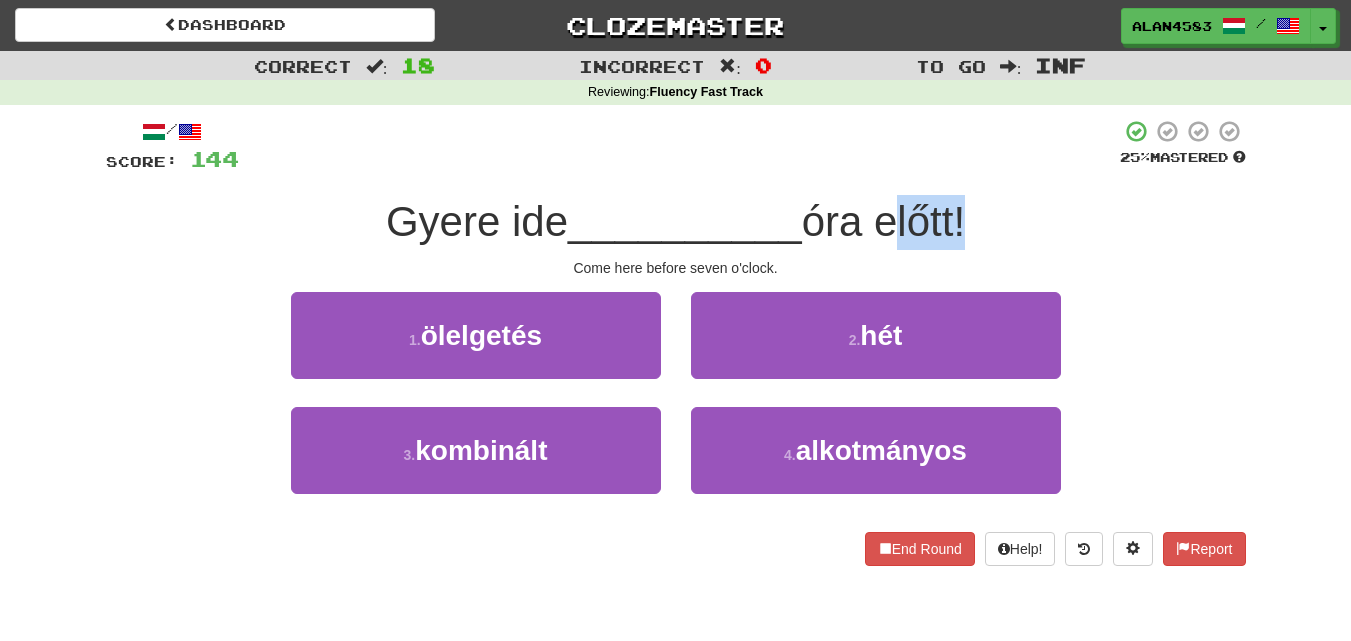 drag, startPoint x: 891, startPoint y: 224, endPoint x: 963, endPoint y: 216, distance: 72.443085 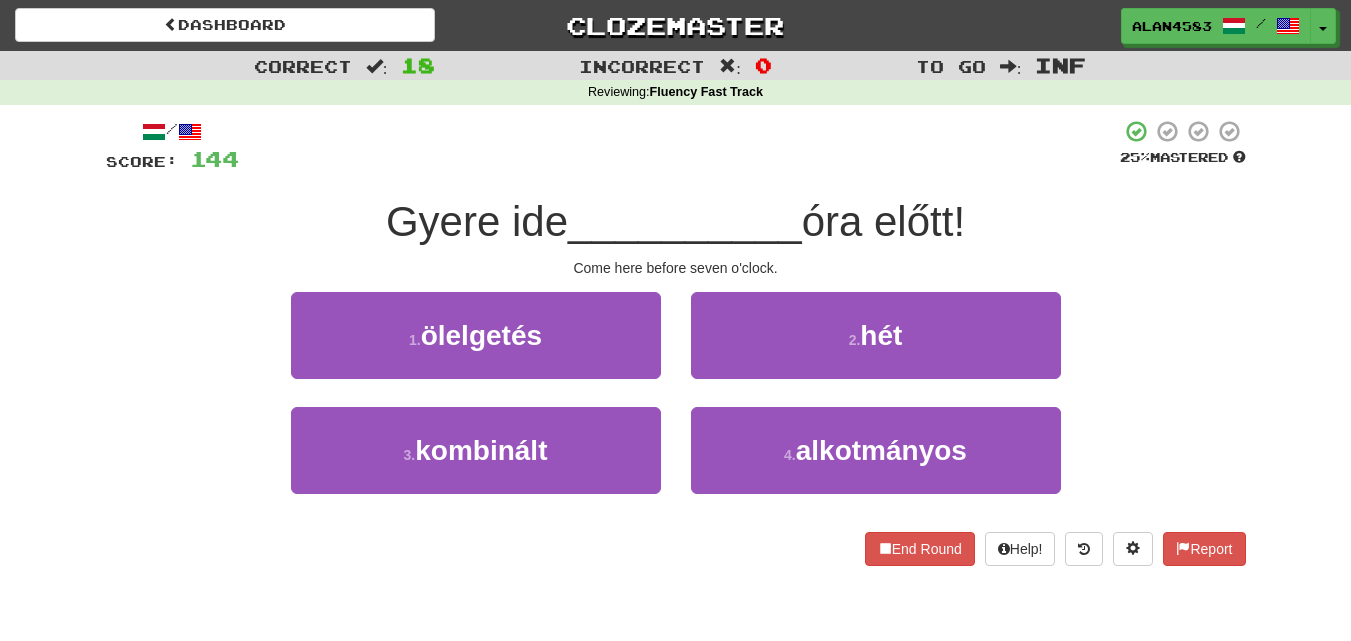 click at bounding box center (679, 146) 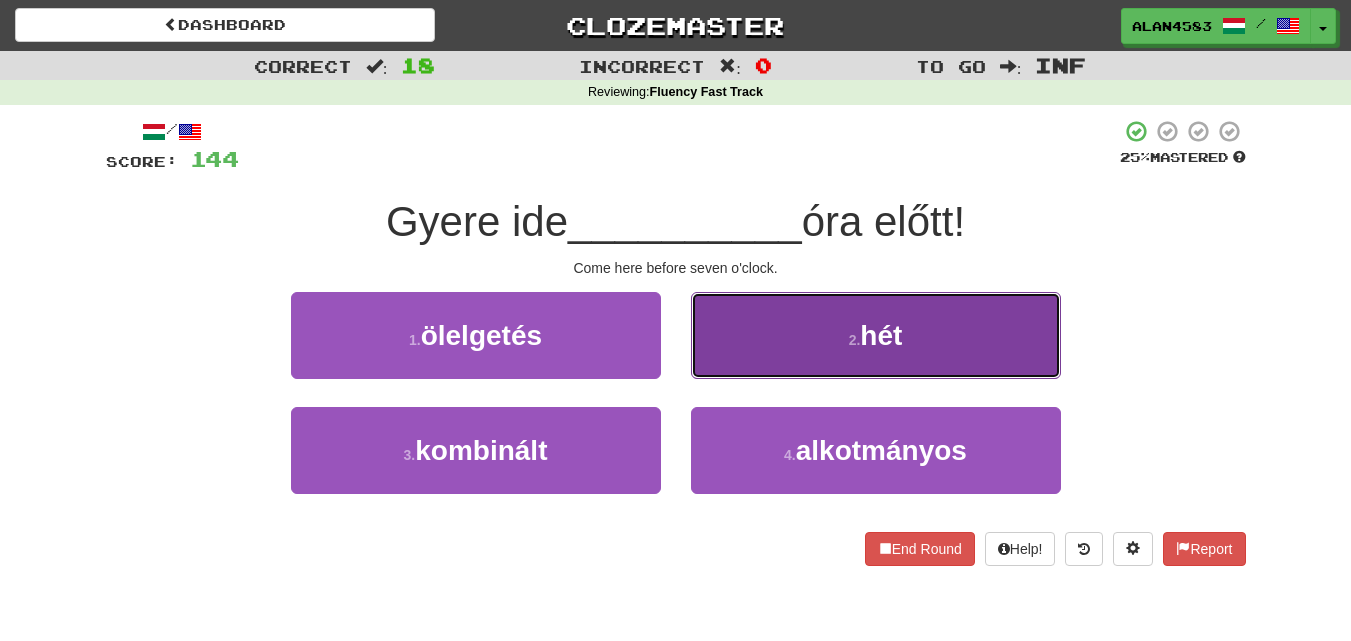 click on "2 .  hét" at bounding box center (876, 335) 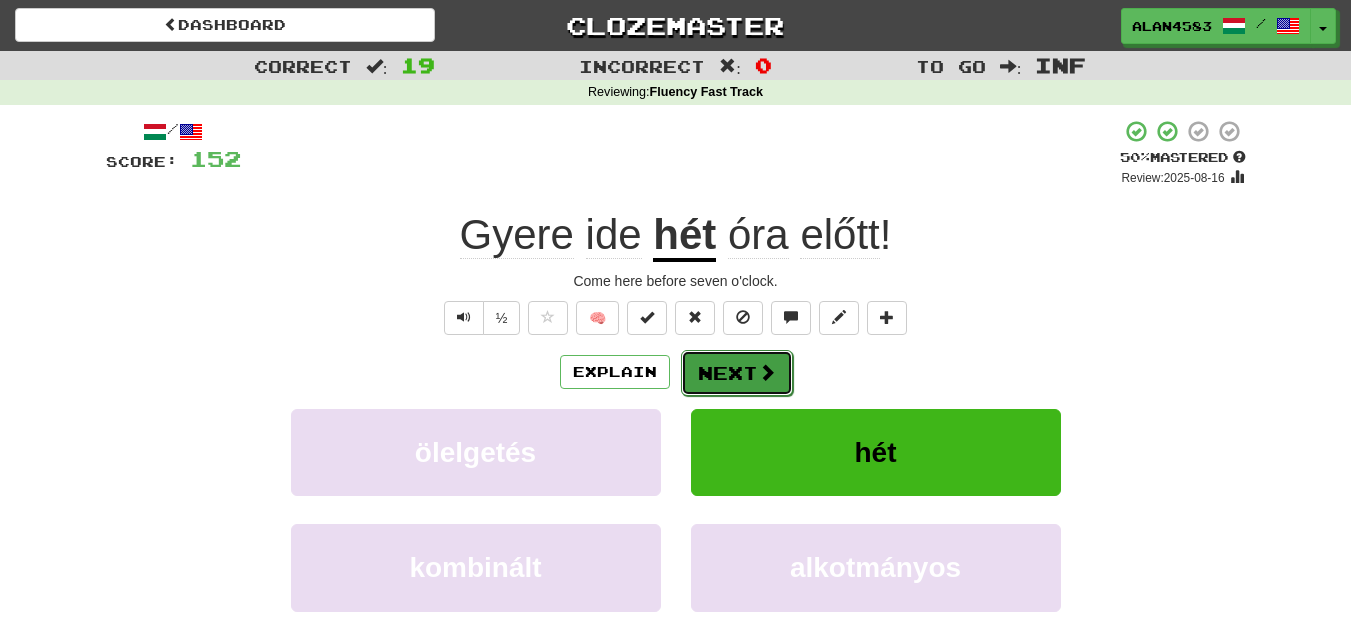 click on "Next" at bounding box center [737, 373] 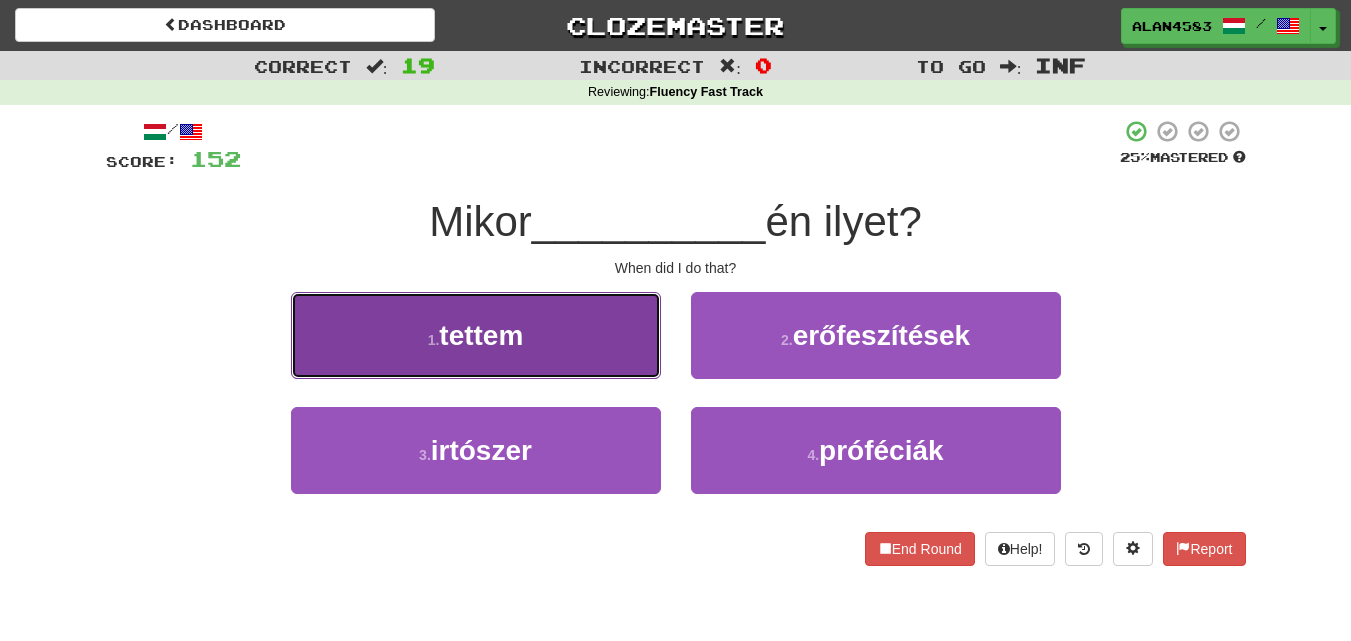 click on "1 .  tettem" at bounding box center [476, 335] 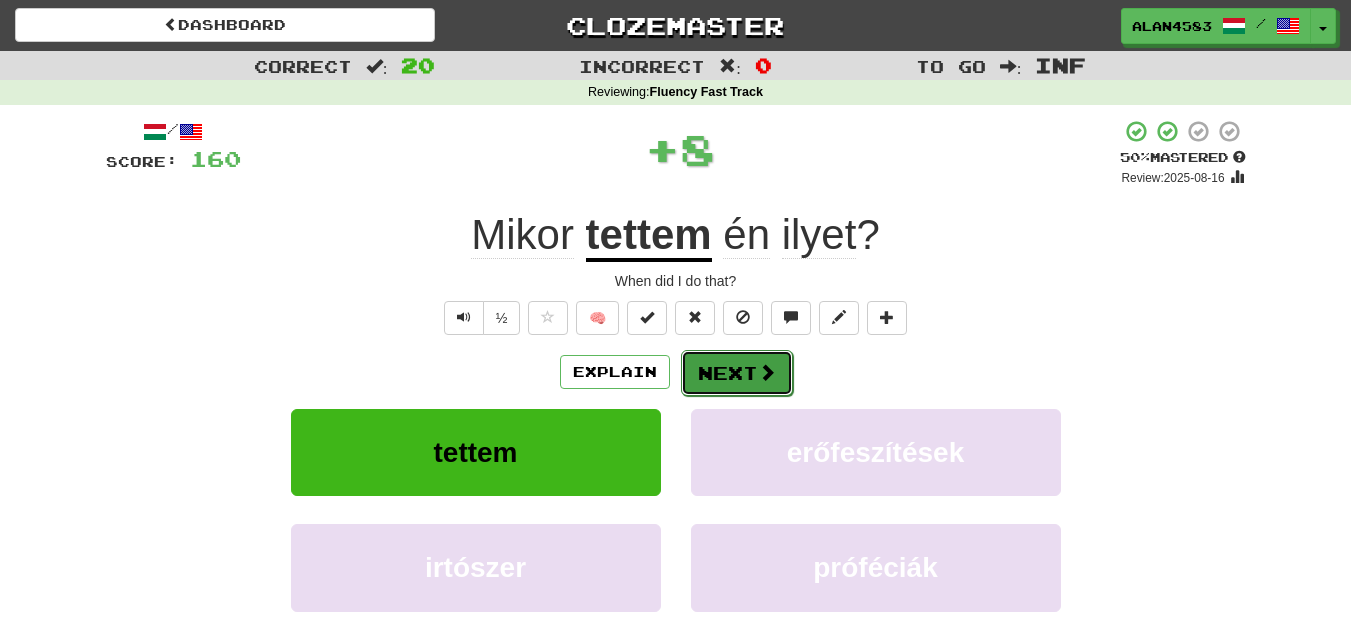 click on "Next" at bounding box center (737, 373) 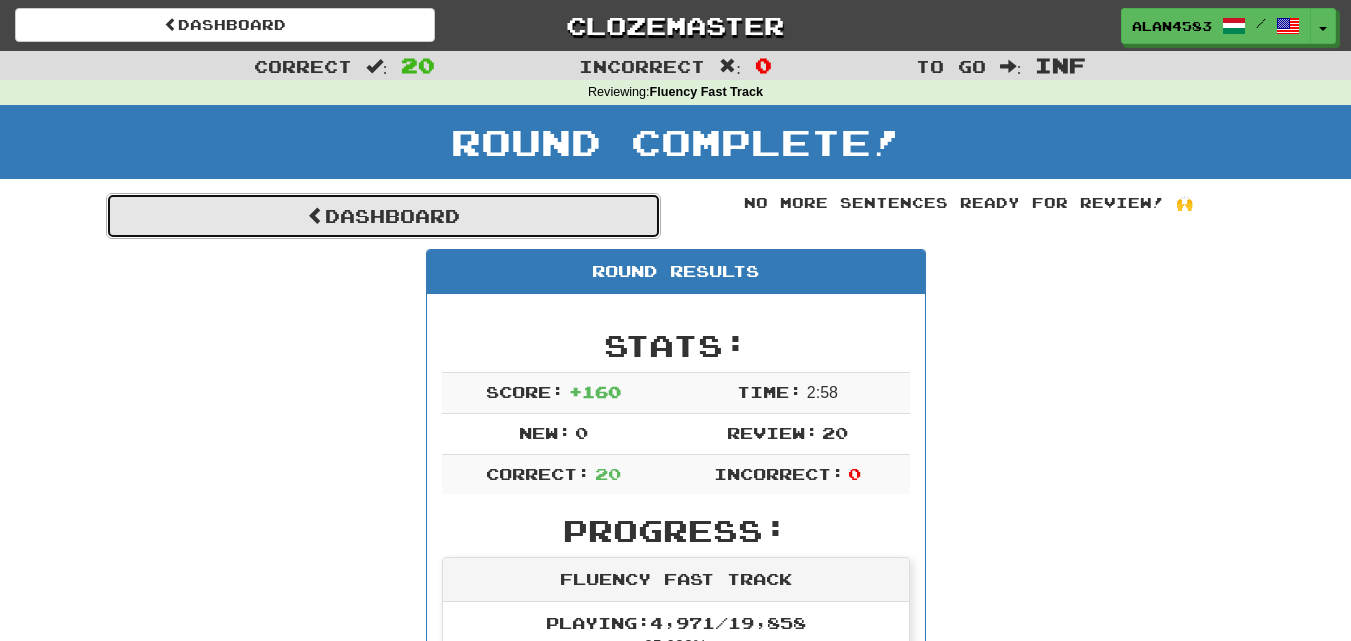 click on "Dashboard" at bounding box center (383, 216) 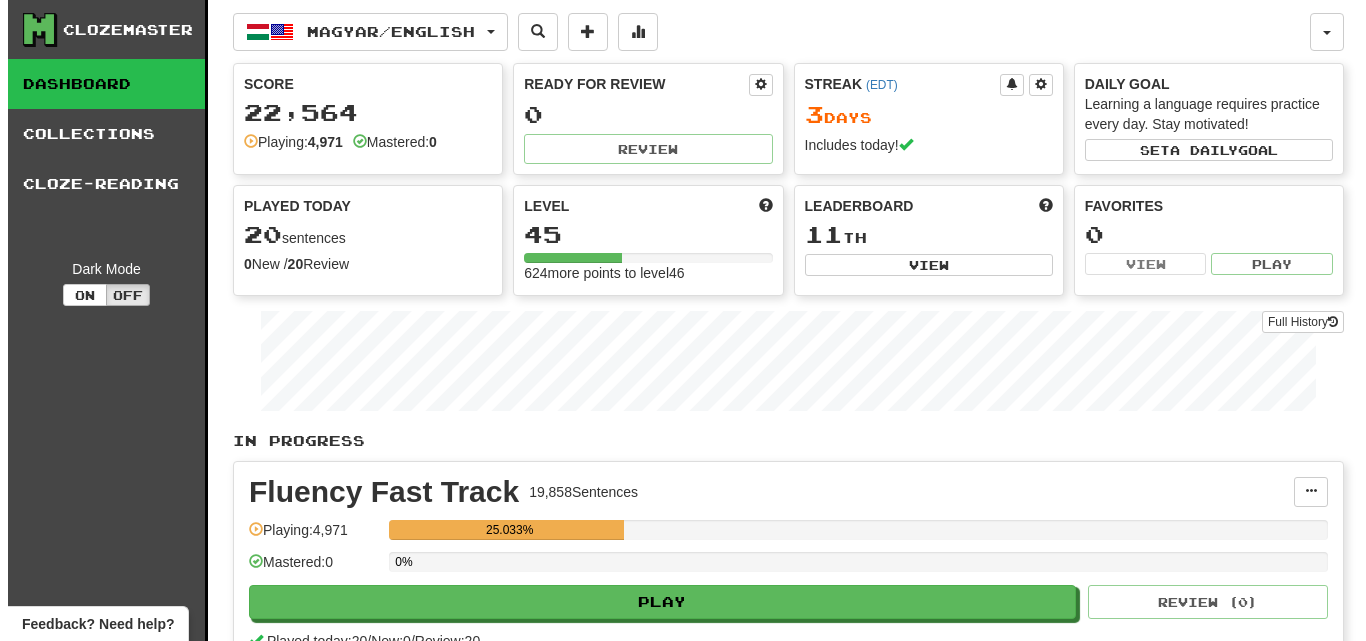 scroll, scrollTop: 0, scrollLeft: 0, axis: both 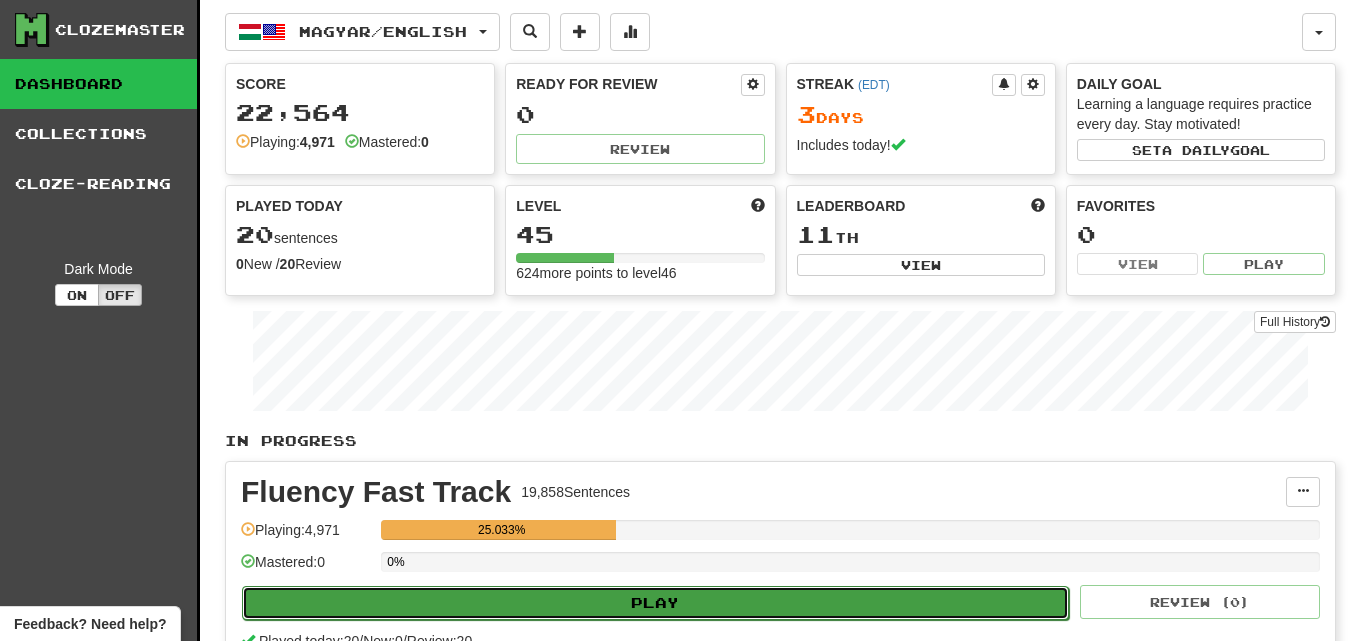 click on "Play" at bounding box center (655, 603) 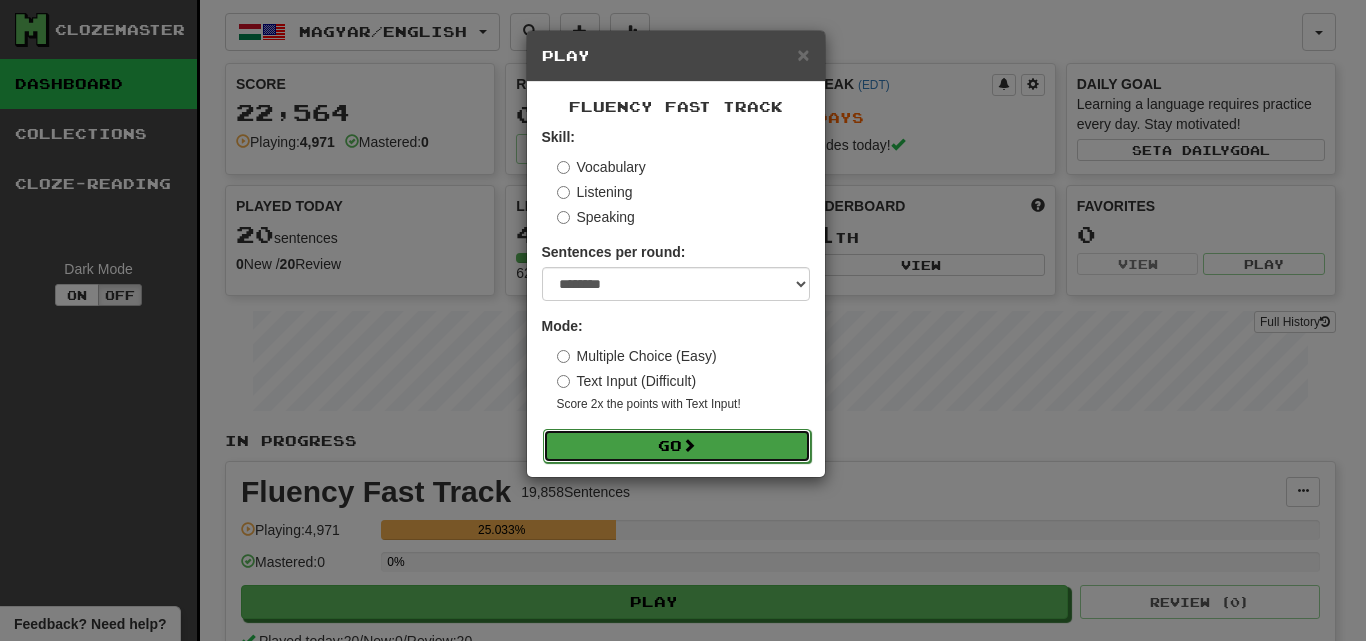 click on "Go" at bounding box center [677, 446] 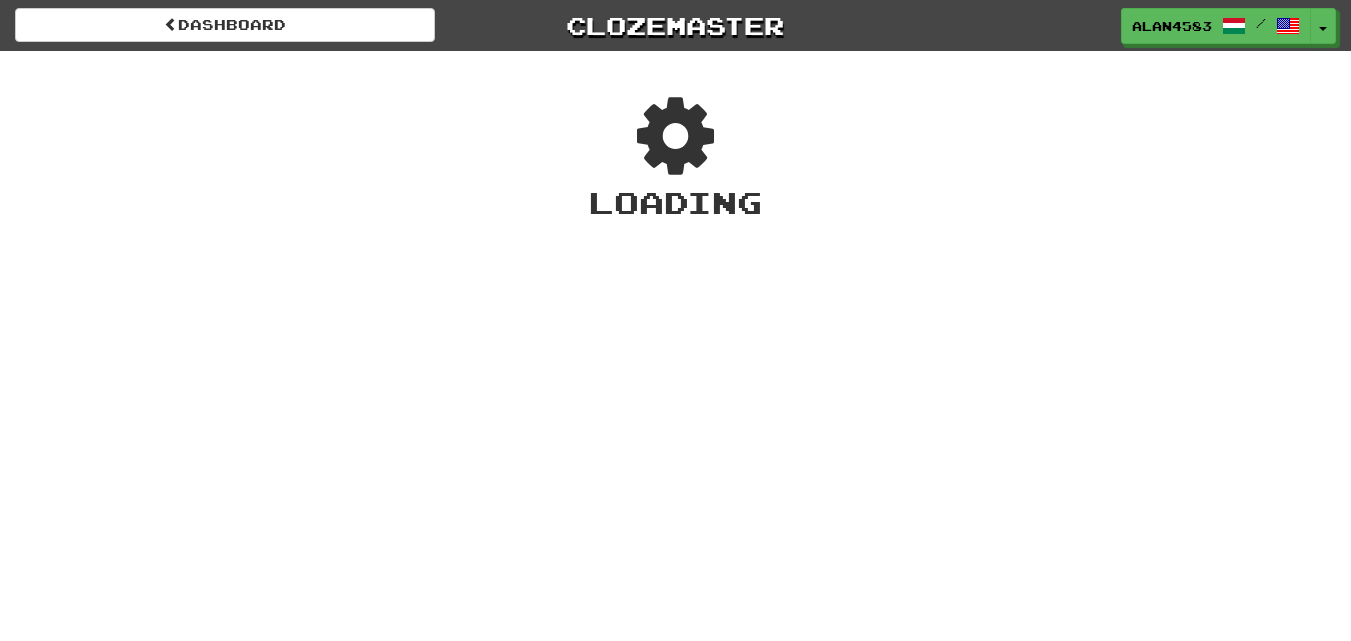 scroll, scrollTop: 0, scrollLeft: 0, axis: both 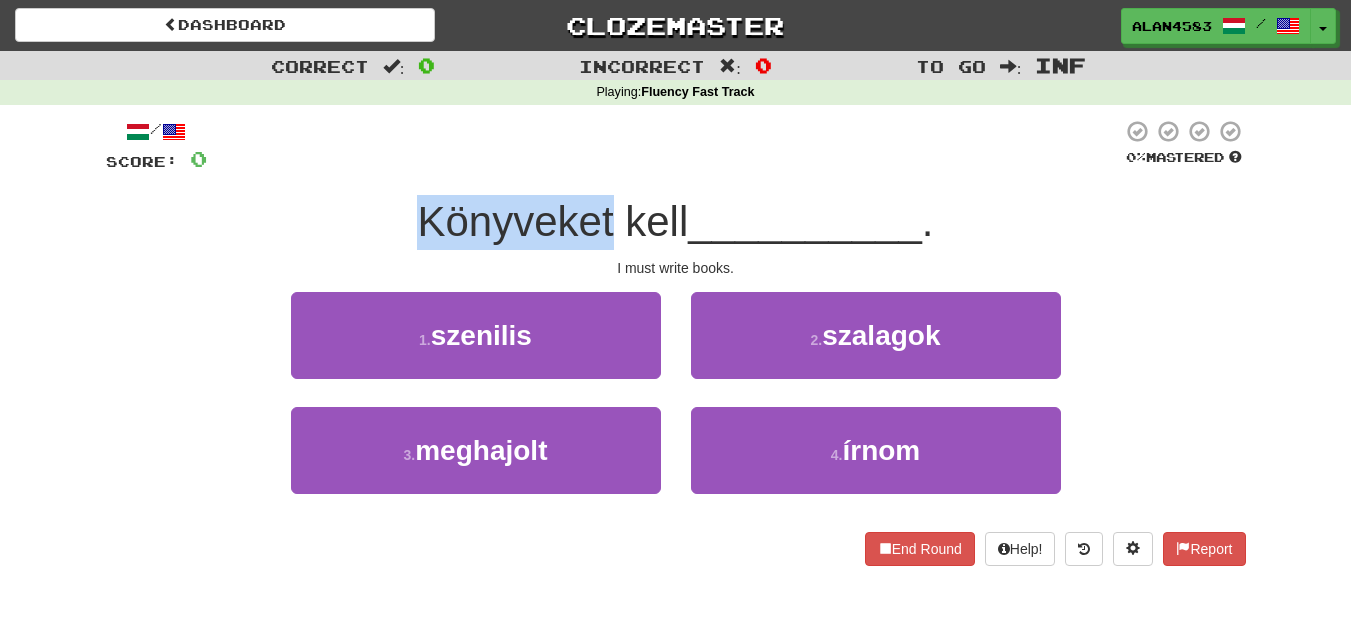 drag, startPoint x: 609, startPoint y: 211, endPoint x: 403, endPoint y: 211, distance: 206 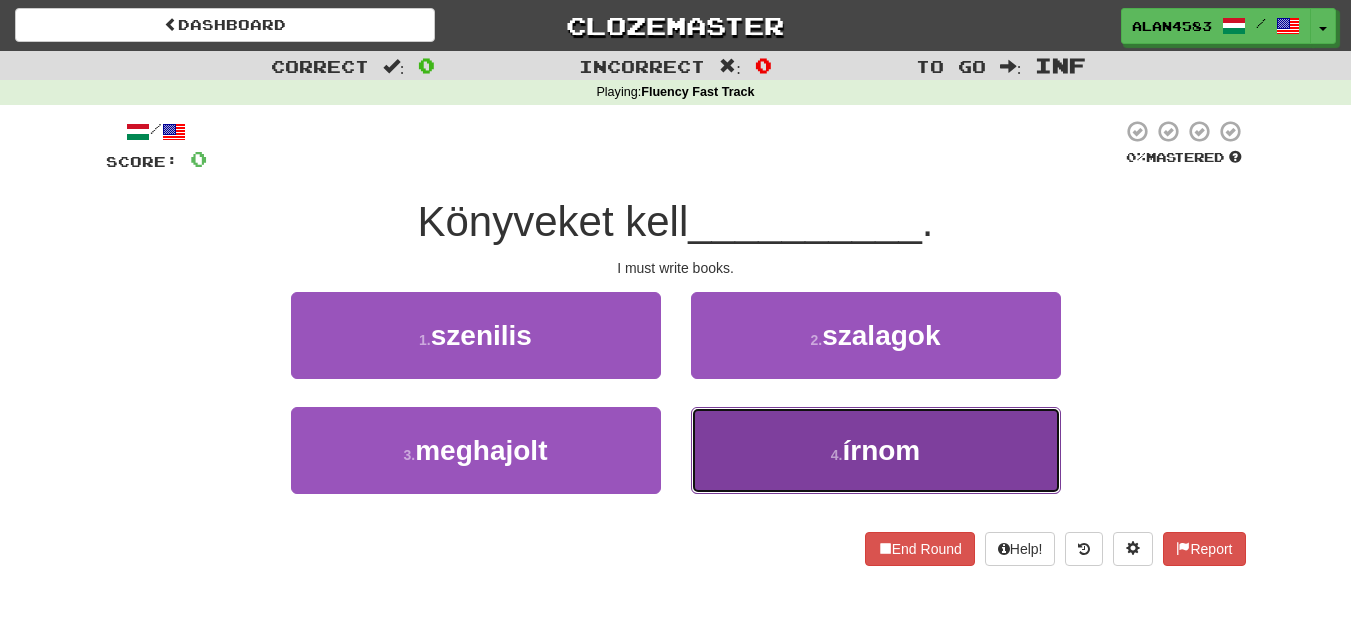 click on "4 .  írnom" at bounding box center (876, 450) 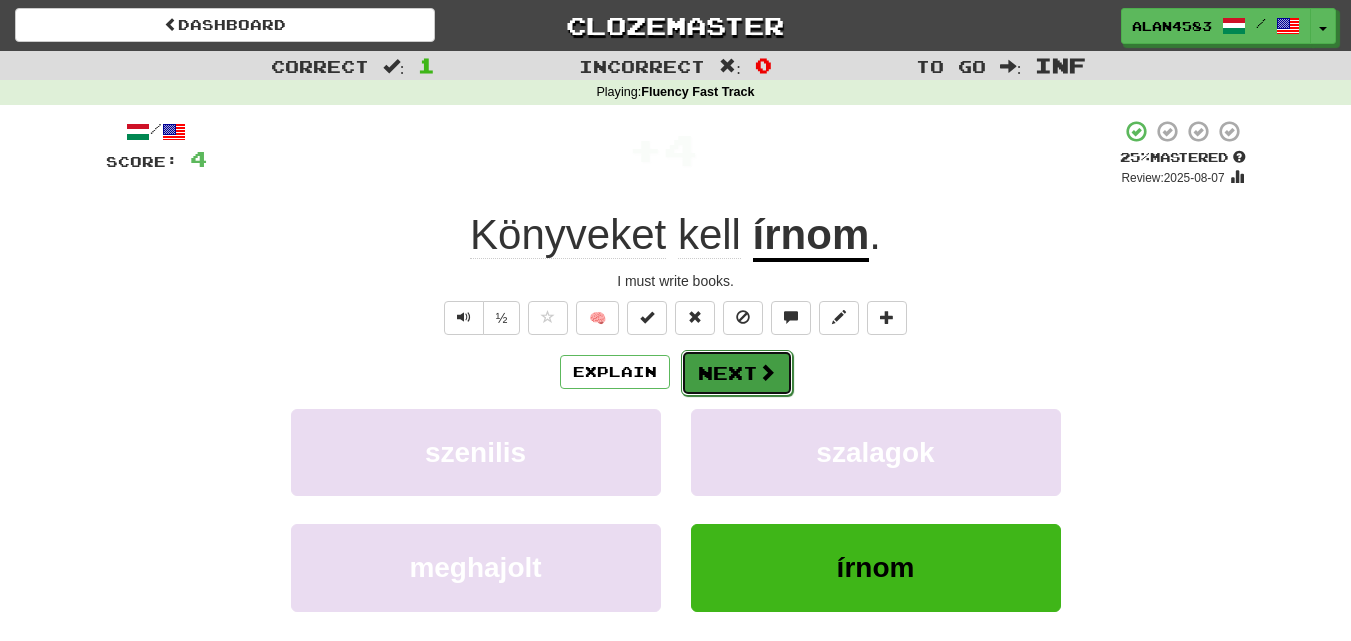 click on "Next" at bounding box center (737, 373) 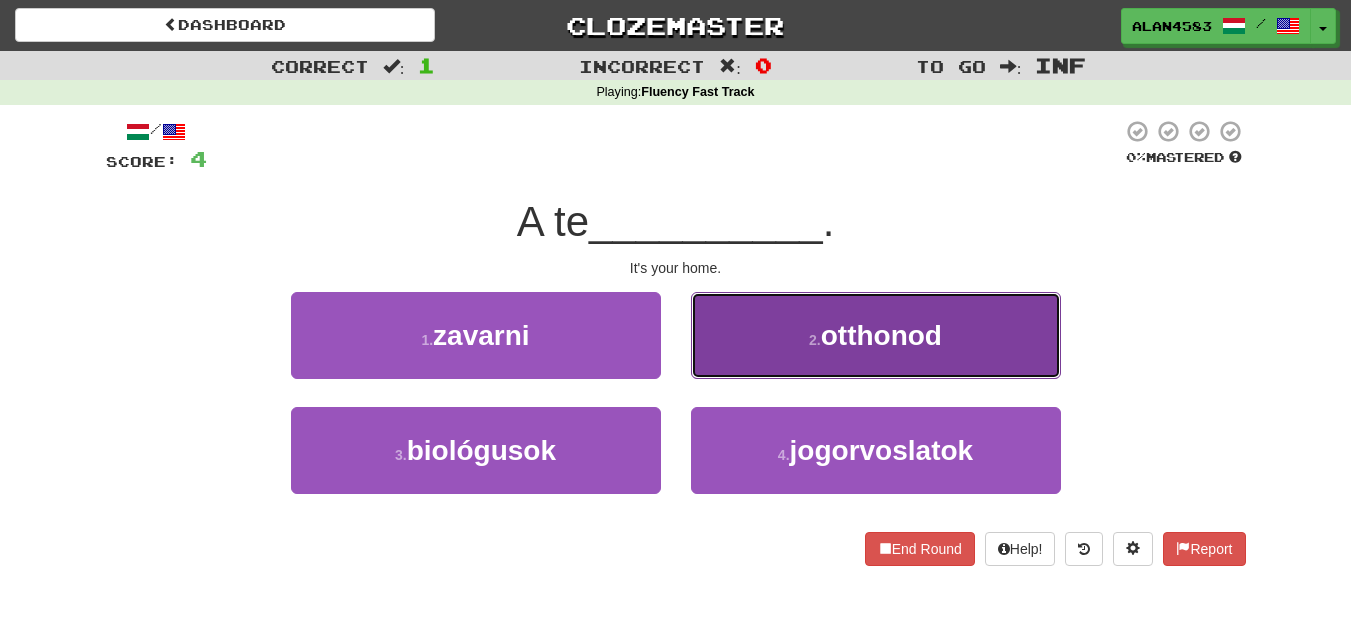 click on "2 .  otthonod" at bounding box center (876, 335) 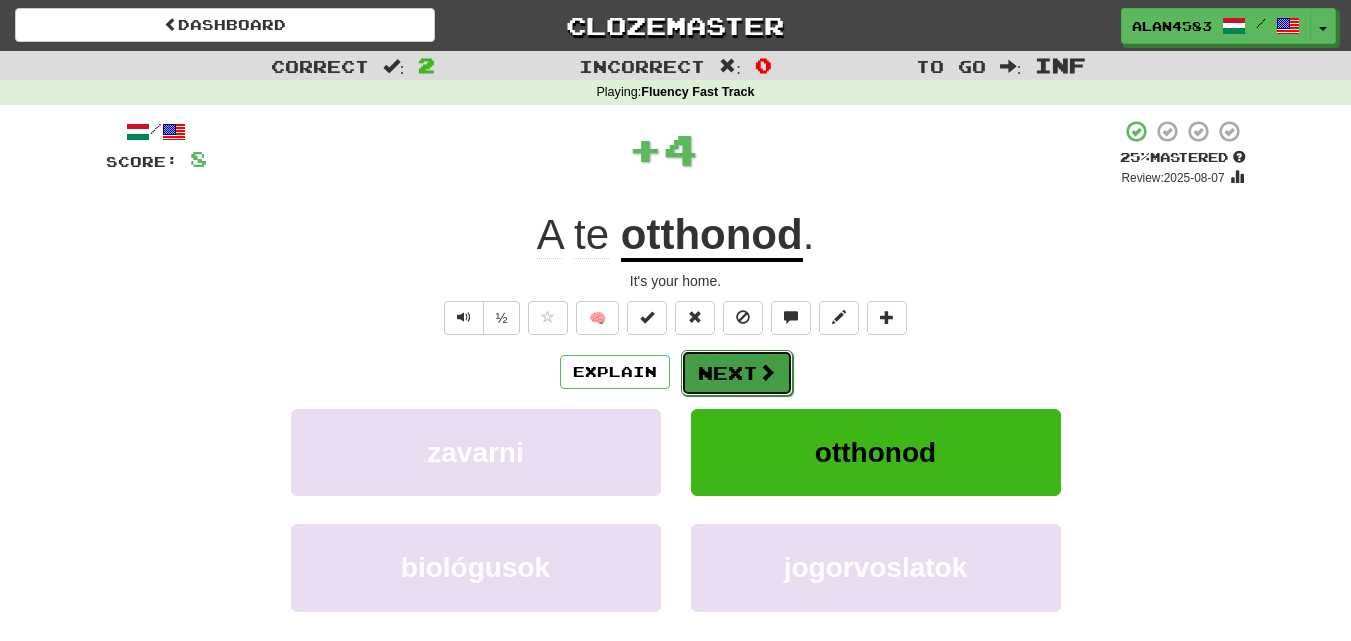 click on "Next" at bounding box center [737, 373] 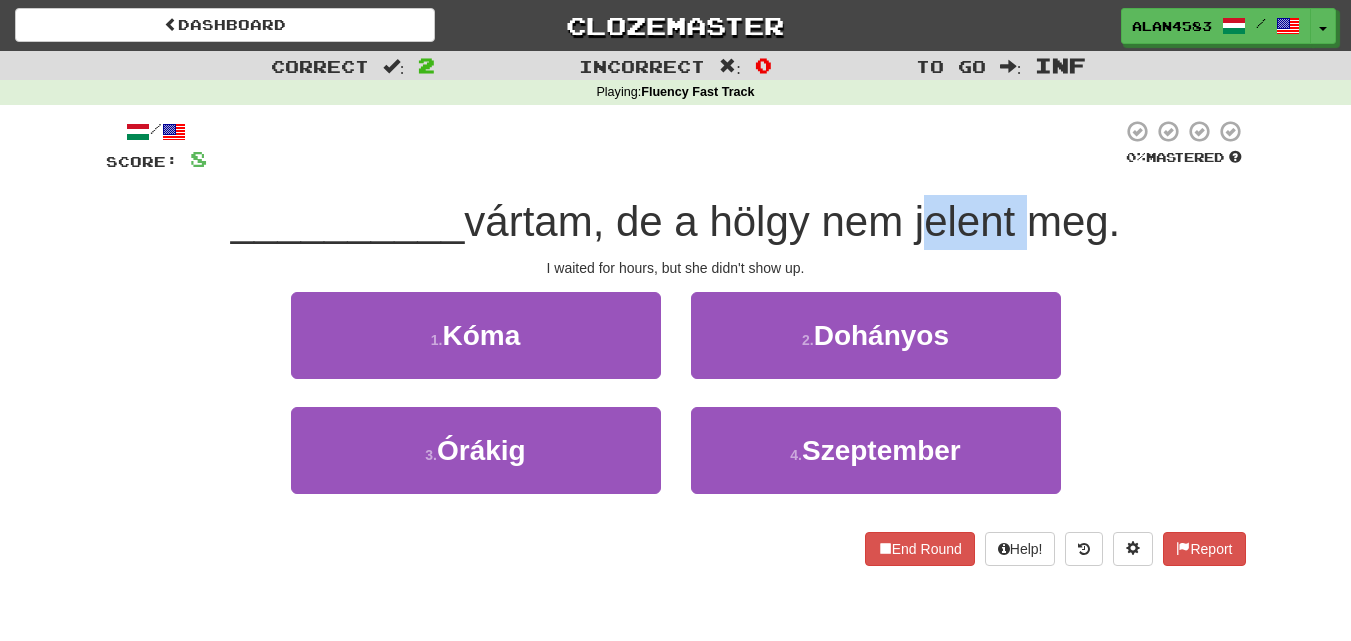 drag, startPoint x: 1019, startPoint y: 219, endPoint x: 925, endPoint y: 219, distance: 94 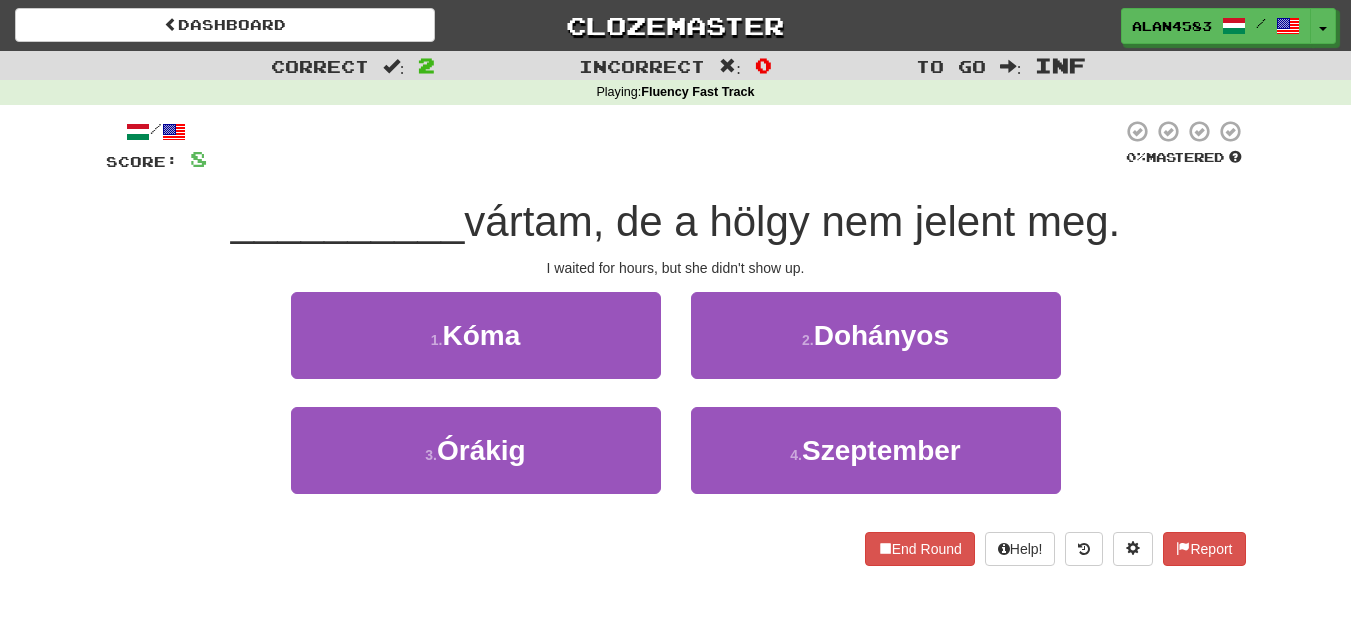click on "/  Score:   8 0 %  Mastered __________  vártam, de a hölgy nem jelent meg. I waited for hours, but she didn't show up. 1 .  Kóma 2 .  Dohányos 3 .  Órákig 4 .  Szeptember  End Round  Help!  Report" at bounding box center [676, 342] 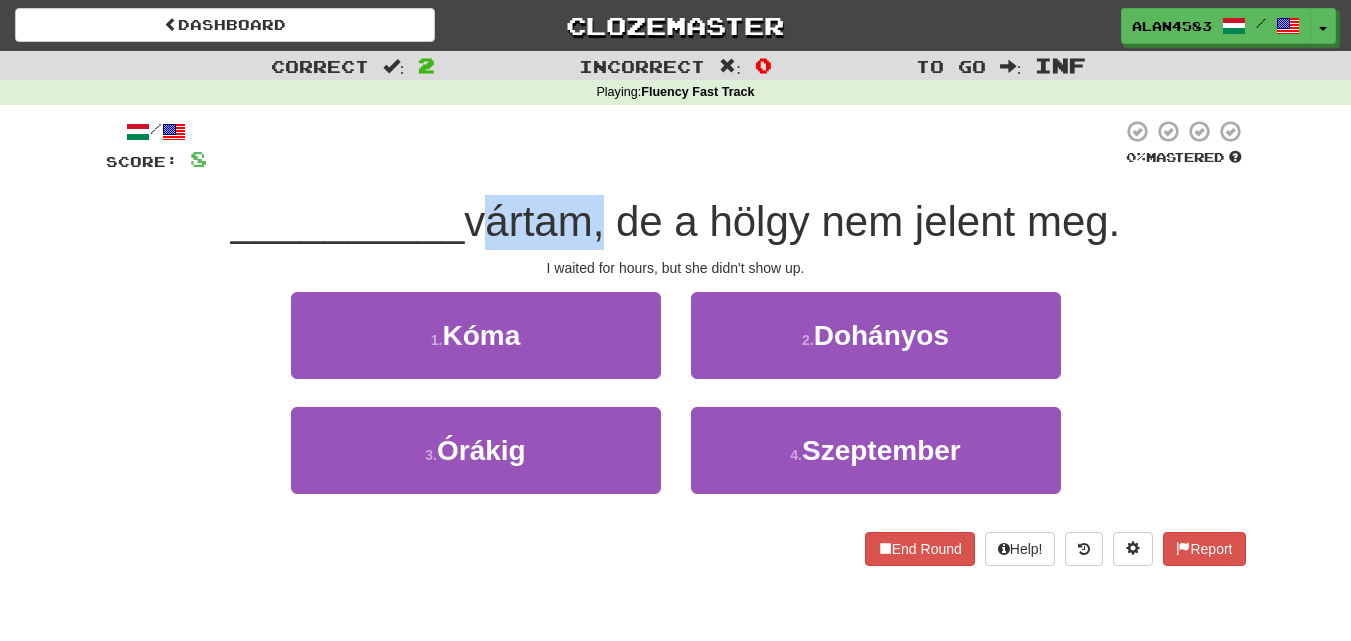 drag, startPoint x: 593, startPoint y: 223, endPoint x: 477, endPoint y: 220, distance: 116.03879 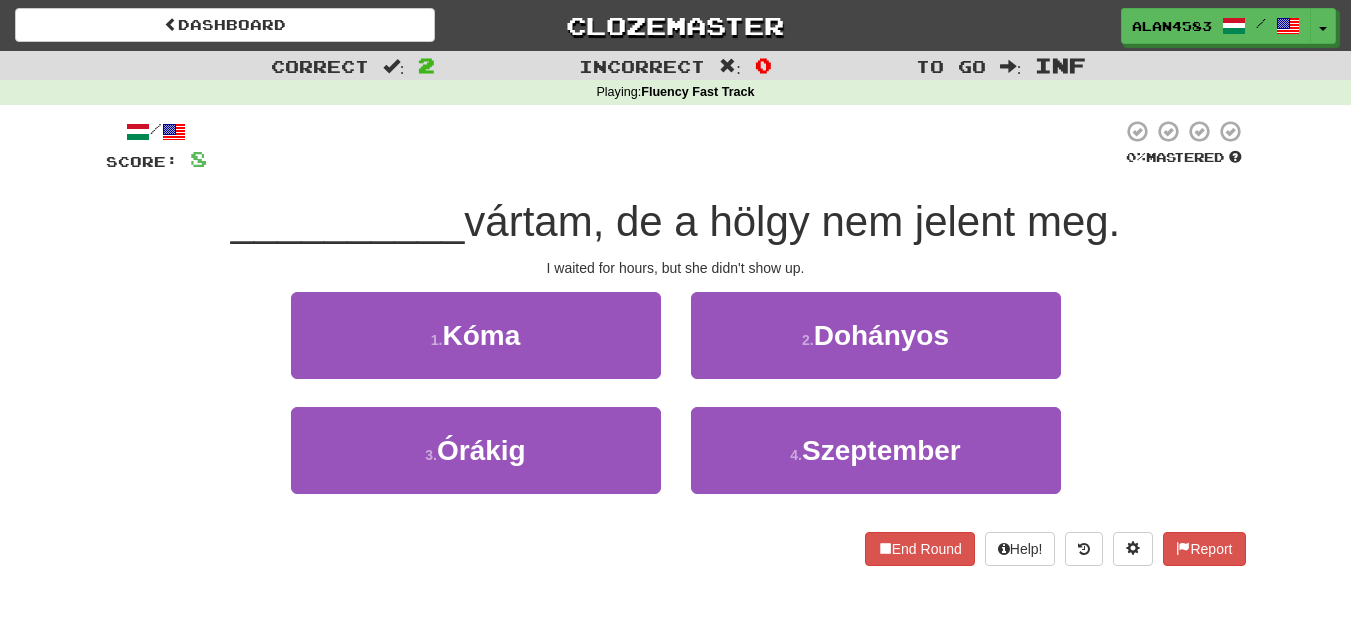 click at bounding box center [664, 146] 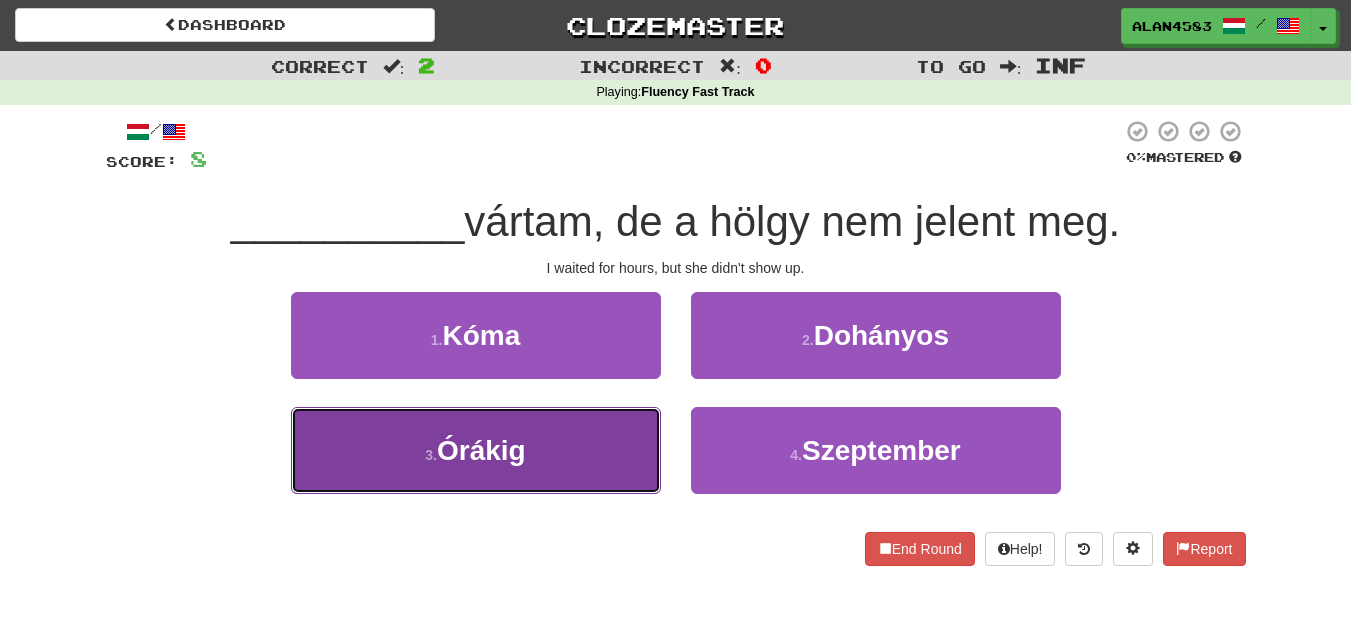click on "3 .  Órákig" at bounding box center [476, 450] 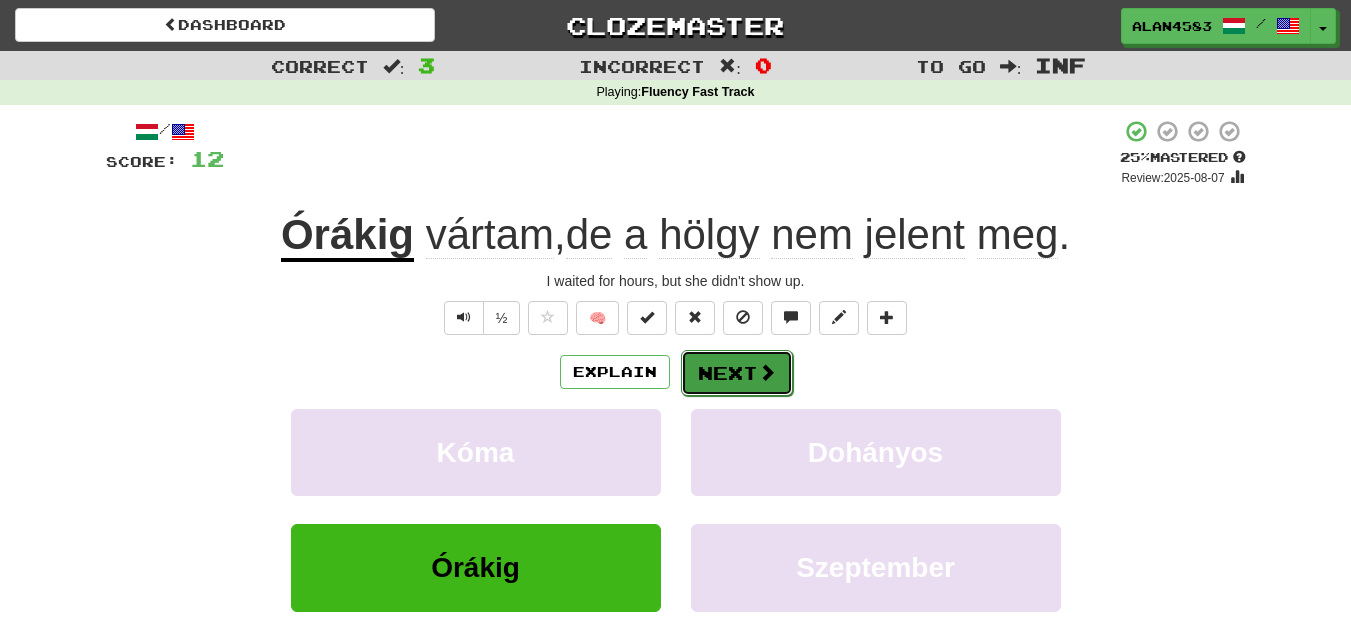 click on "Next" at bounding box center [737, 373] 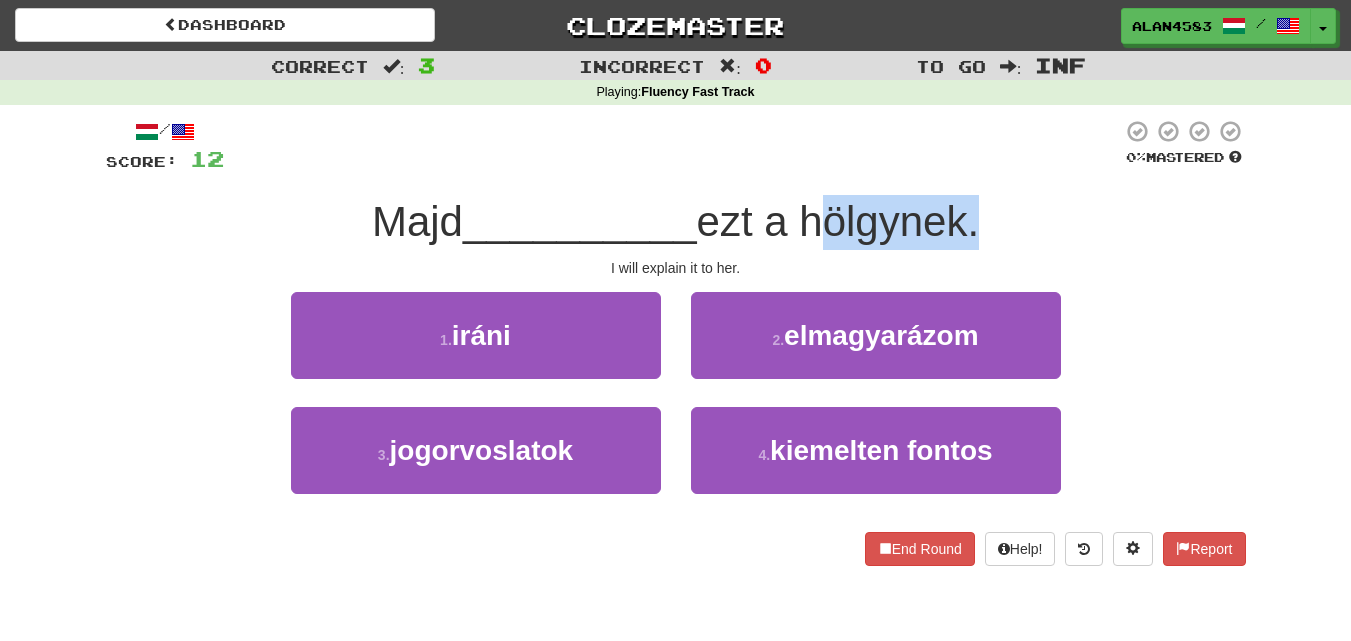 drag, startPoint x: 817, startPoint y: 211, endPoint x: 977, endPoint y: 204, distance: 160.15305 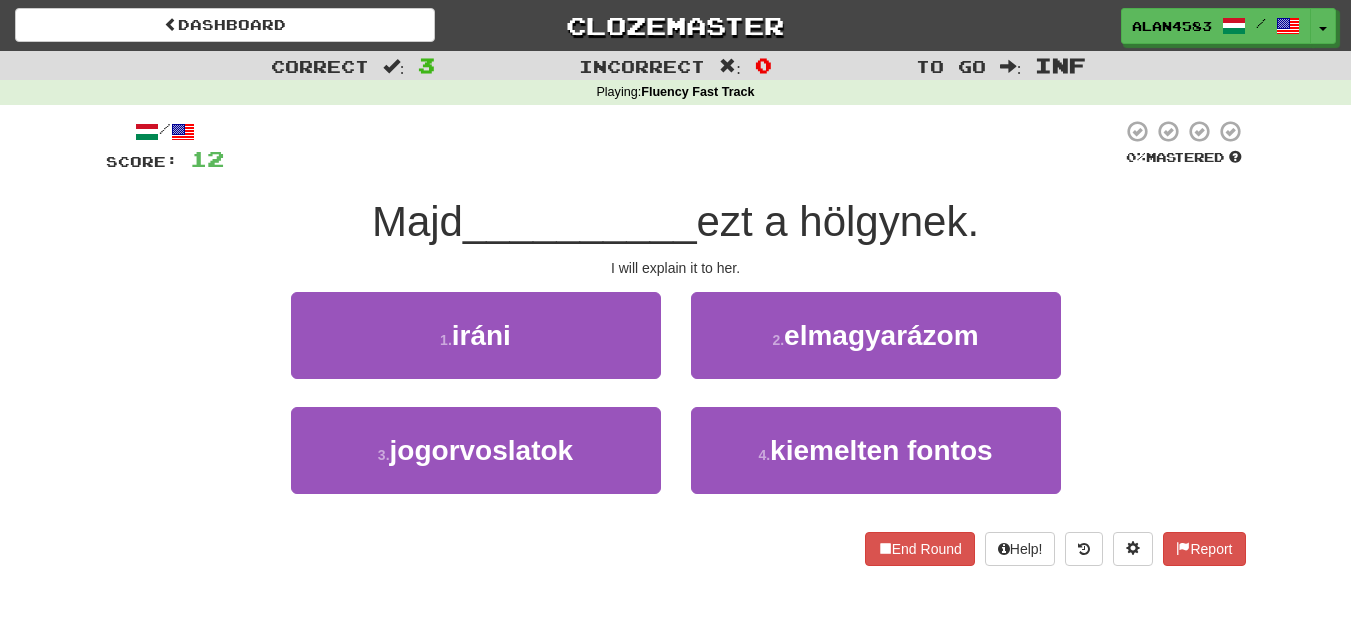 click at bounding box center (673, 146) 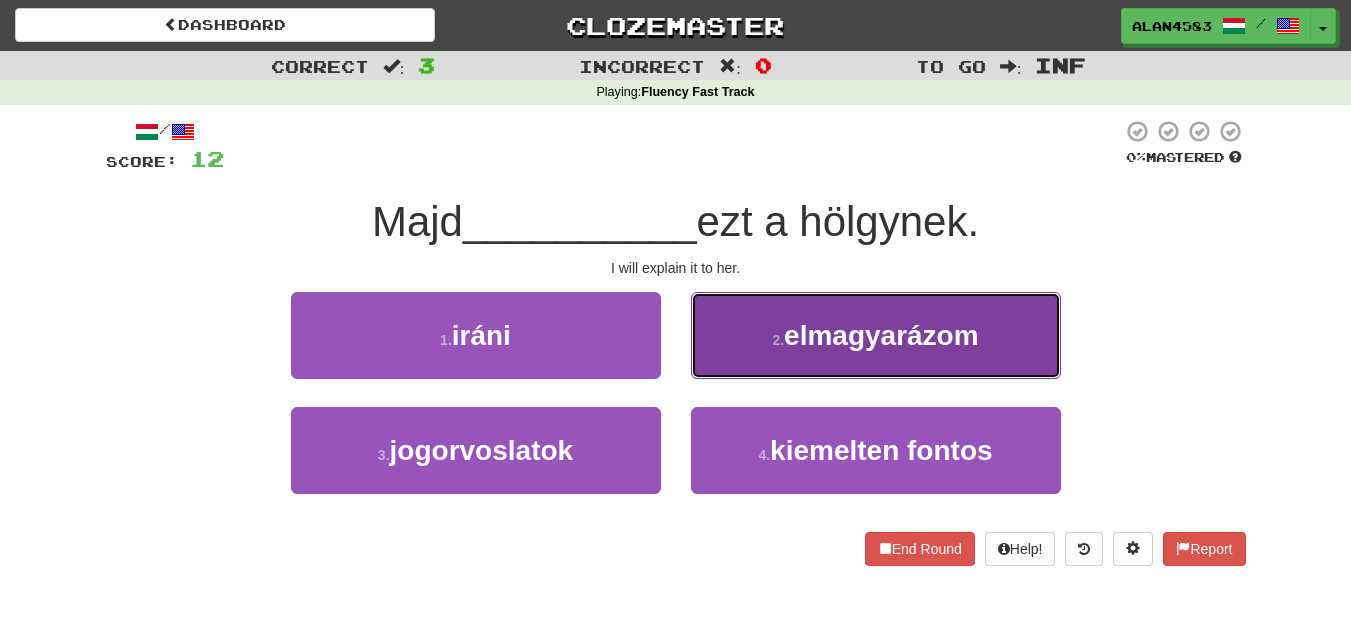 click on "2 .  elmagyarázom" at bounding box center [876, 335] 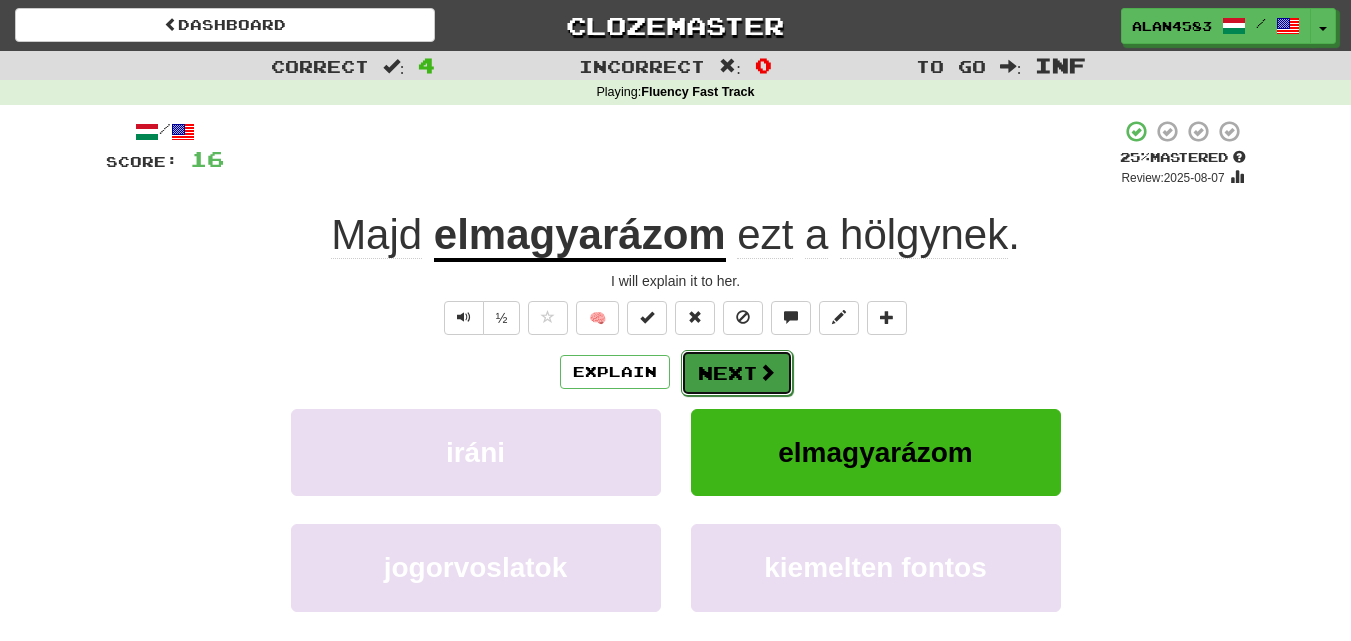 click on "Next" at bounding box center (737, 373) 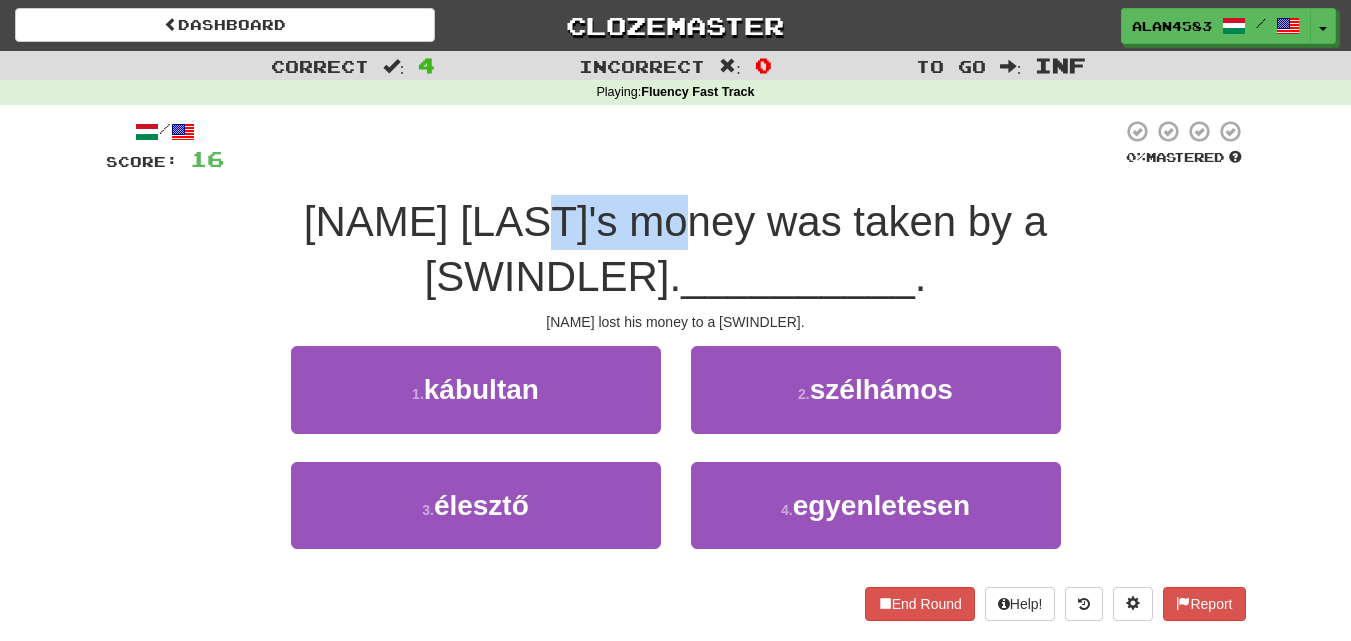drag, startPoint x: 560, startPoint y: 223, endPoint x: 676, endPoint y: 218, distance: 116.10771 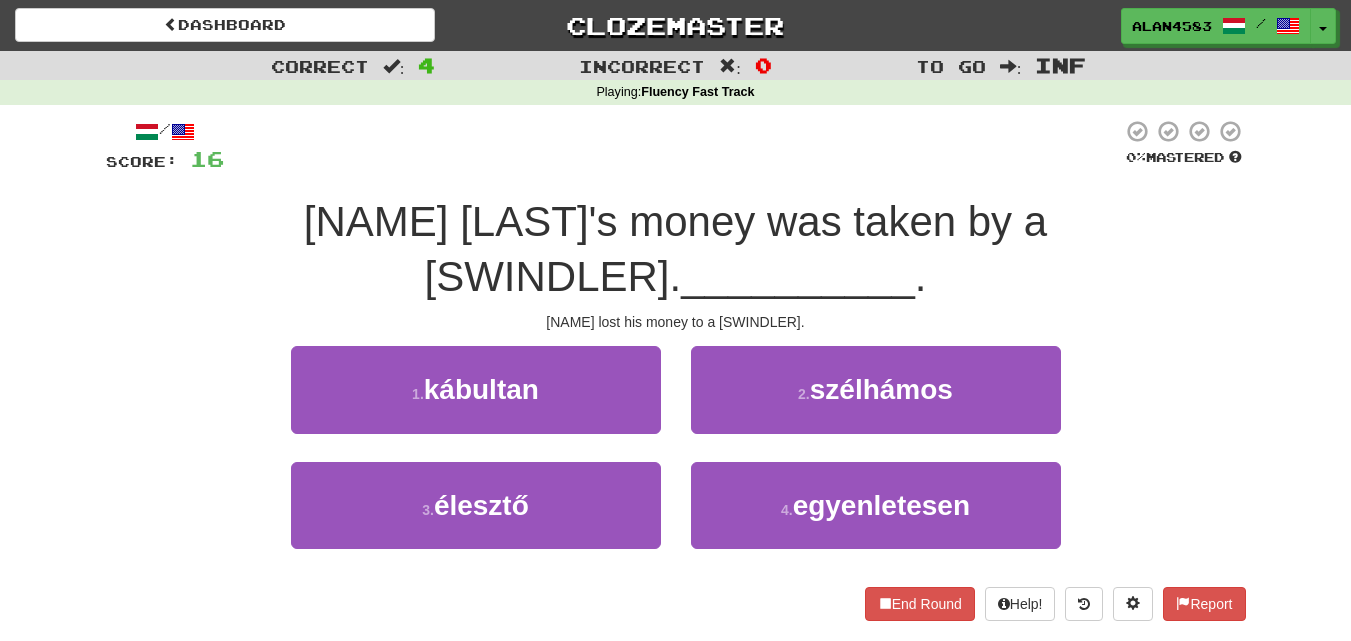 click at bounding box center [673, 146] 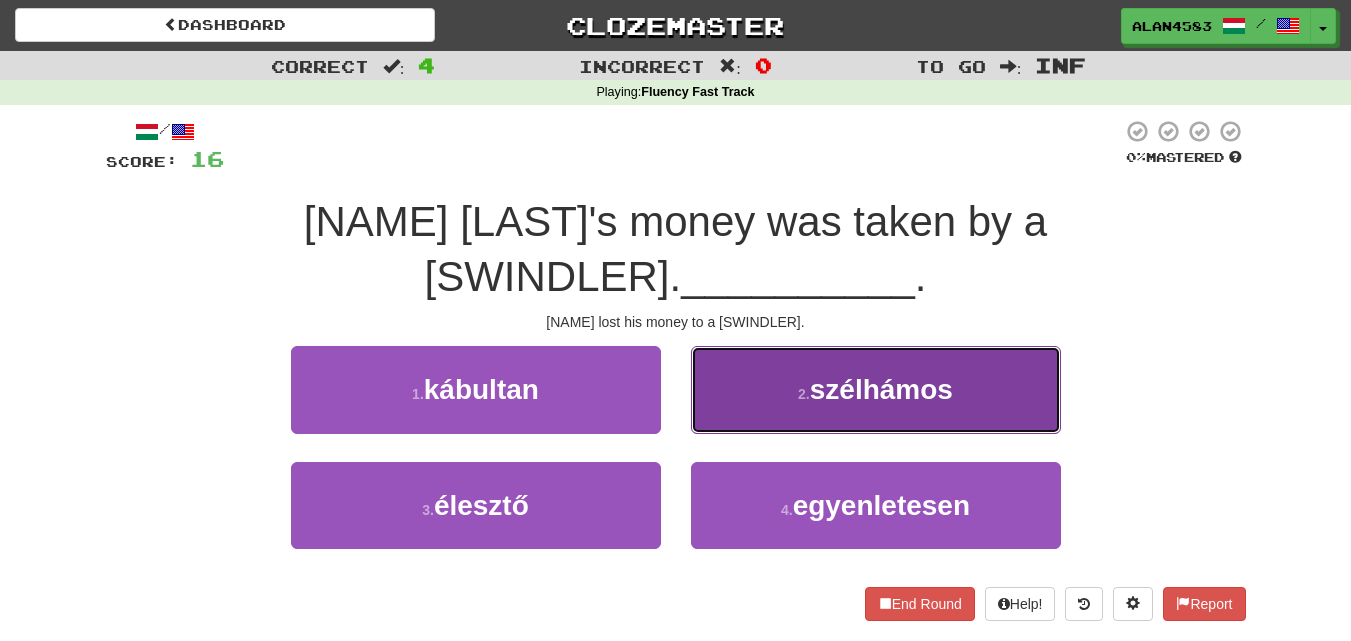 click on "2 .  szélhámos" at bounding box center [876, 389] 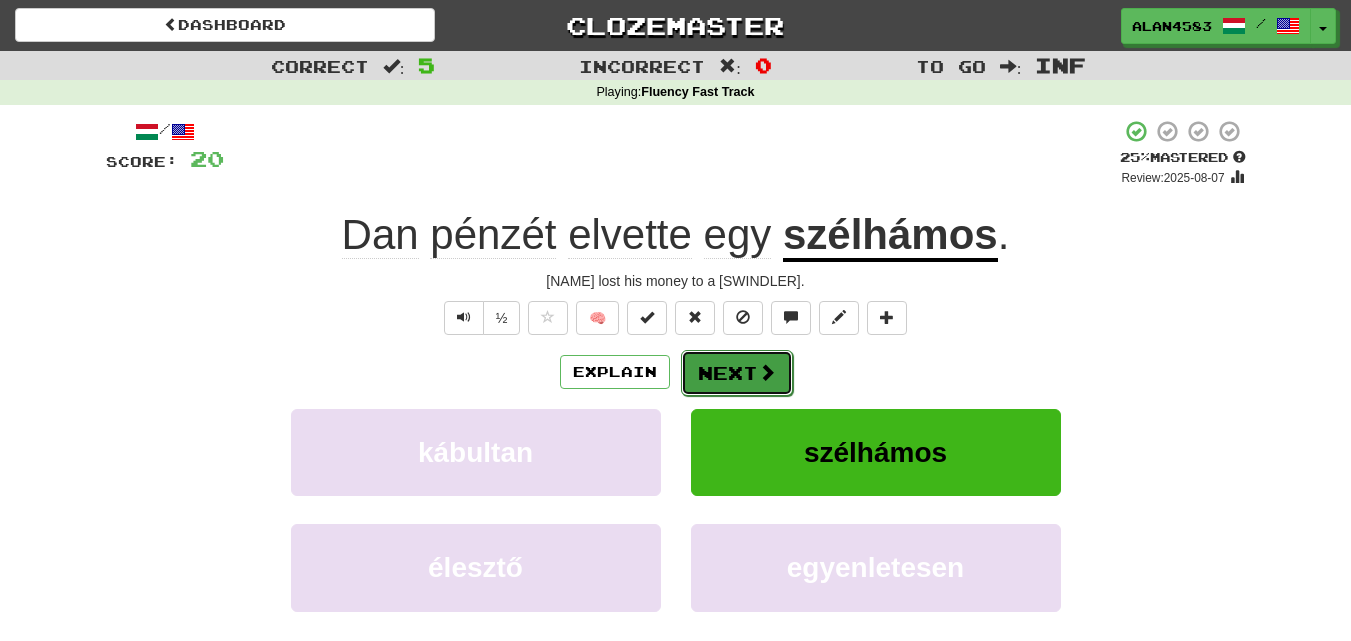 click on "Next" at bounding box center [737, 373] 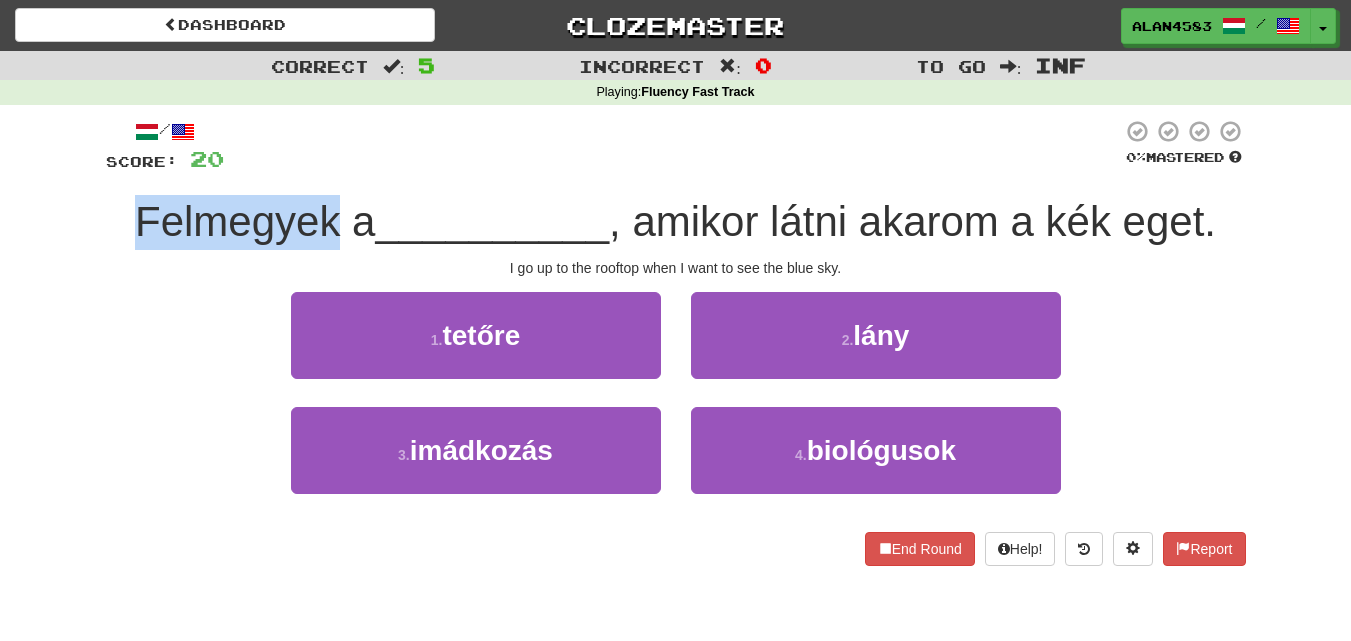 drag, startPoint x: 330, startPoint y: 209, endPoint x: 111, endPoint y: 189, distance: 219.91135 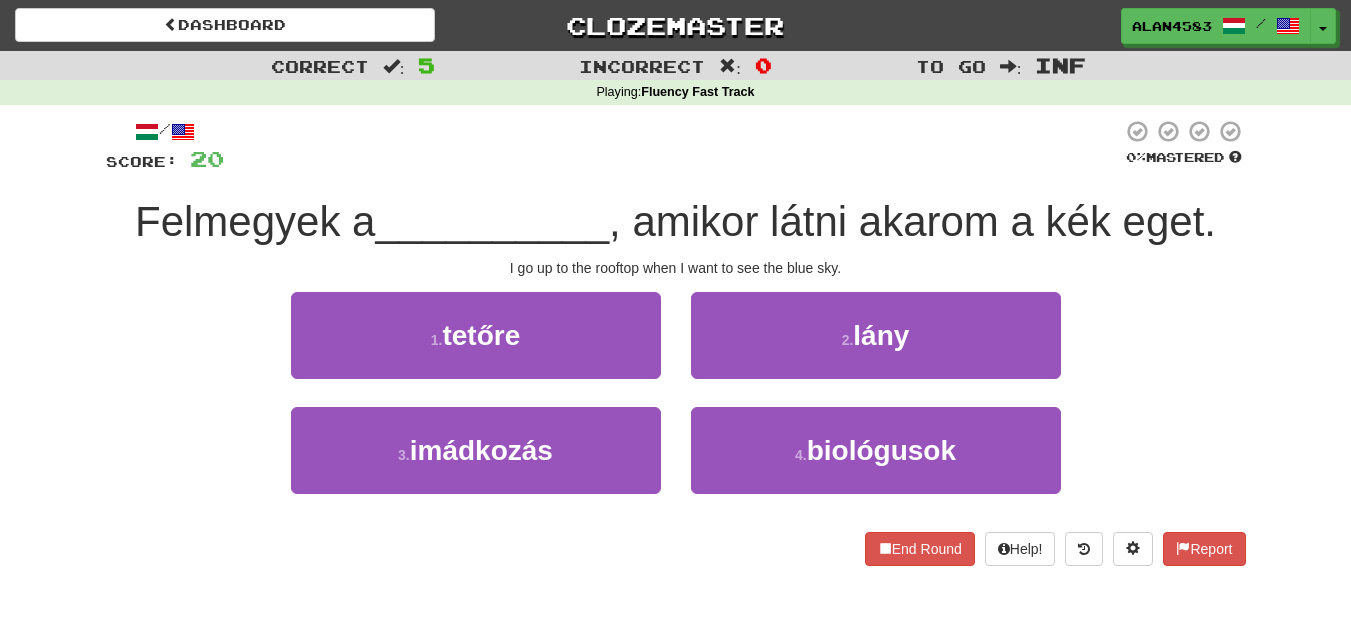 click at bounding box center (673, 146) 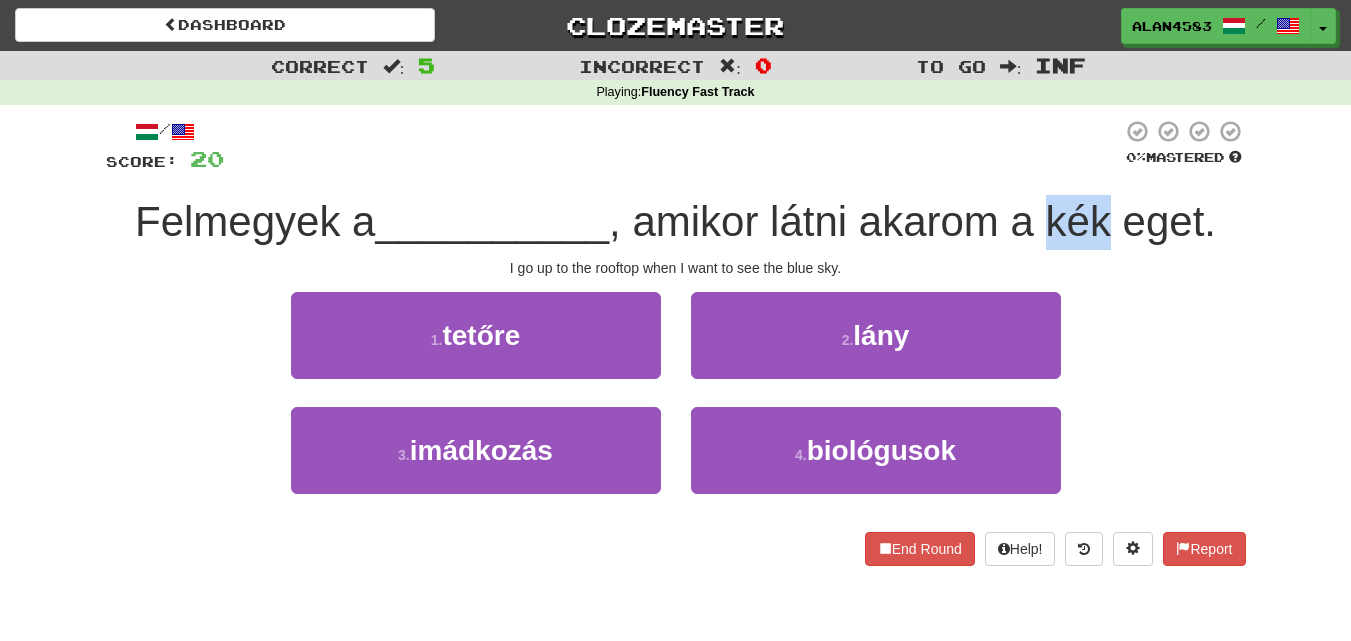 drag, startPoint x: 1053, startPoint y: 212, endPoint x: 1113, endPoint y: 212, distance: 60 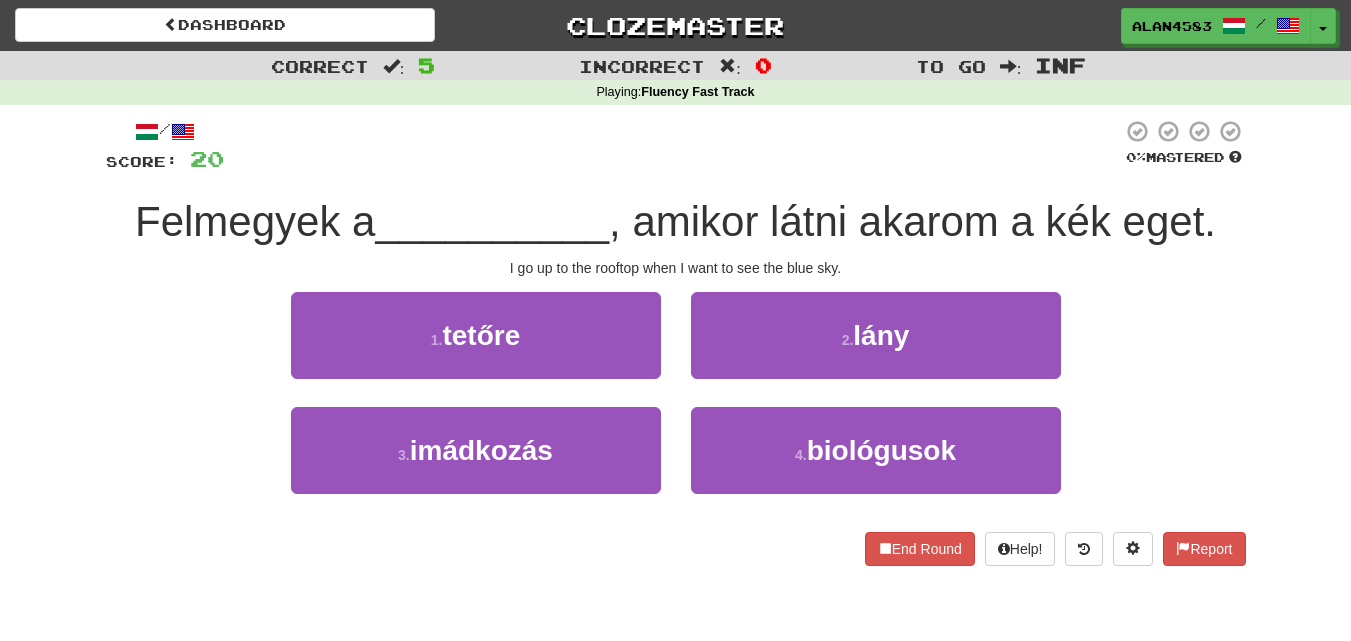 click on "/  Score:   20 0 %  Mastered Felmegyek a  __________ , amikor látni akarom a kék eget. I go up to the rooftop when I want to see the blue sky. 1 .  tetőre 2 .  lány 3 .  imádkozás 4 .  biológusok  End Round  Help!  Report" at bounding box center [676, 342] 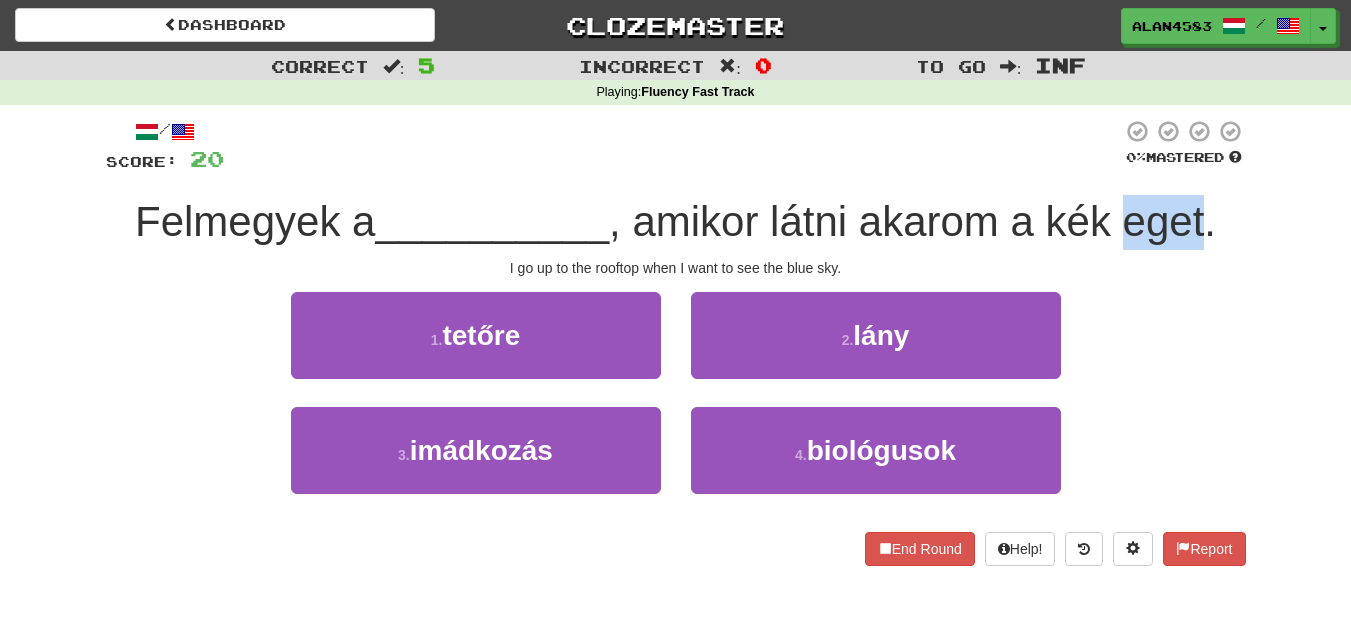 drag, startPoint x: 1129, startPoint y: 226, endPoint x: 1209, endPoint y: 218, distance: 80.399 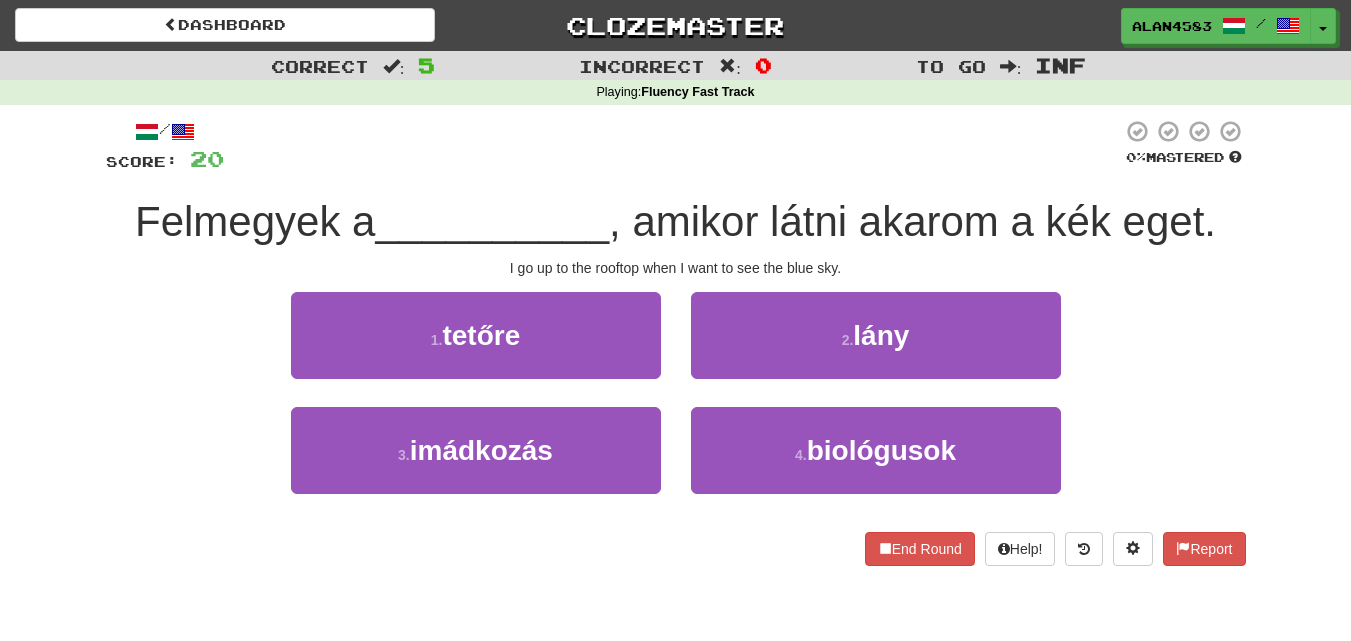 click at bounding box center (673, 146) 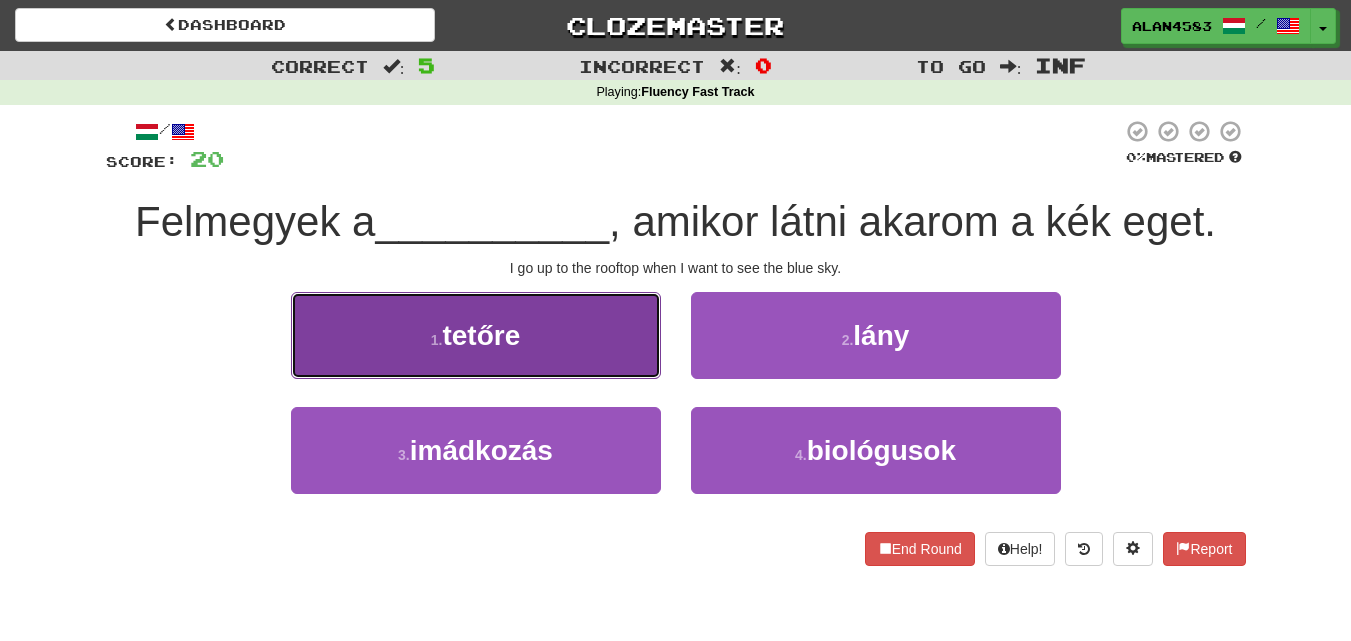 click on "1 .  tetőre" at bounding box center [476, 335] 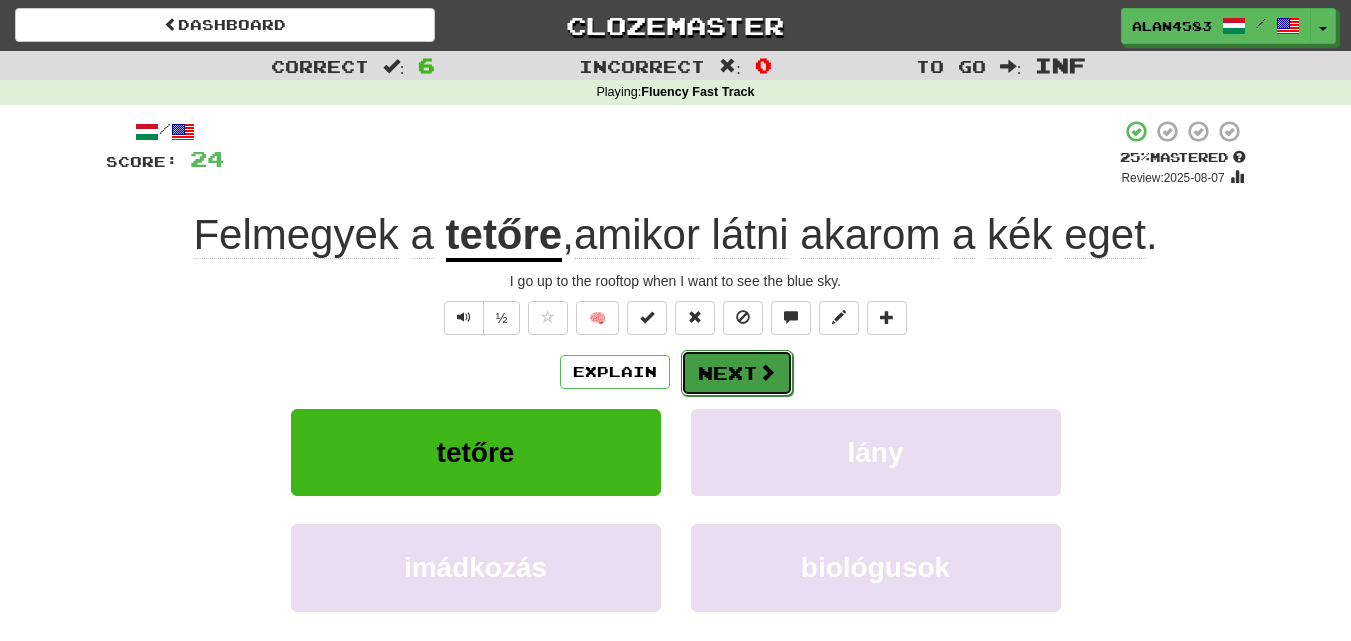 click on "Next" at bounding box center (737, 373) 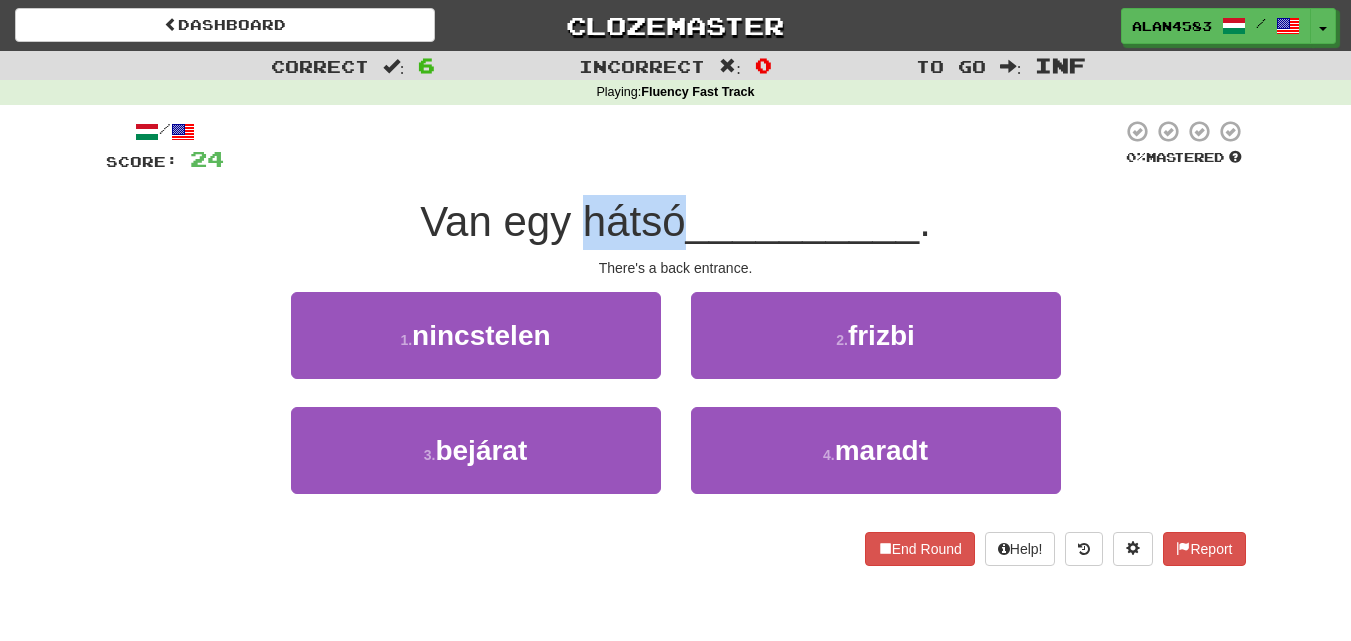 drag, startPoint x: 679, startPoint y: 218, endPoint x: 581, endPoint y: 216, distance: 98.02041 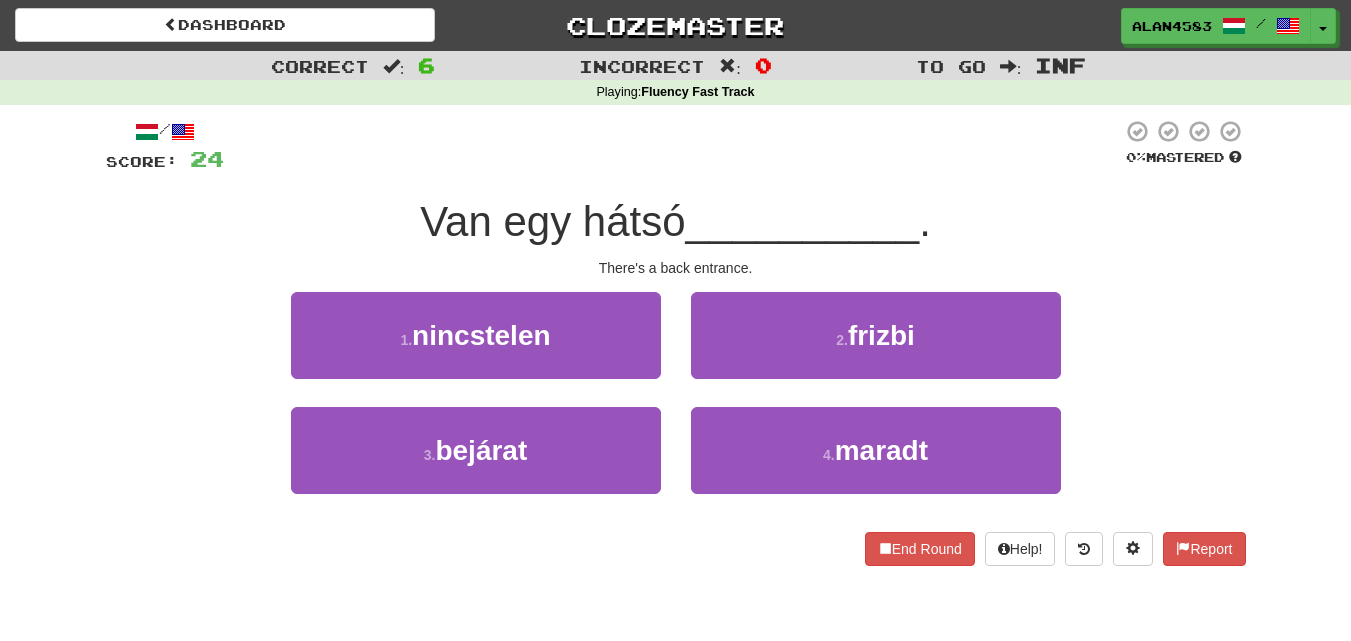 click at bounding box center (673, 146) 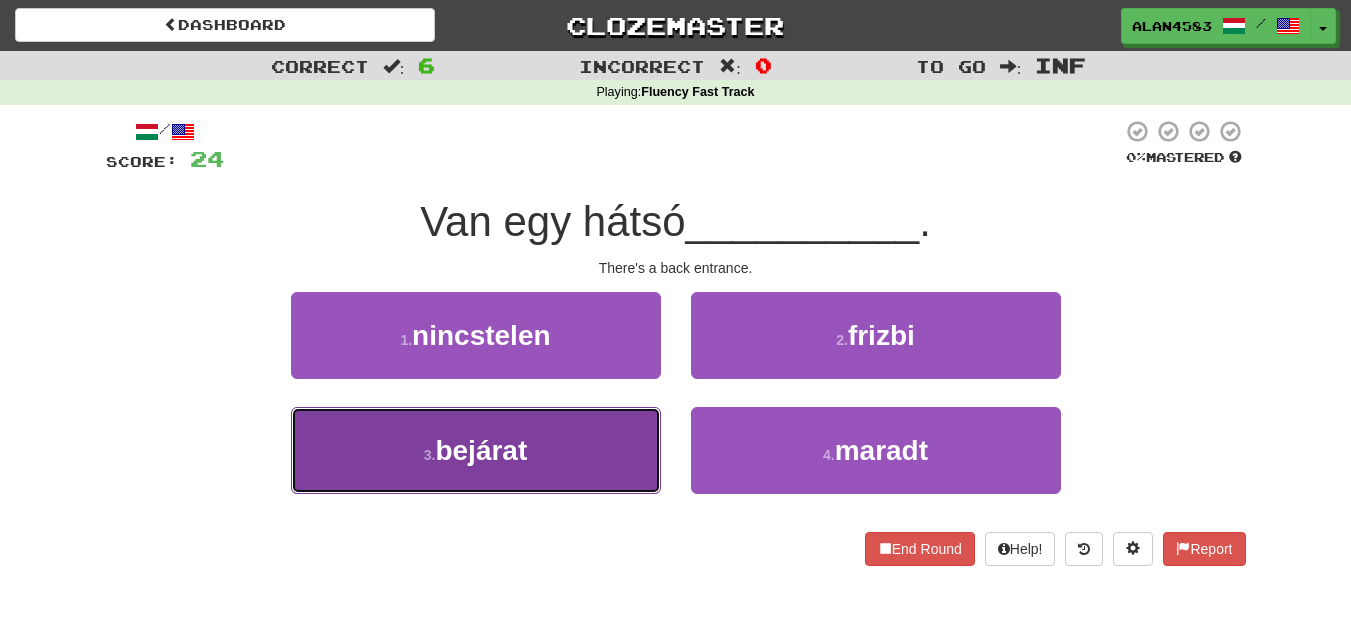 click on "3 .  bejárat" at bounding box center [476, 450] 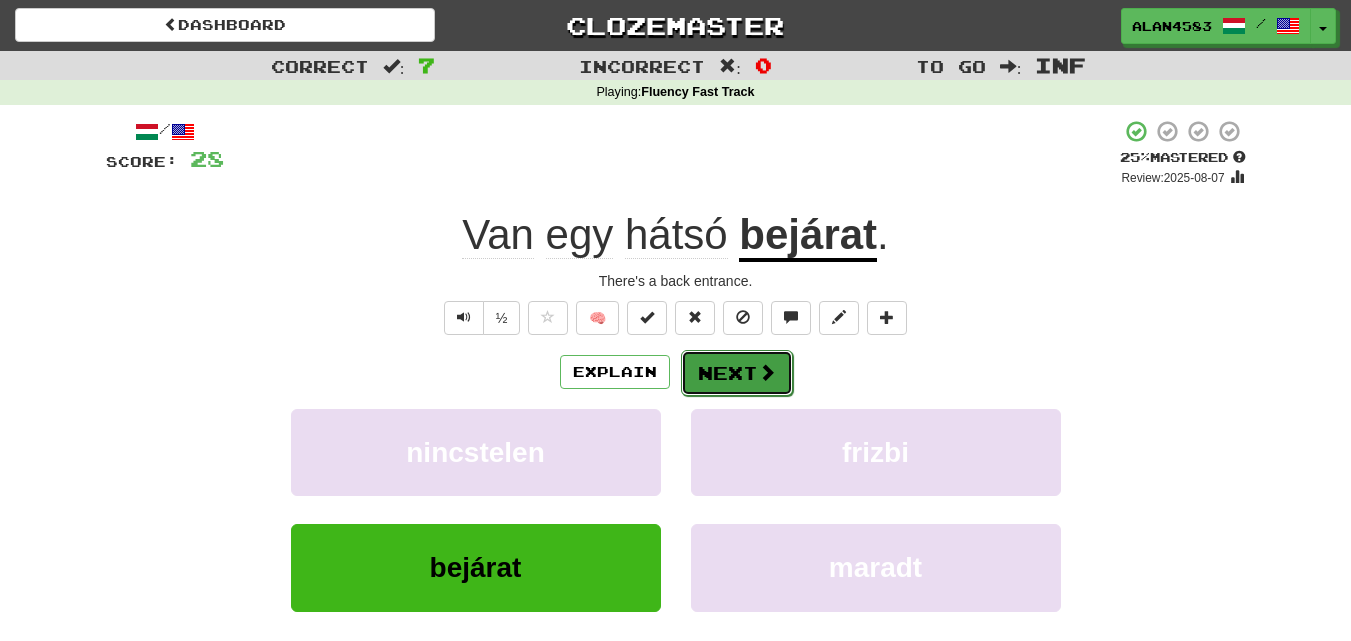 click on "Next" at bounding box center [737, 373] 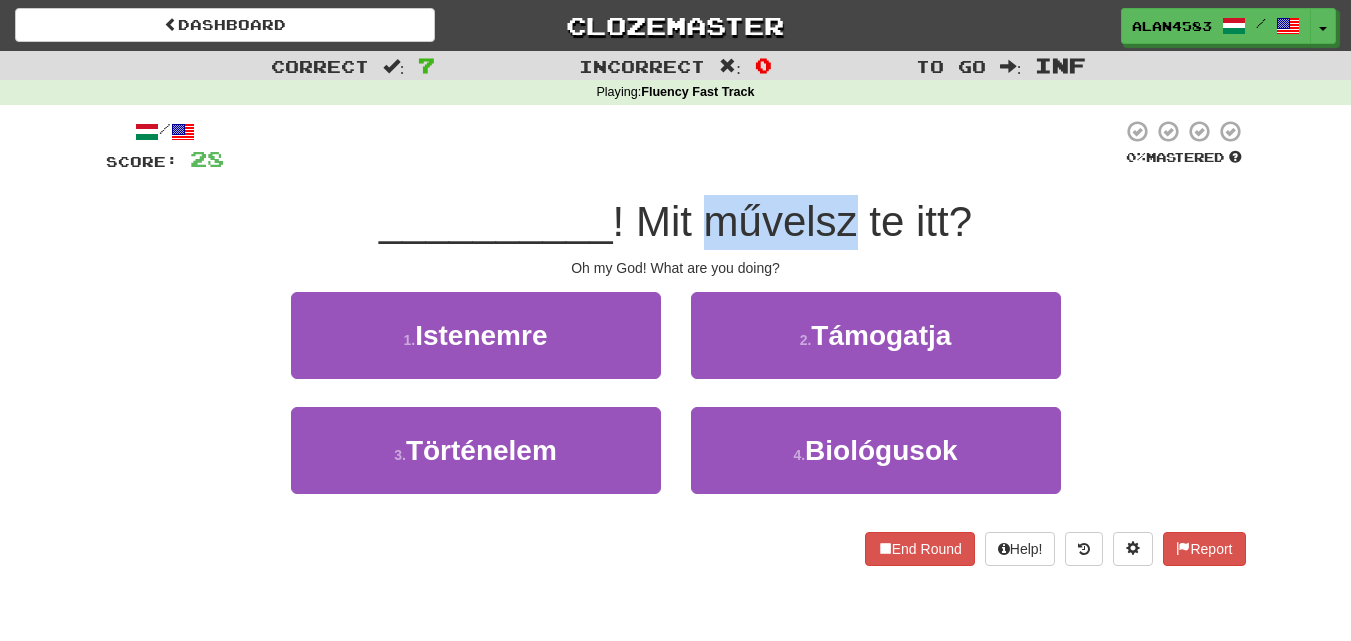 drag, startPoint x: 858, startPoint y: 215, endPoint x: 713, endPoint y: 208, distance: 145.16887 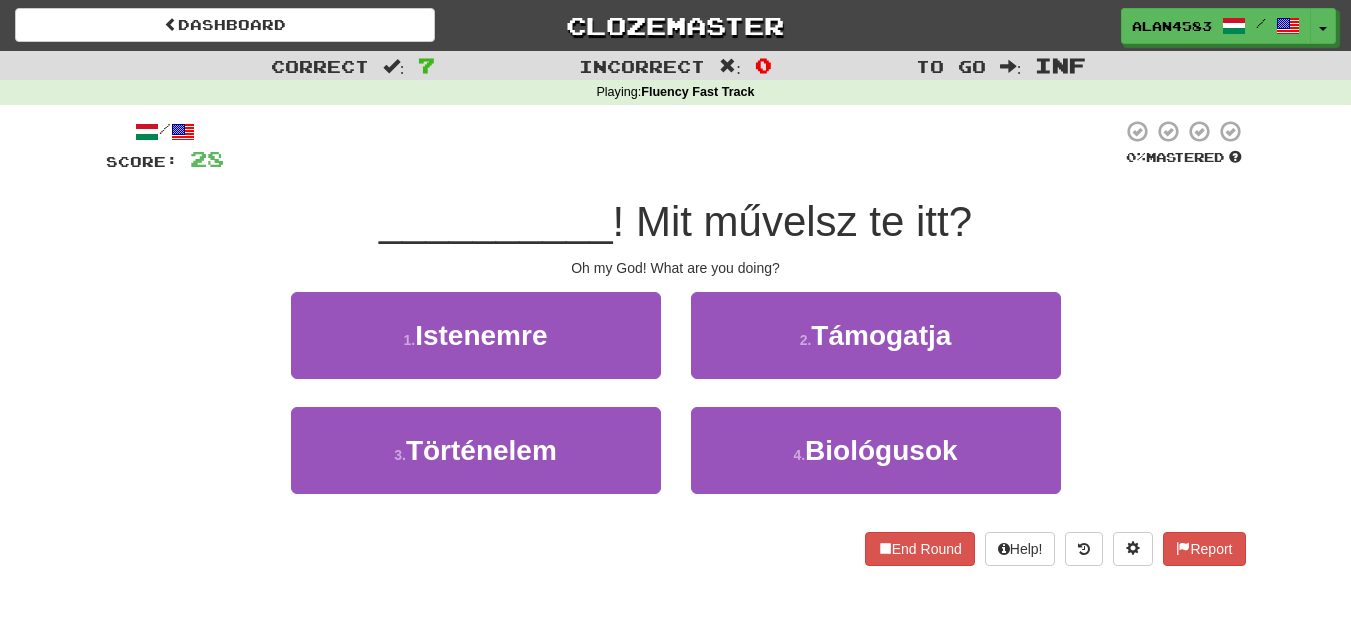 click on "__________" at bounding box center [496, 221] 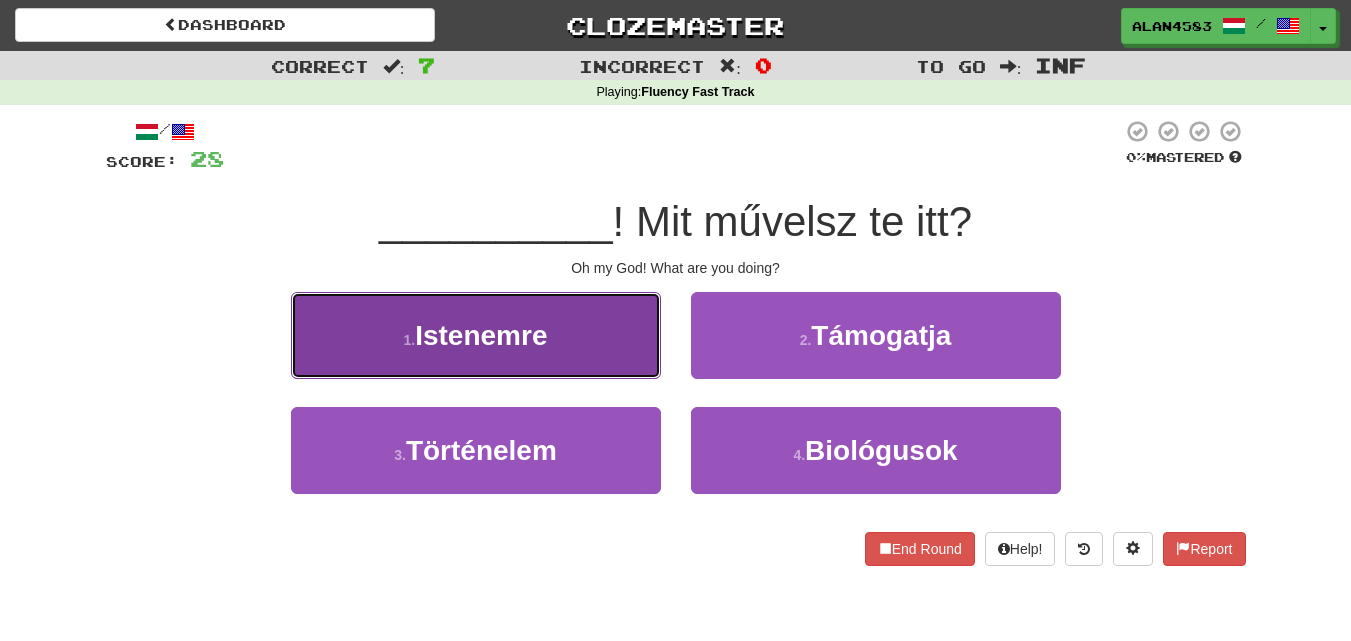 click on "1 .  Istenemre" at bounding box center [476, 335] 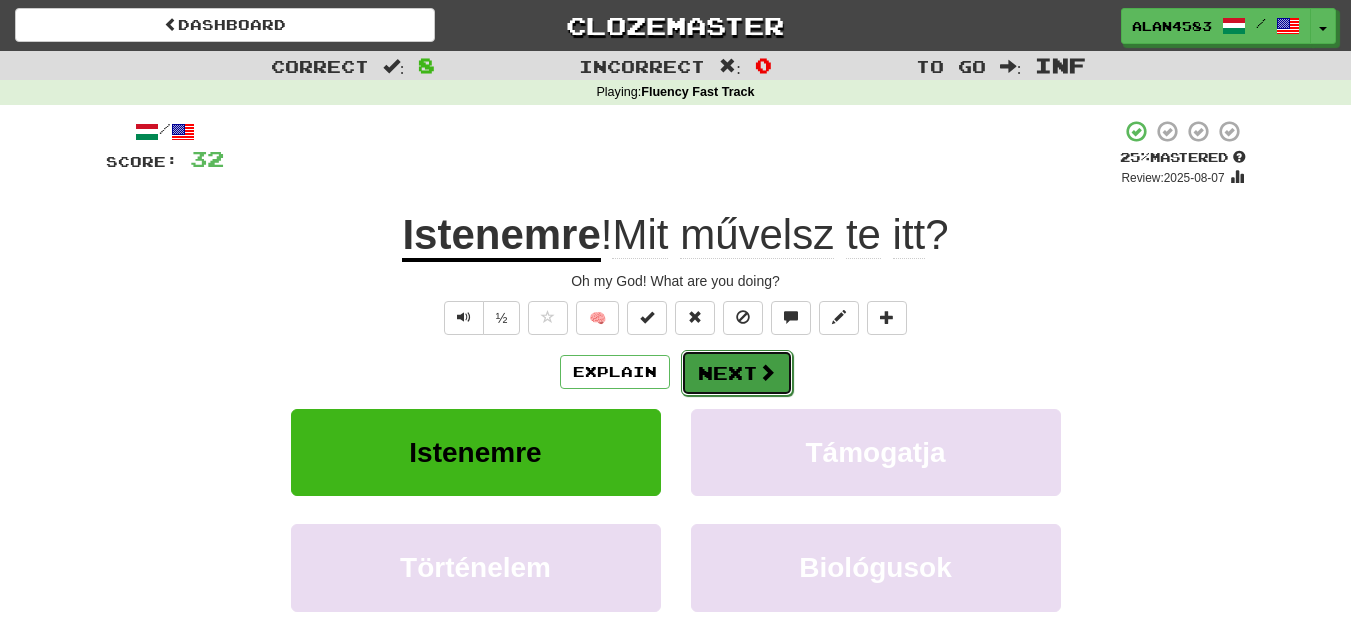 click on "Next" at bounding box center (737, 373) 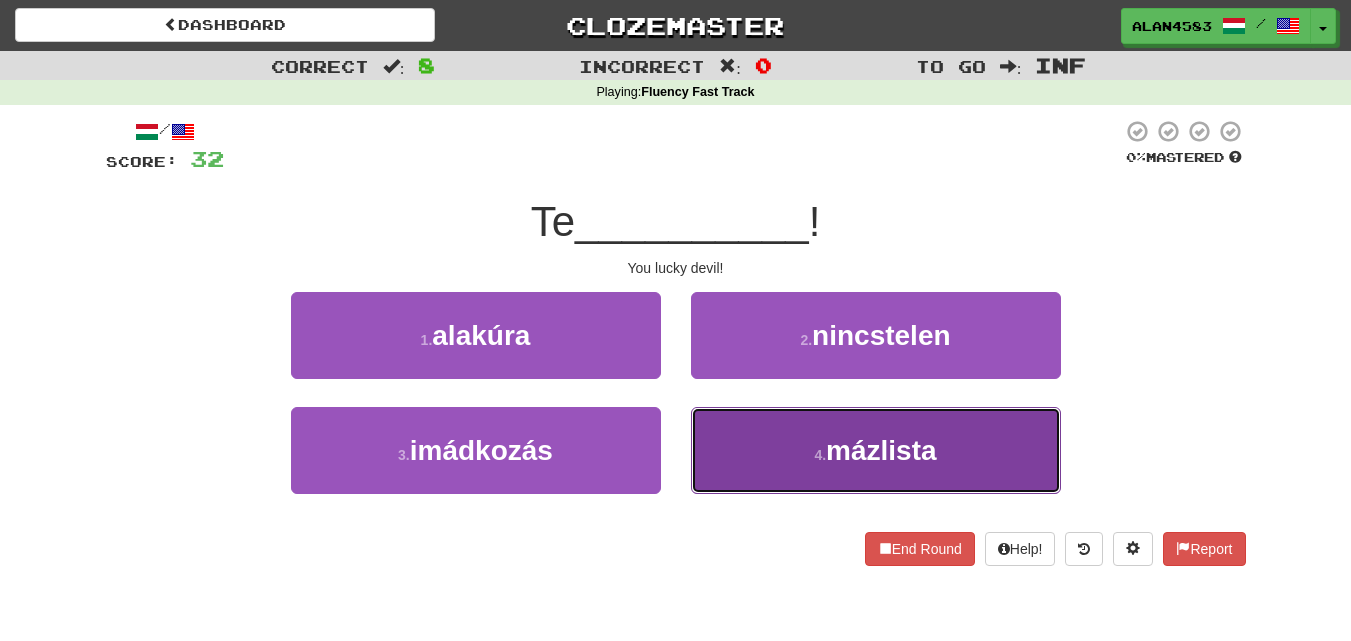 click on "4 .  mázlista" at bounding box center (876, 450) 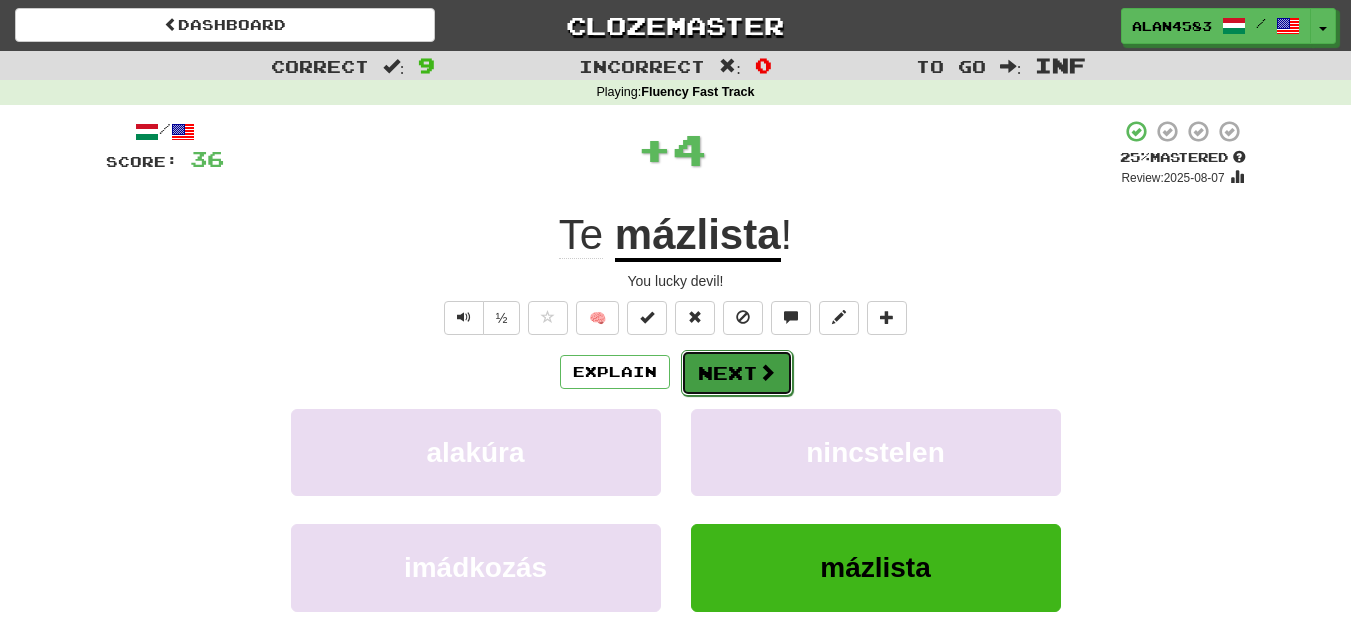 click on "Next" at bounding box center (737, 373) 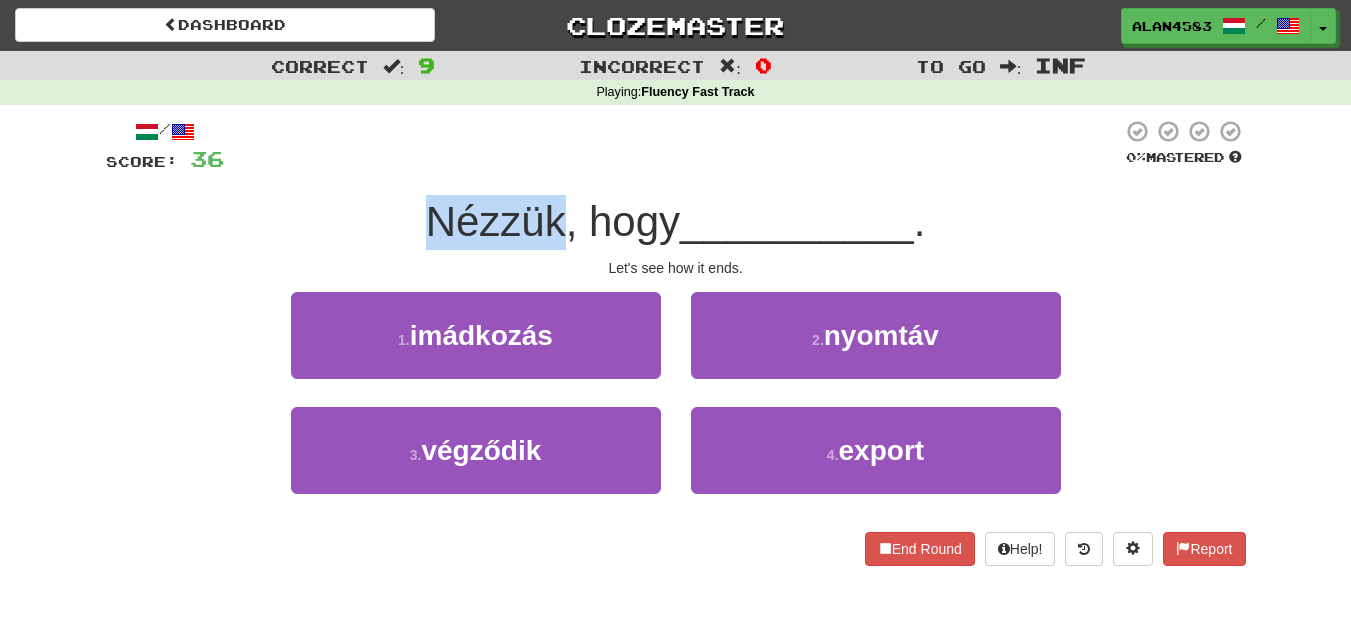 drag, startPoint x: 555, startPoint y: 215, endPoint x: 391, endPoint y: 212, distance: 164.02744 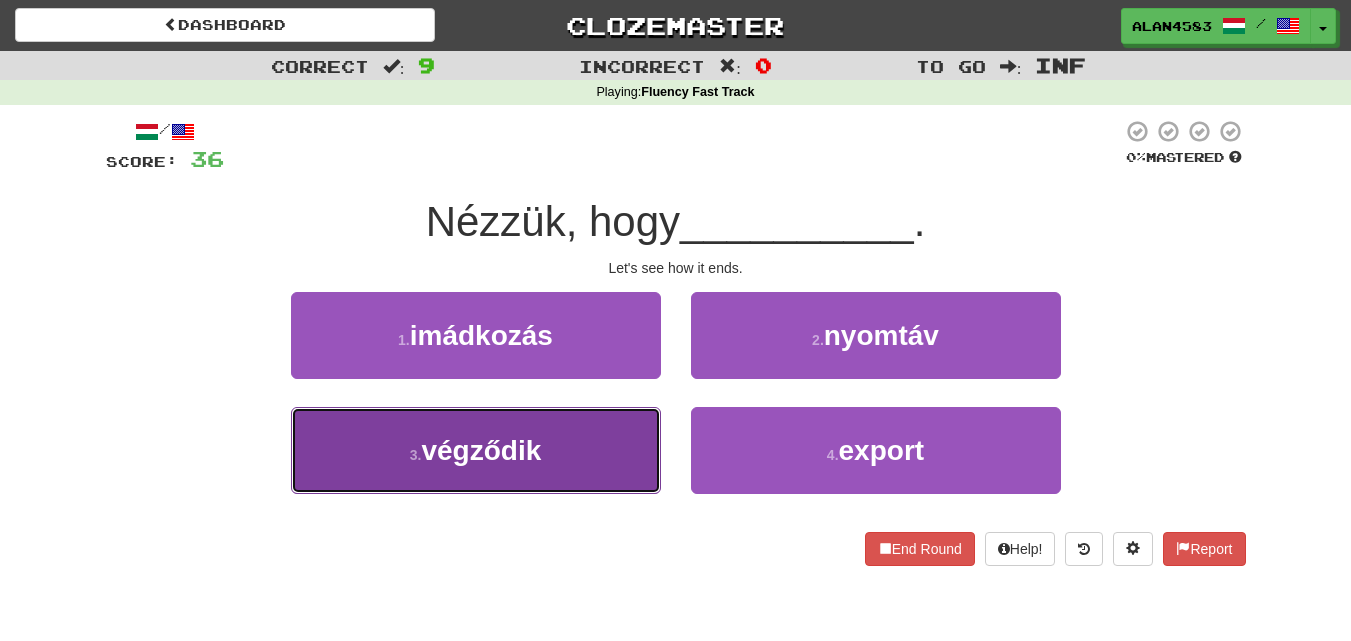 click on "3 .  végződik" at bounding box center [476, 450] 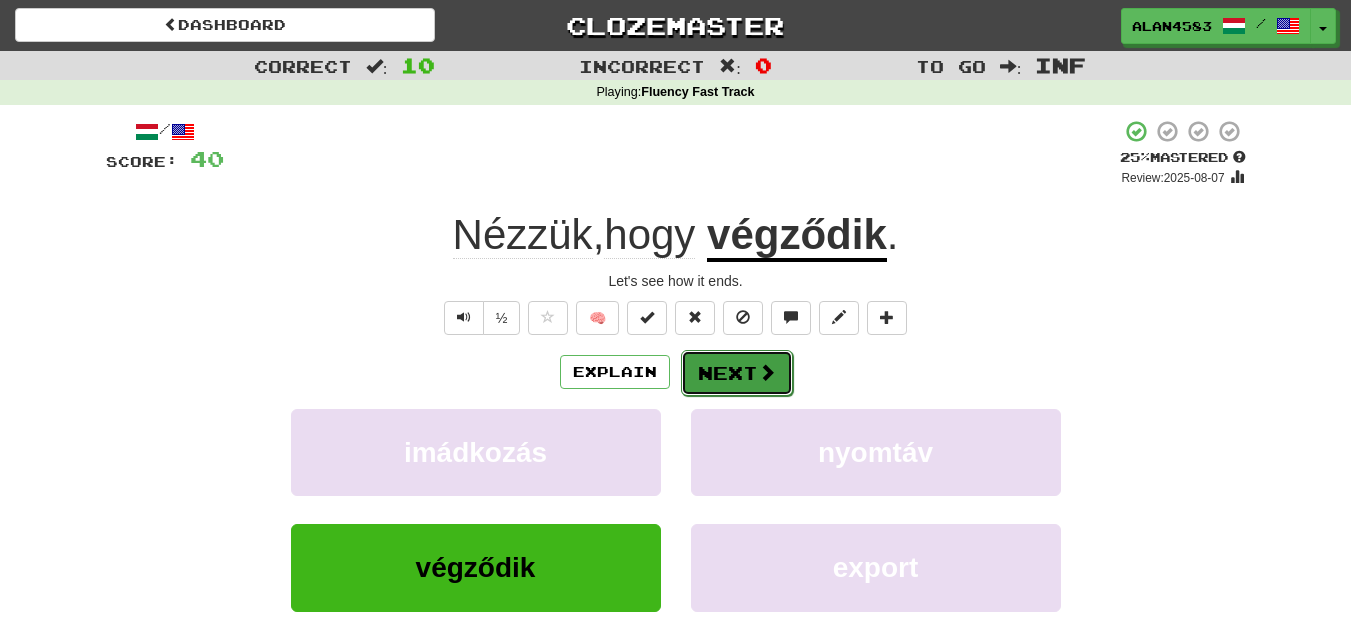 click on "Next" at bounding box center [737, 373] 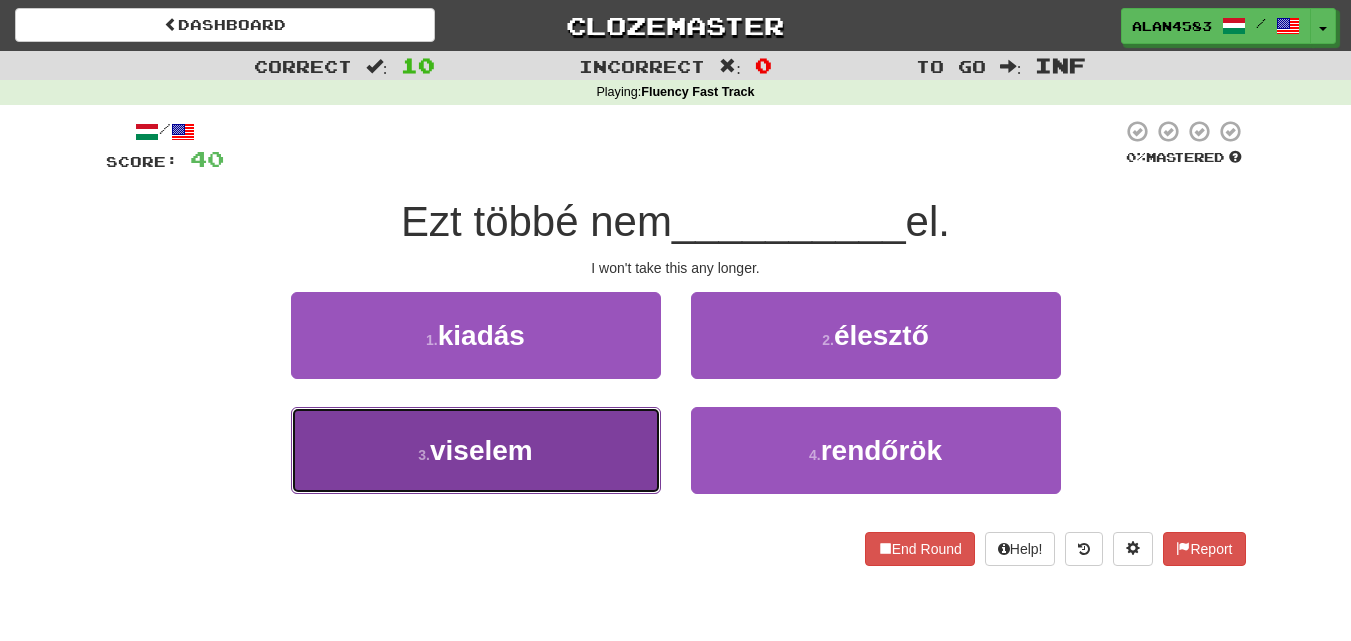 click on "3 .  viselem" at bounding box center (476, 450) 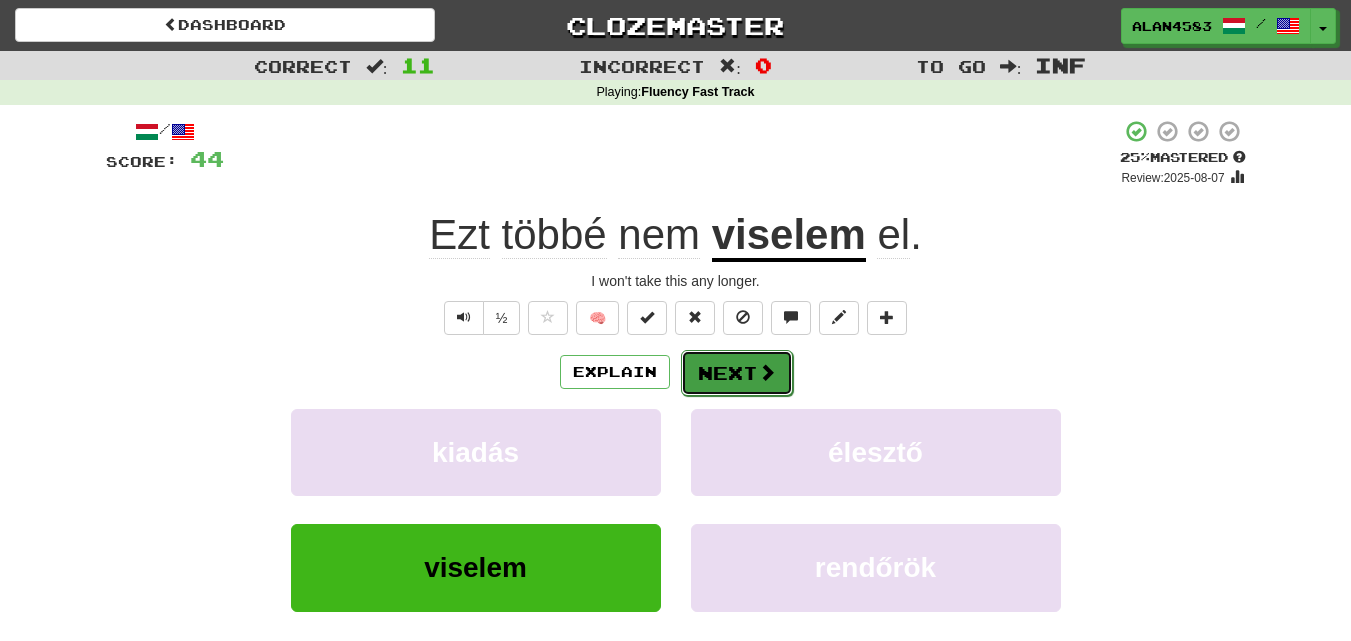 click on "Next" at bounding box center (737, 373) 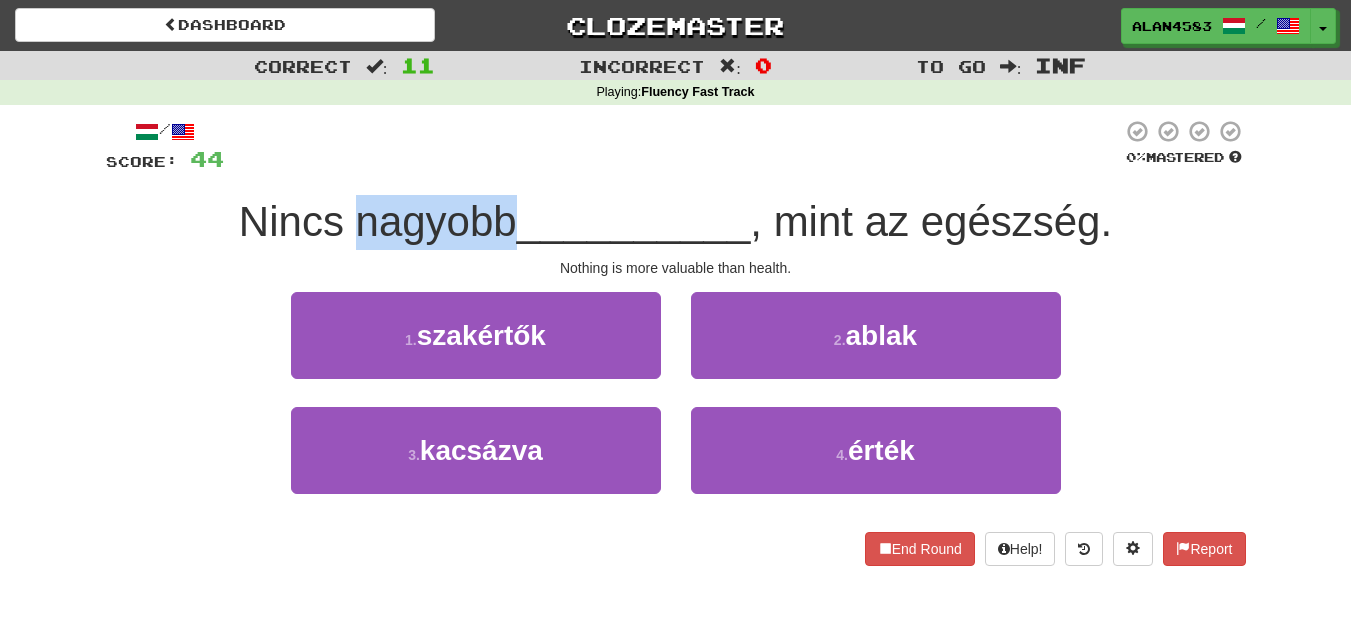 drag, startPoint x: 506, startPoint y: 217, endPoint x: 356, endPoint y: 213, distance: 150.05333 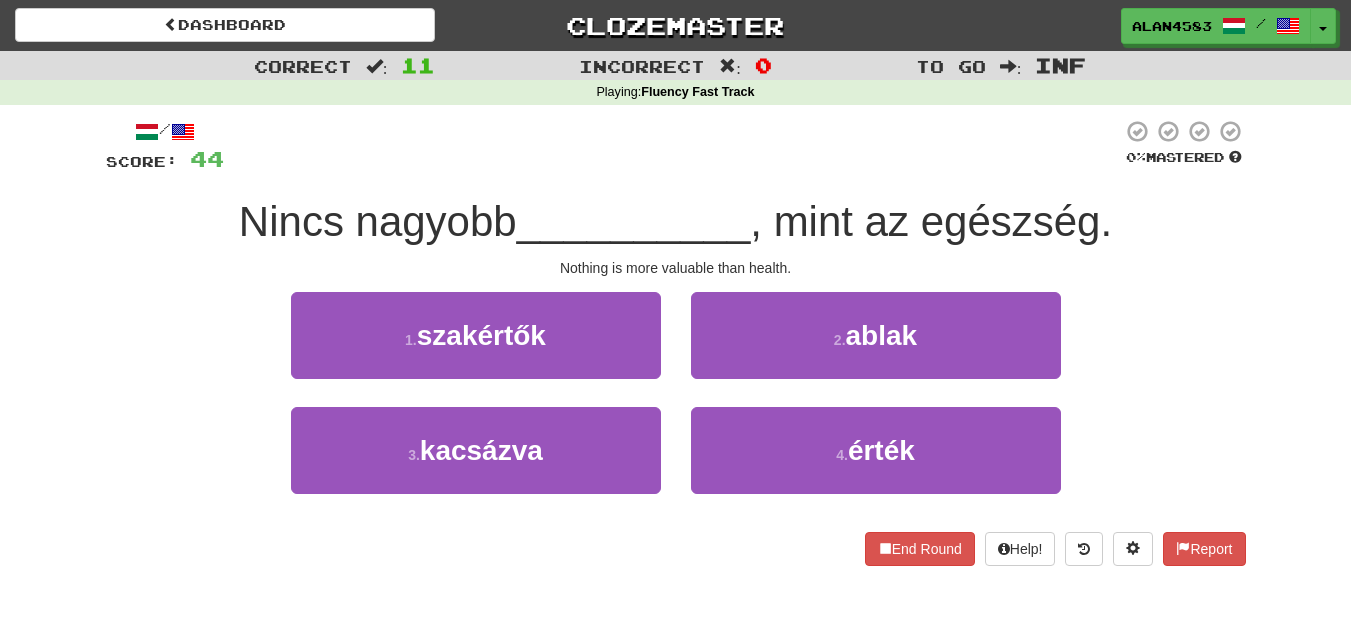 click on "__________" at bounding box center [634, 221] 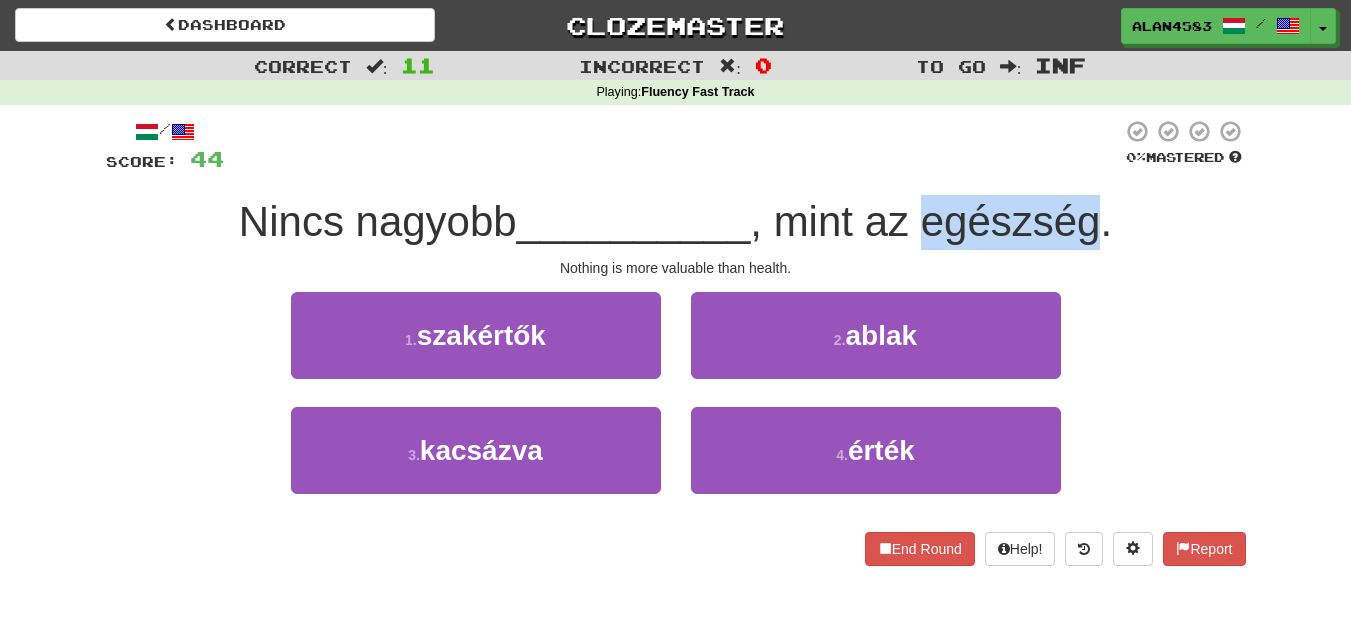 drag, startPoint x: 929, startPoint y: 223, endPoint x: 1098, endPoint y: 226, distance: 169.02663 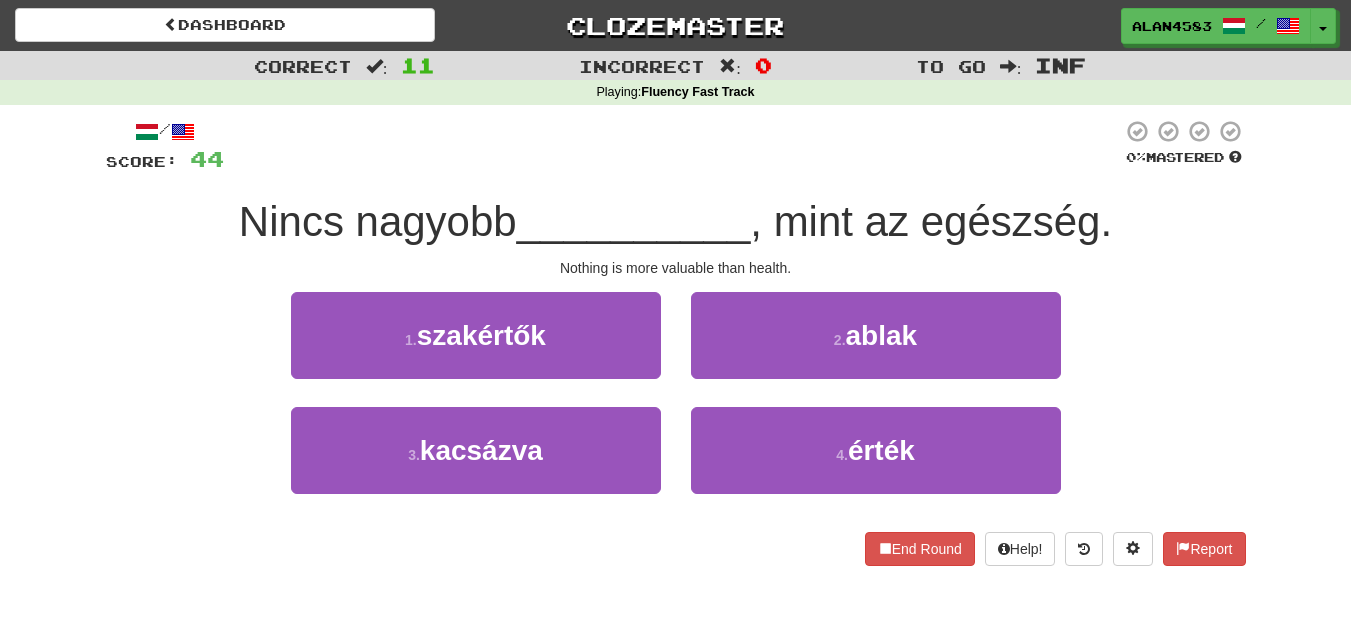 click on "Nincs nagyobb  __________ , mint az egészség." at bounding box center (676, 222) 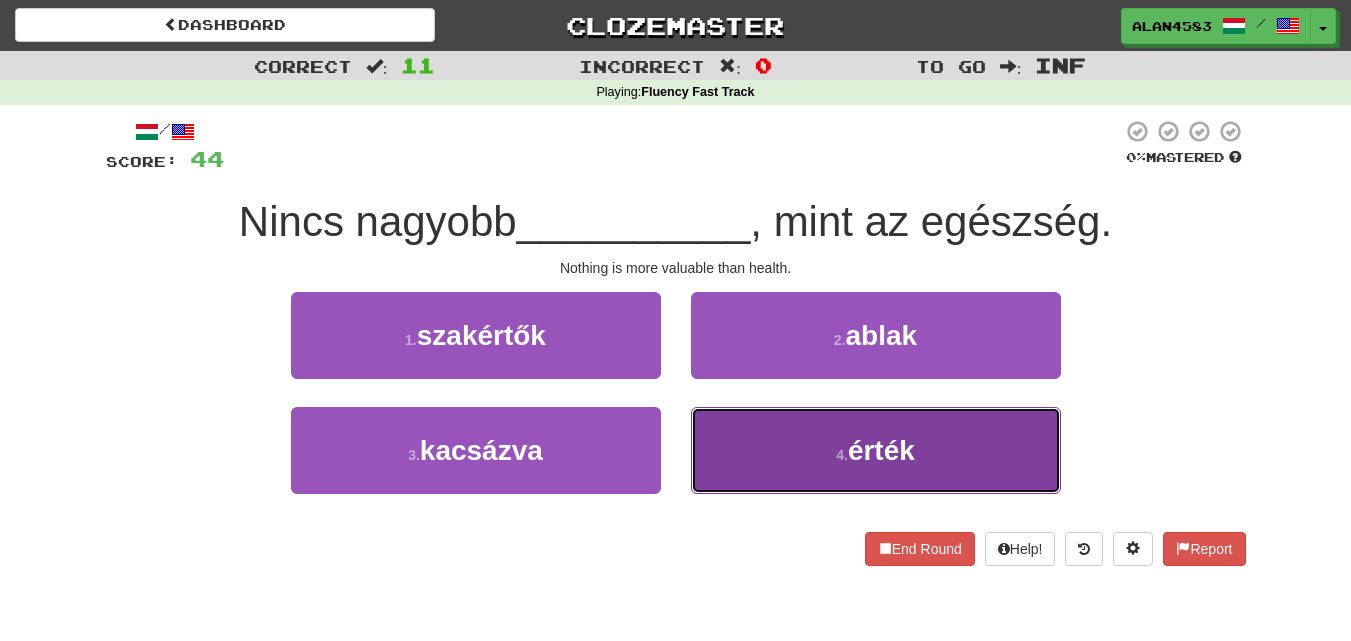 click on "4 .  érték" at bounding box center [876, 450] 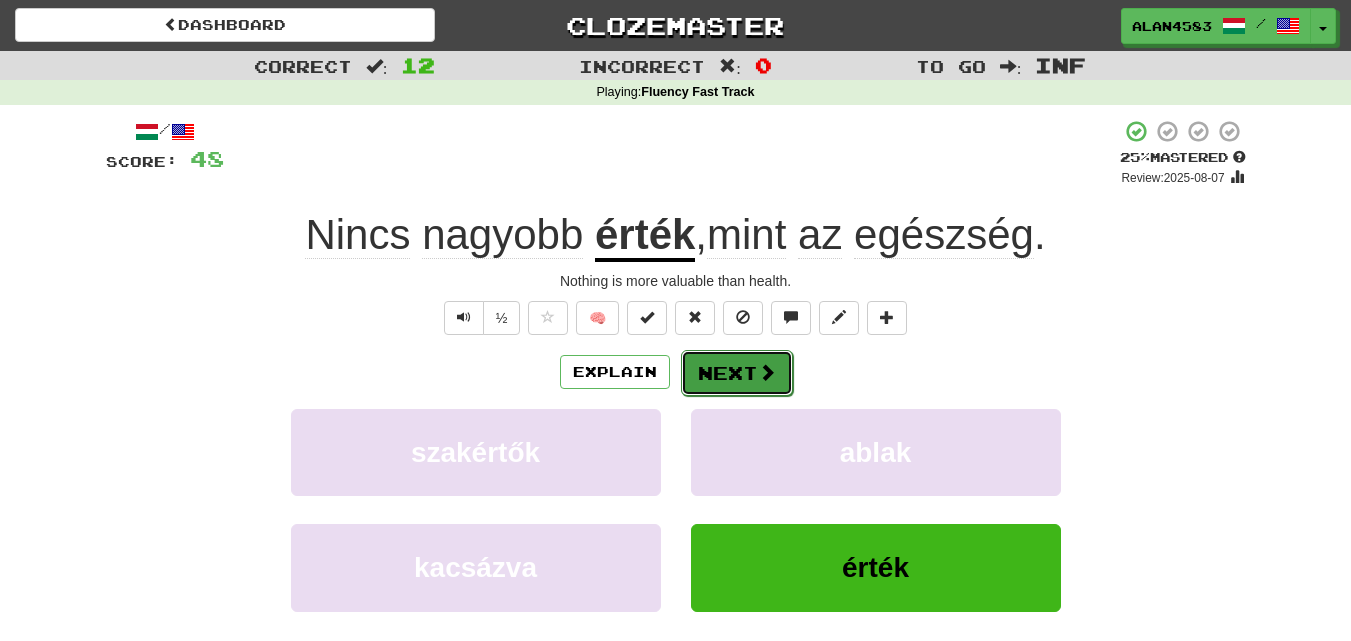 click on "Next" at bounding box center [737, 373] 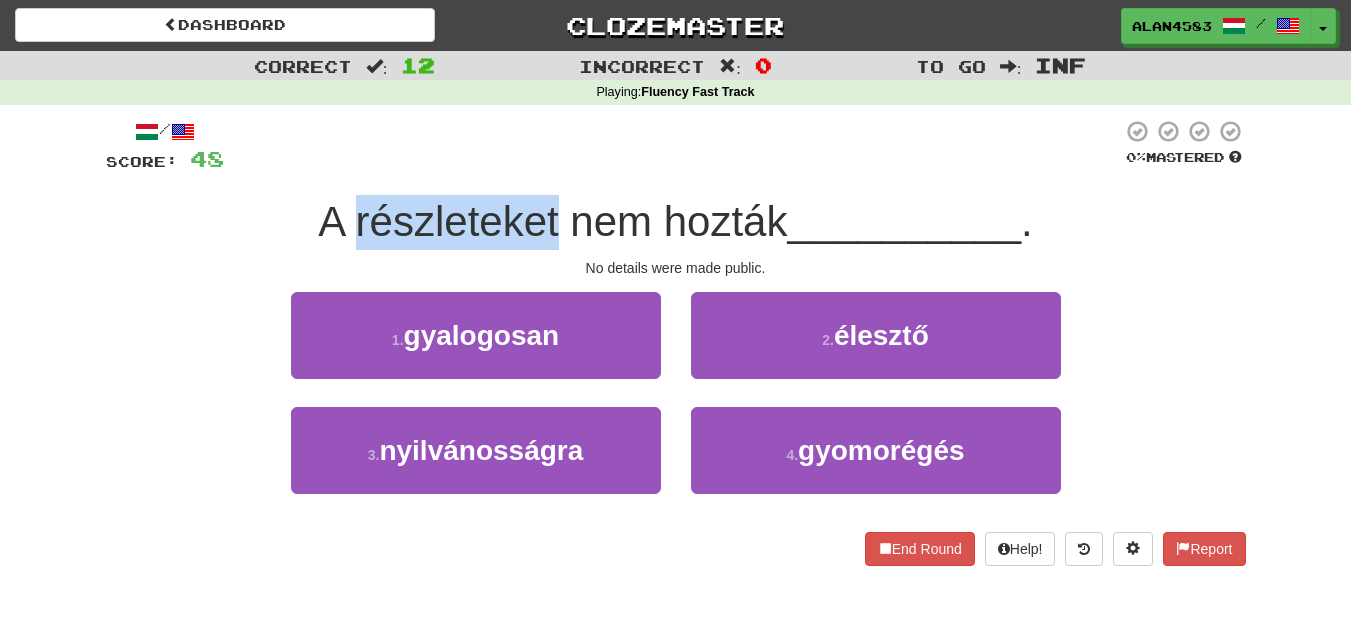 drag, startPoint x: 551, startPoint y: 226, endPoint x: 346, endPoint y: 221, distance: 205.06097 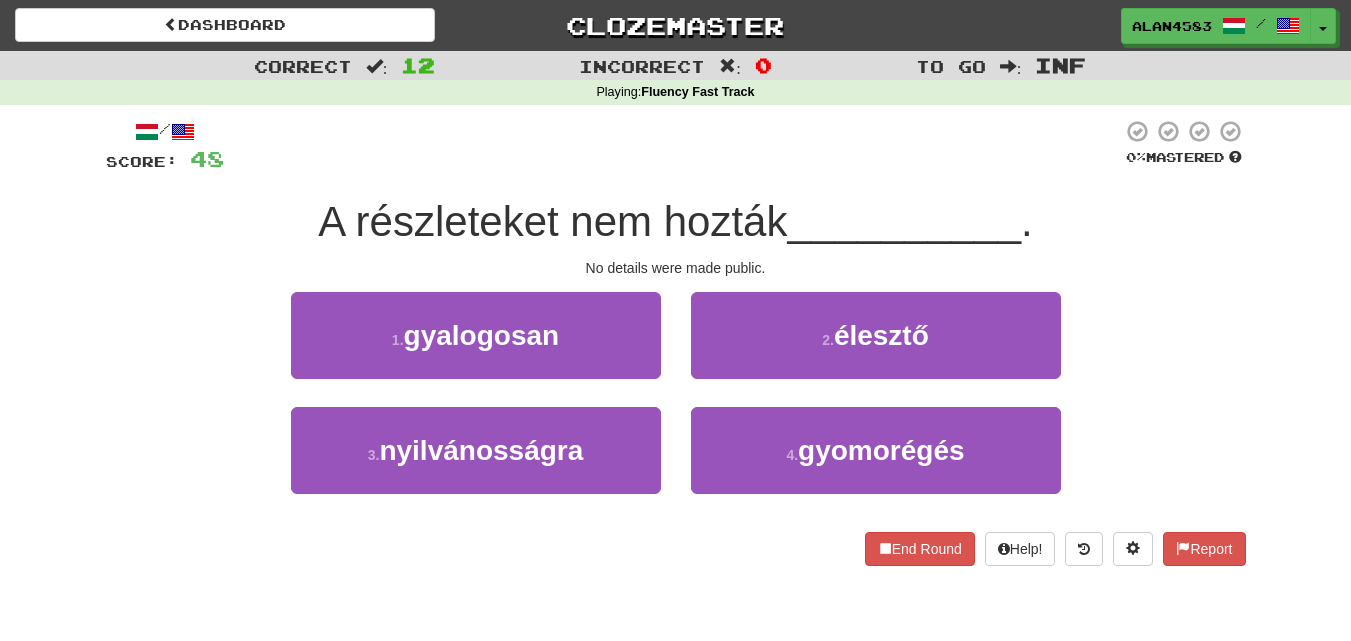 click on "A részleteket nem hozták  __________ ." at bounding box center [676, 222] 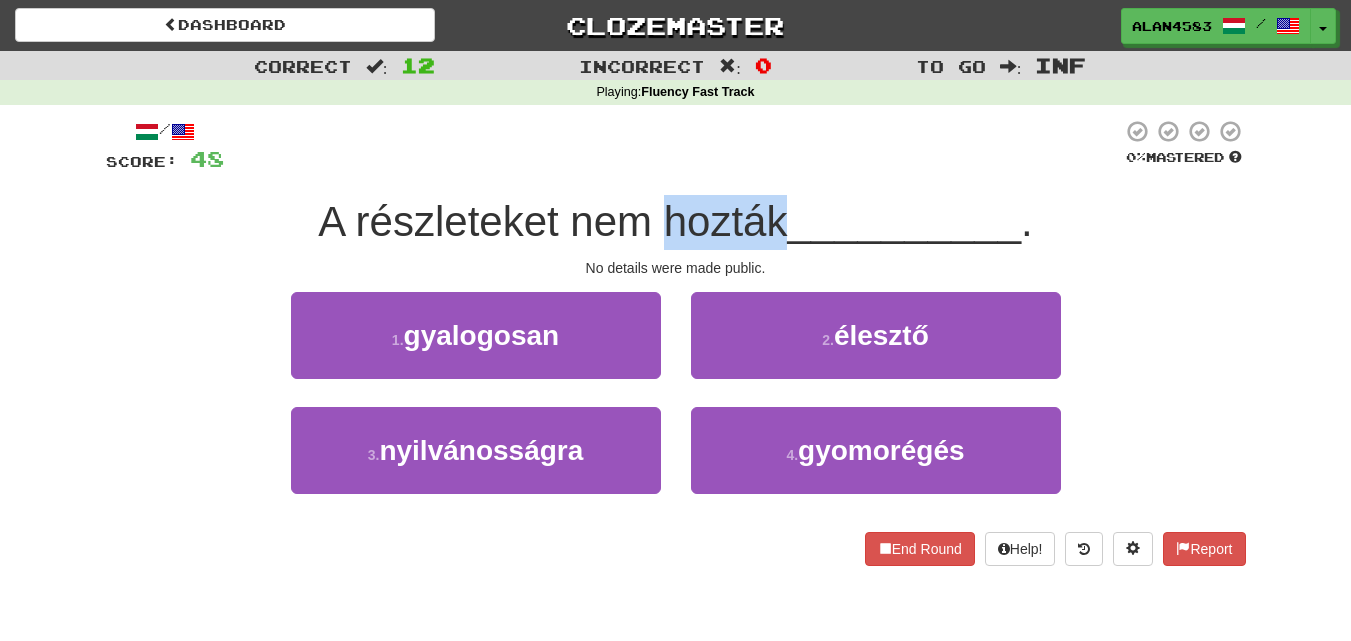 drag, startPoint x: 659, startPoint y: 222, endPoint x: 785, endPoint y: 218, distance: 126.06348 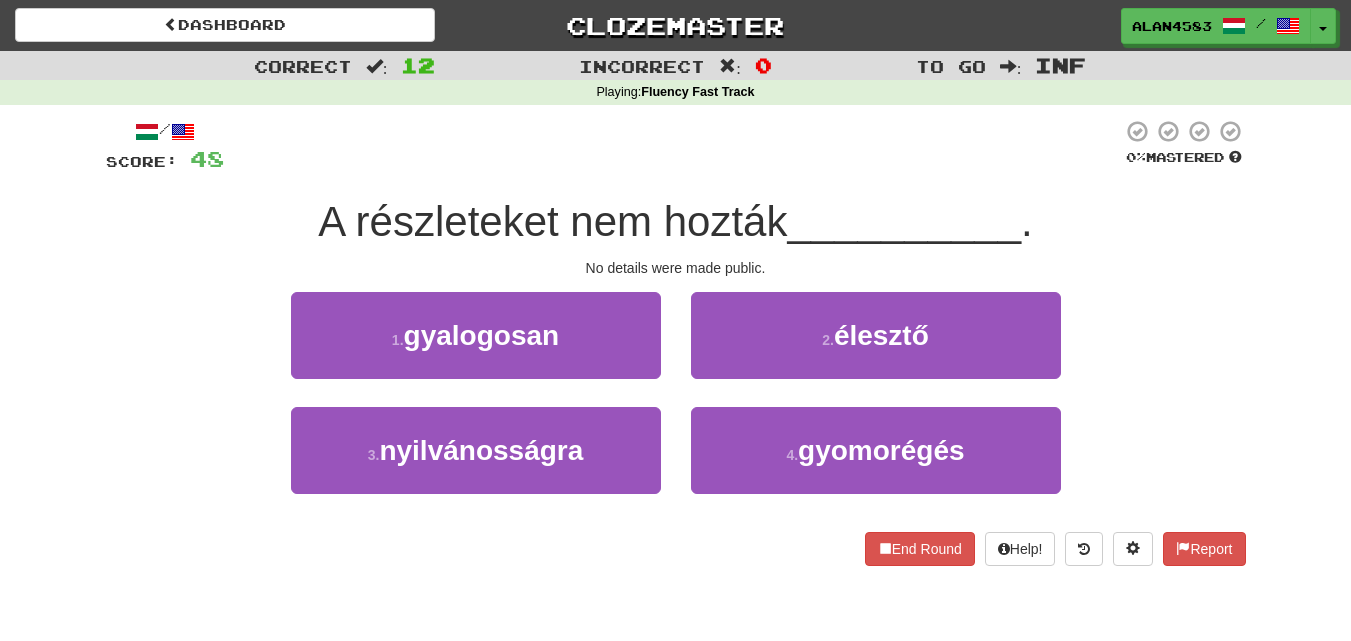 click at bounding box center [673, 146] 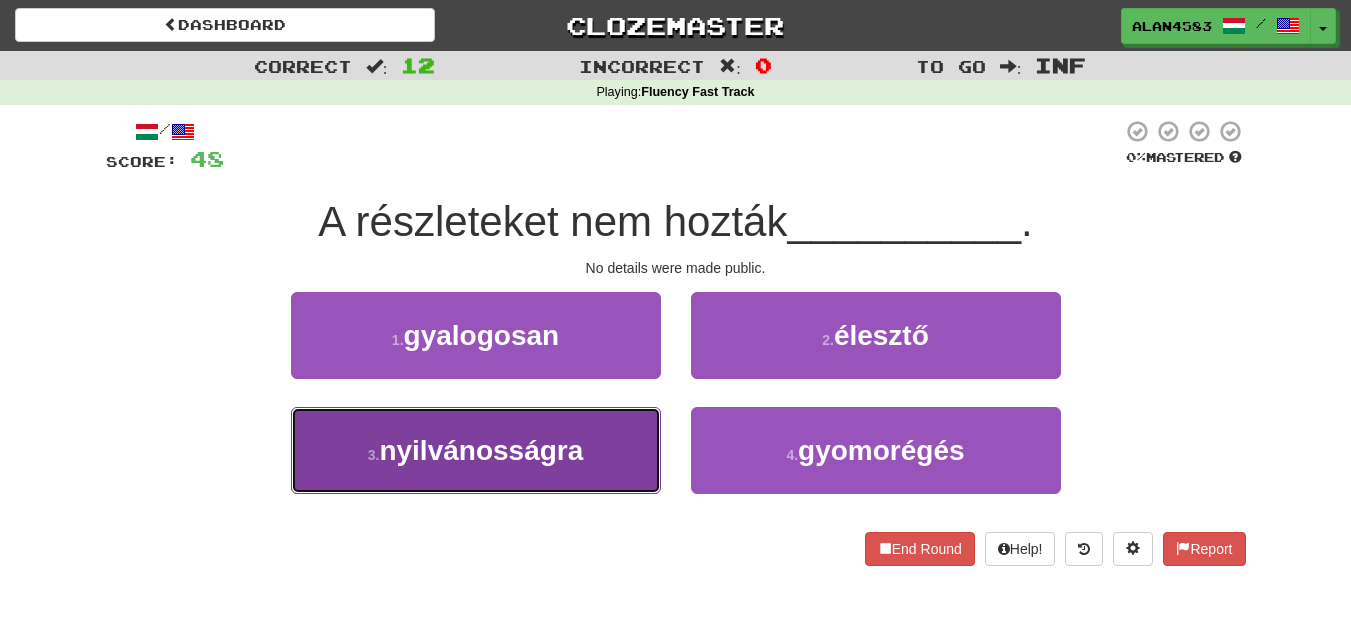 click on "nyilvánosságra" at bounding box center [481, 450] 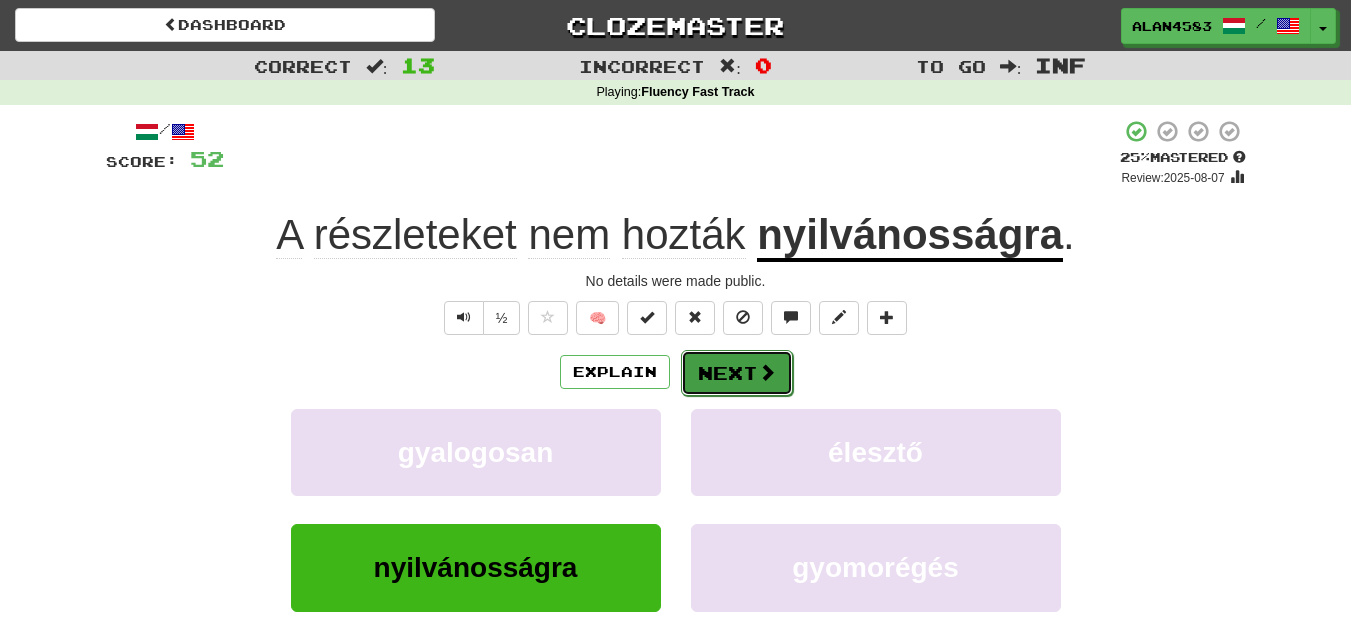 click at bounding box center [767, 372] 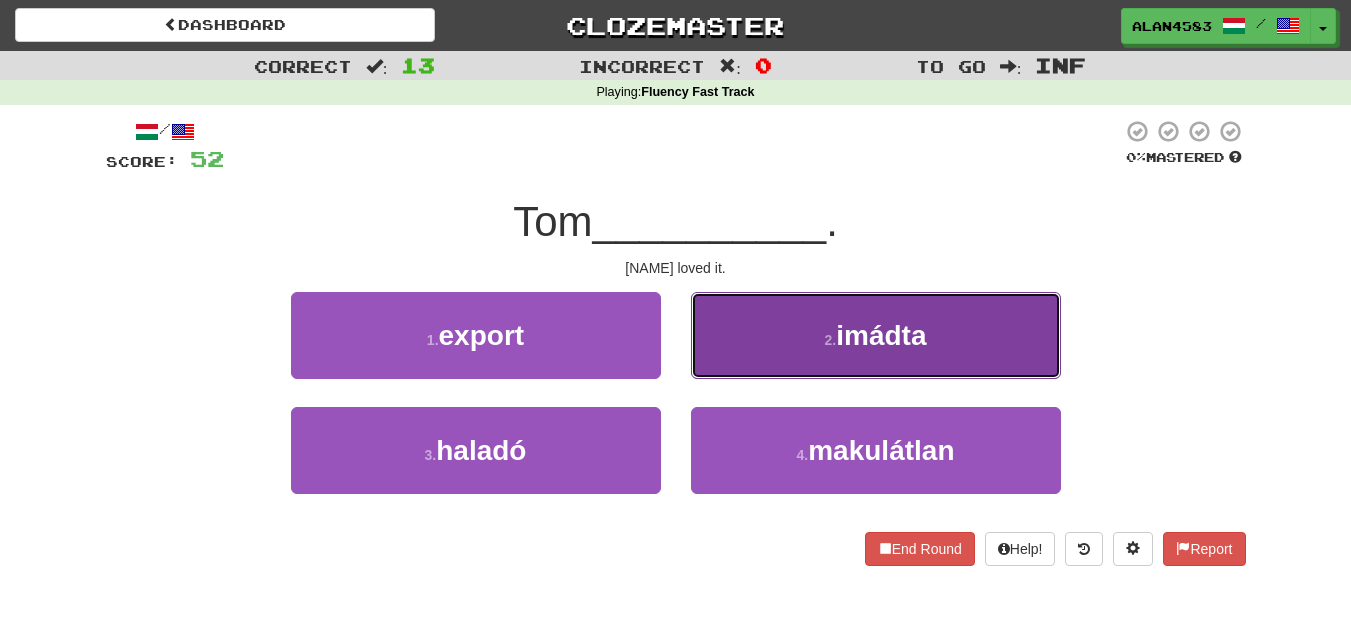 click on "2 .  imádta" at bounding box center [876, 335] 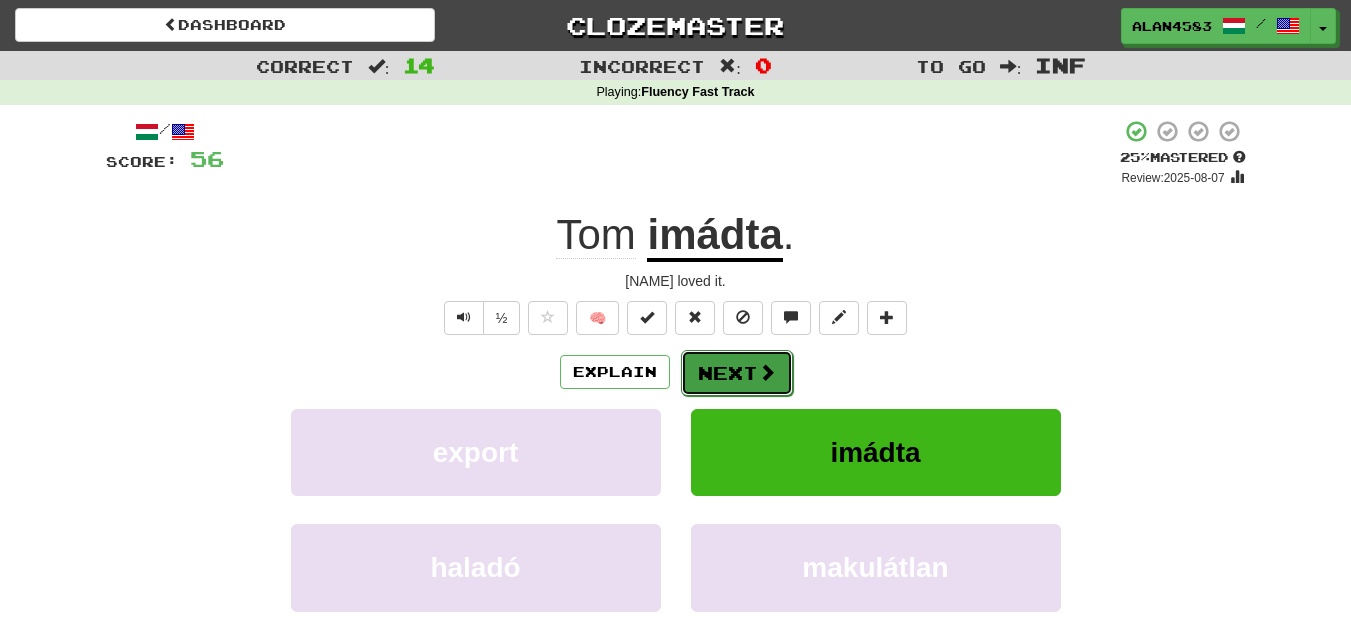 click at bounding box center (767, 372) 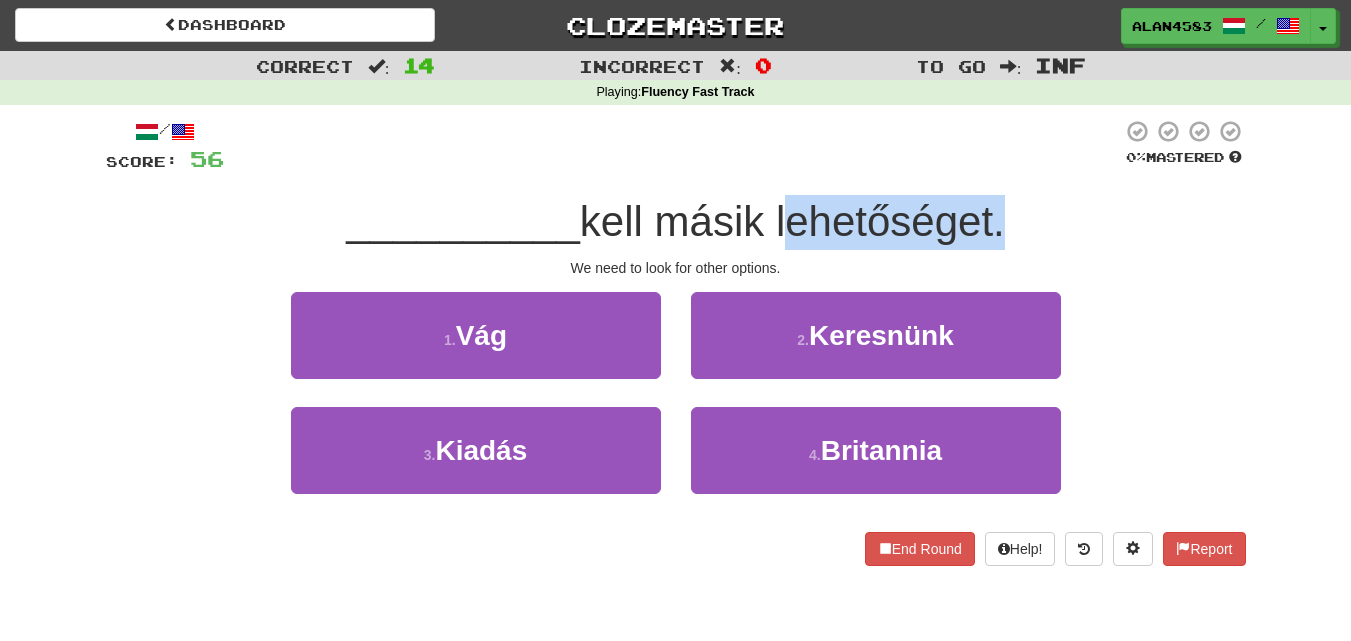 drag, startPoint x: 780, startPoint y: 226, endPoint x: 1003, endPoint y: 230, distance: 223.03587 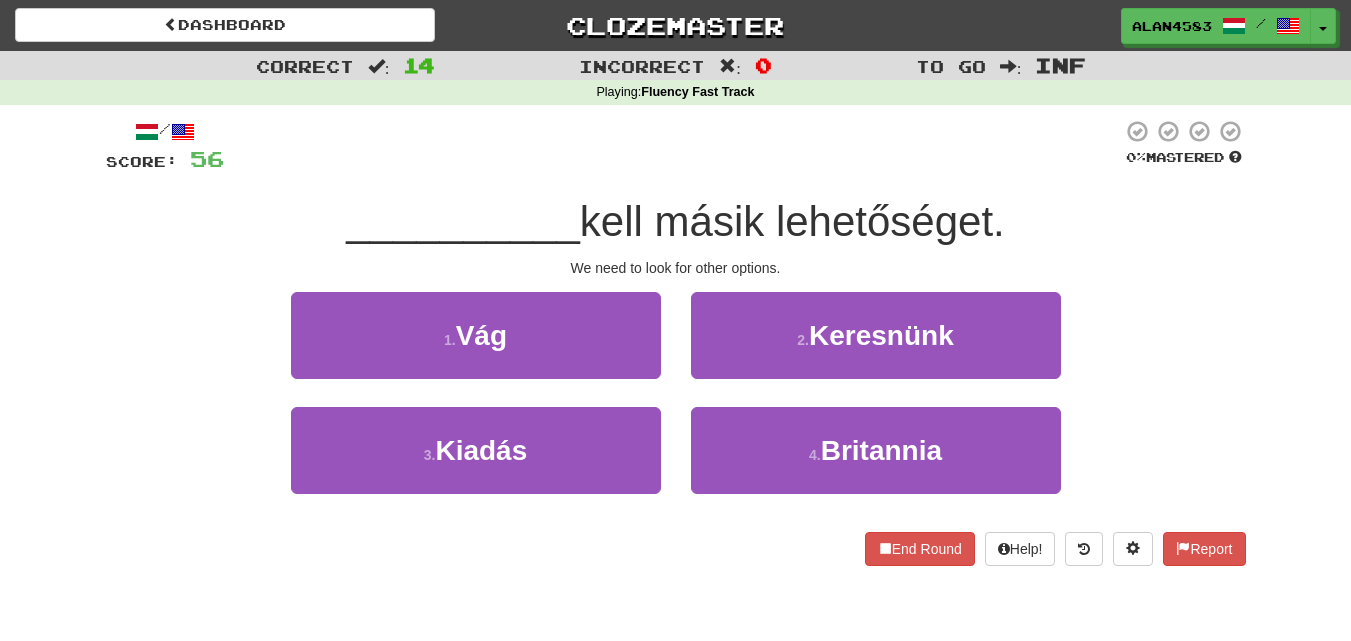click on "__________  kell másik lehetőséget." at bounding box center (676, 222) 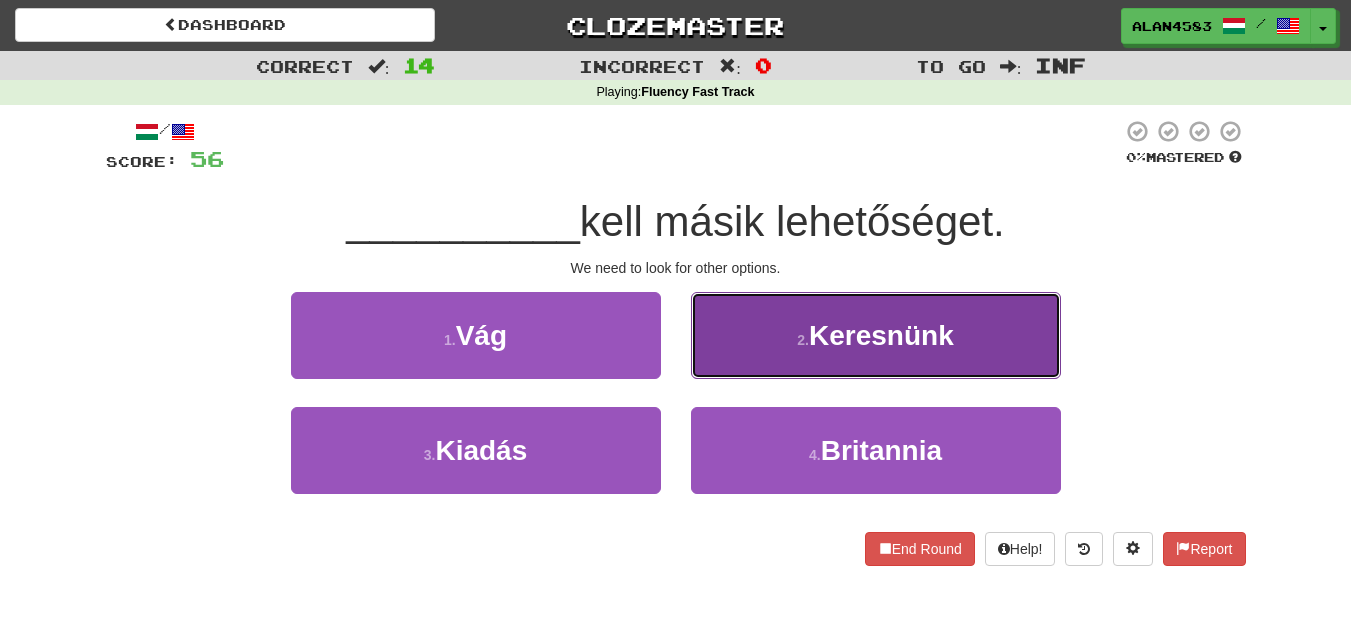 click on "2 .  Keresnünk" at bounding box center (876, 335) 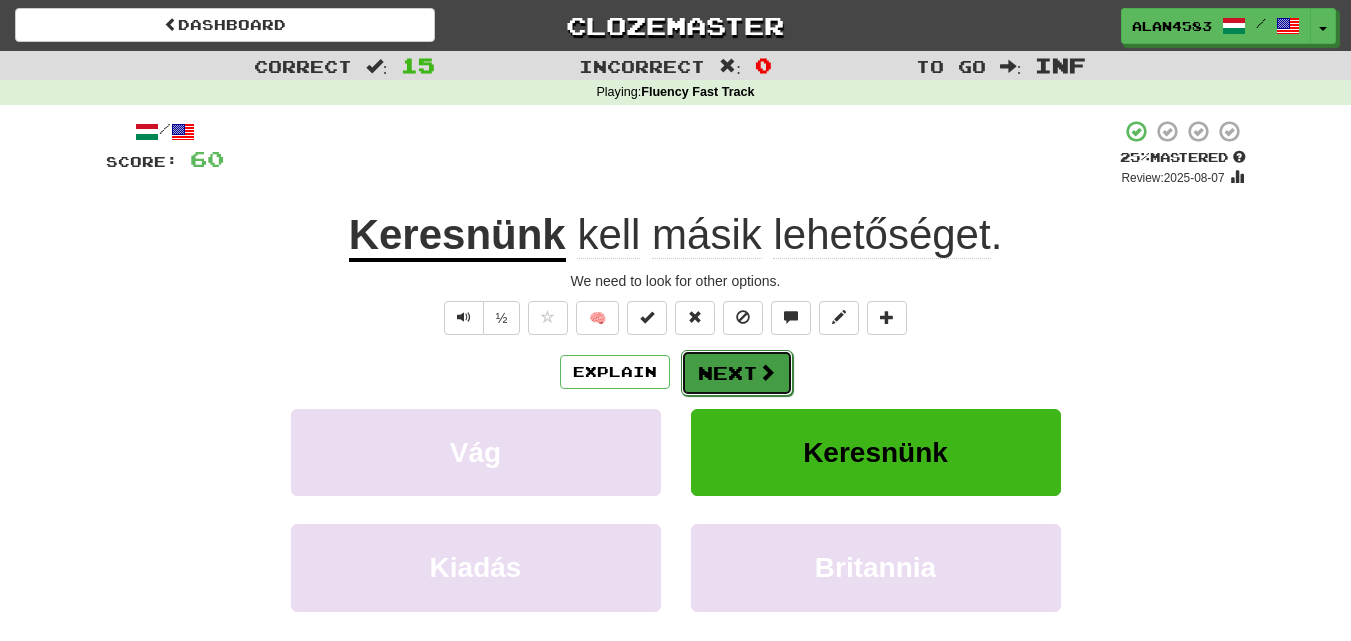 click on "Next" at bounding box center (737, 373) 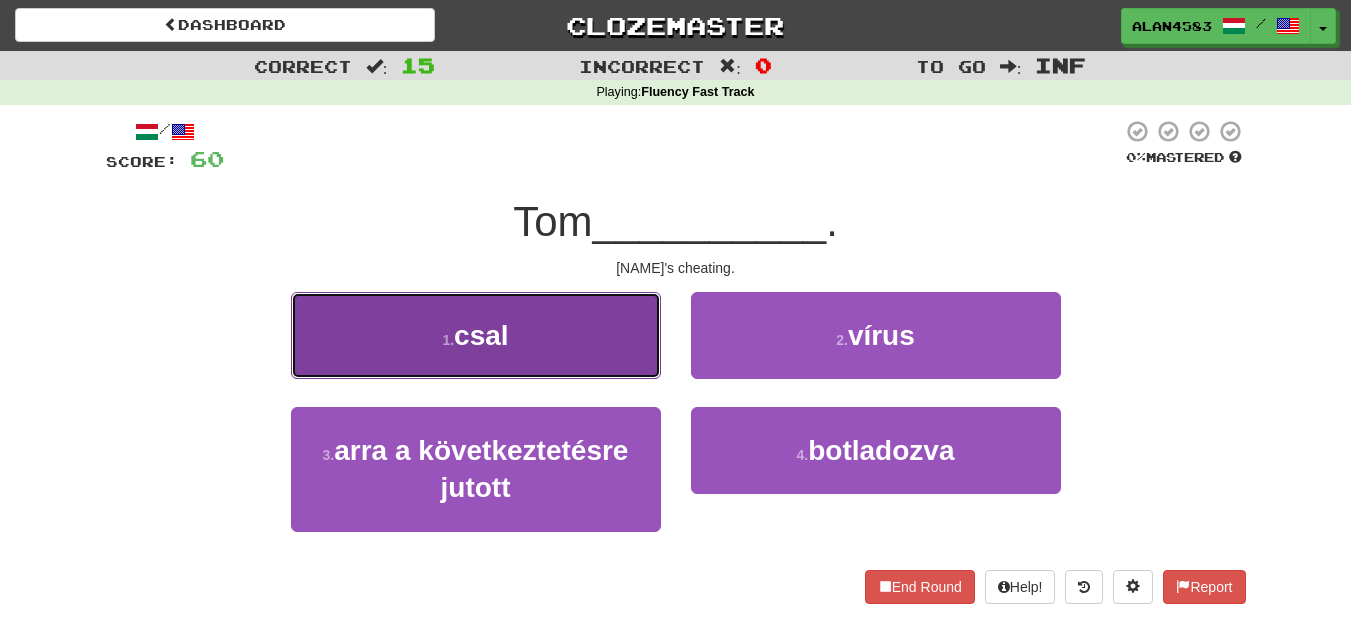 click on "1 .  csal" at bounding box center (476, 335) 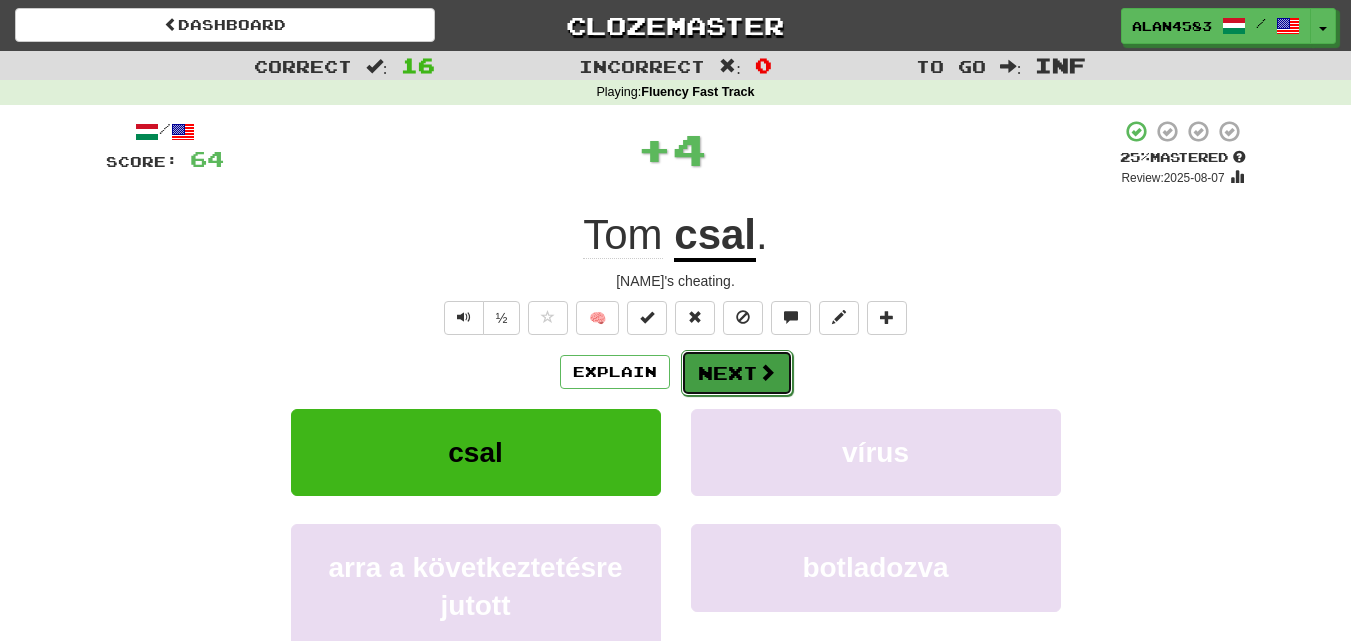 click on "Next" at bounding box center (737, 373) 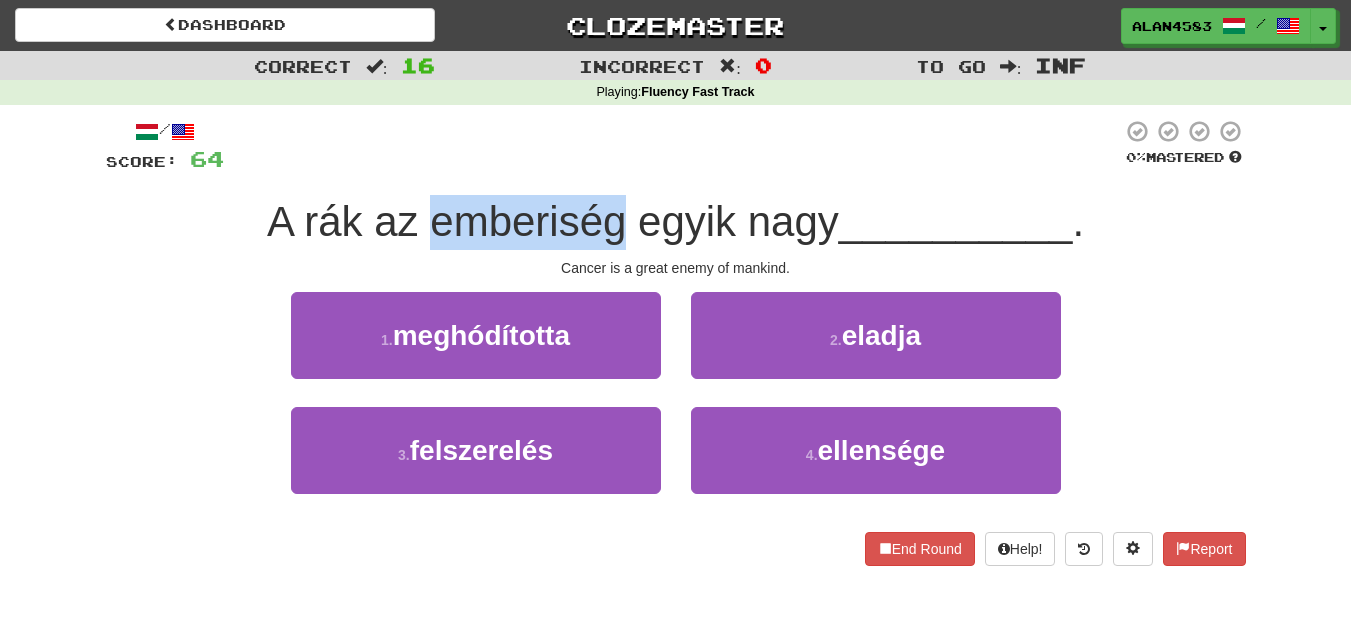 drag, startPoint x: 621, startPoint y: 222, endPoint x: 435, endPoint y: 213, distance: 186.21762 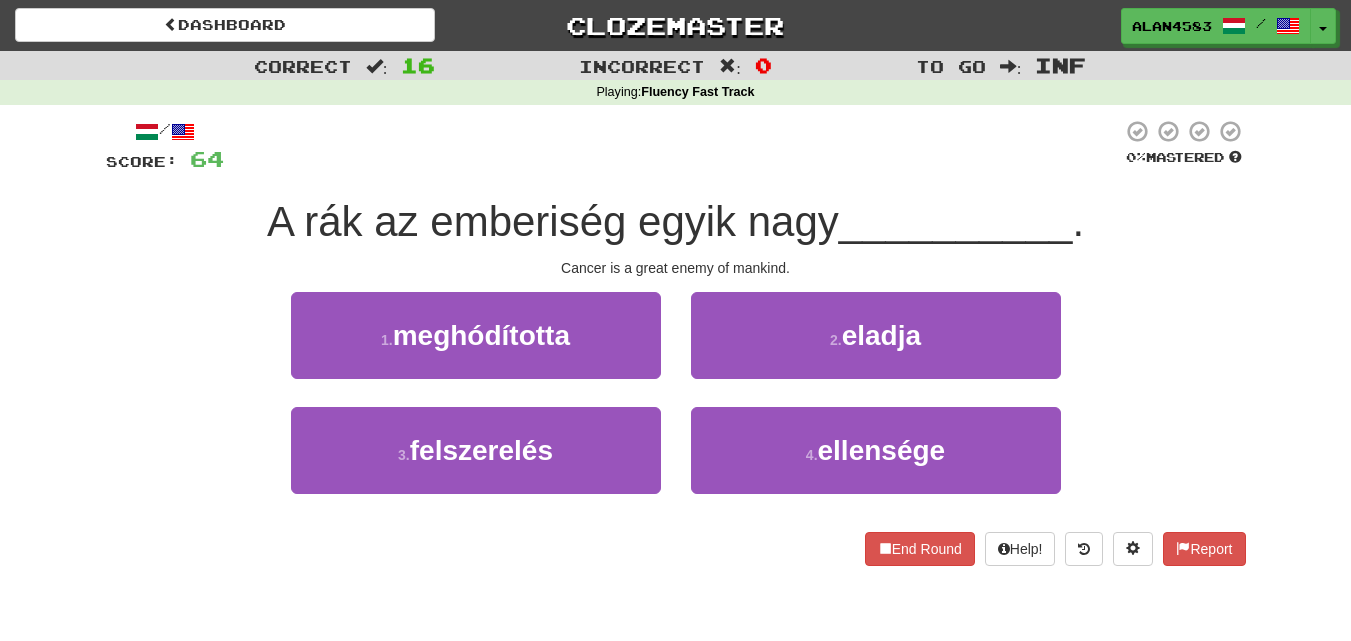 click at bounding box center [673, 146] 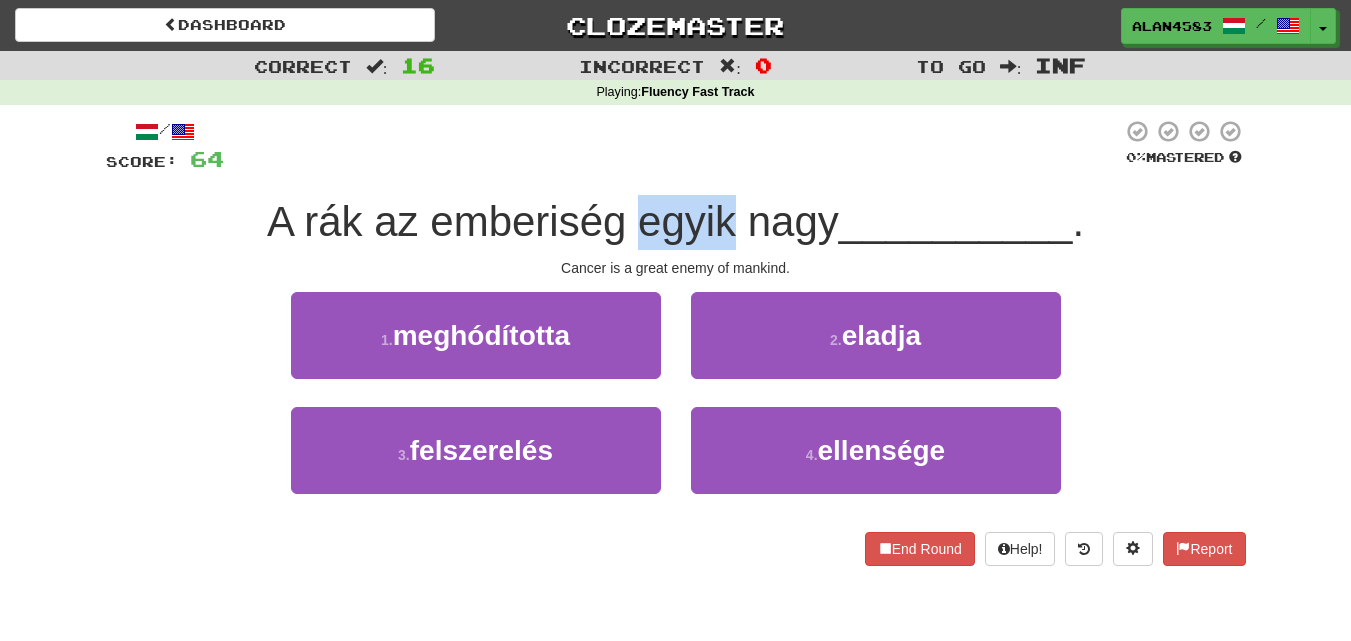 drag, startPoint x: 728, startPoint y: 223, endPoint x: 637, endPoint y: 222, distance: 91.00549 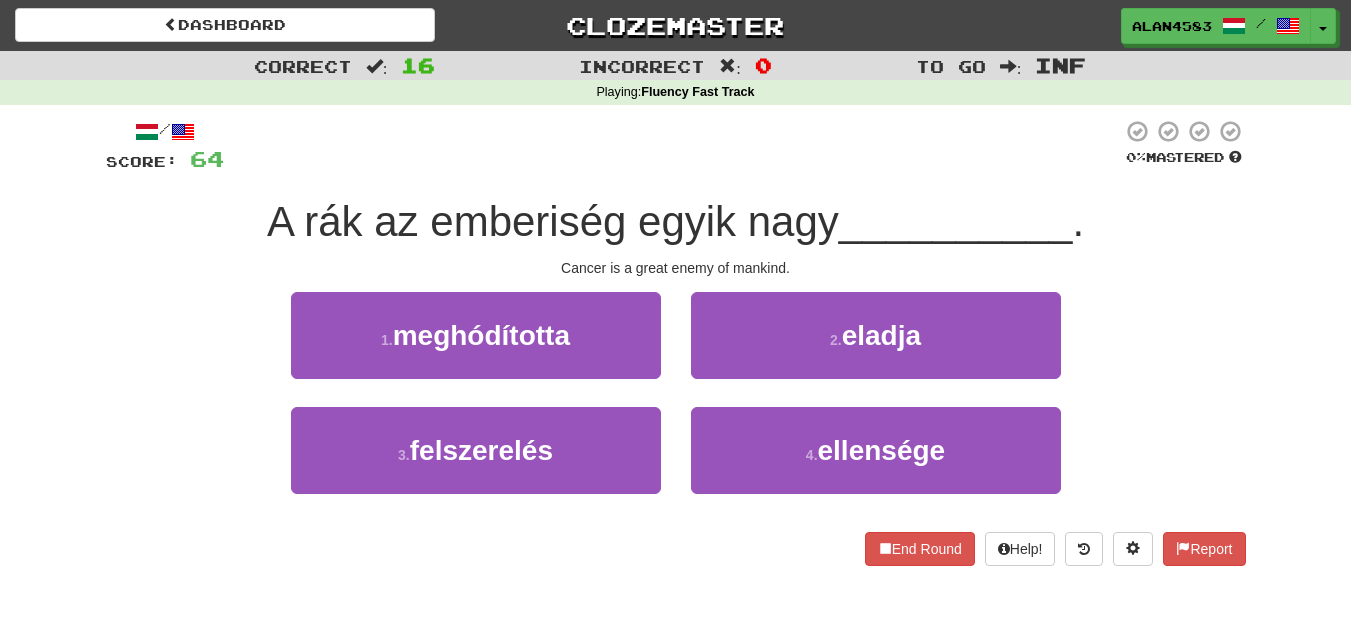 click on "A rák az emberiség egyik nagy" at bounding box center [553, 221] 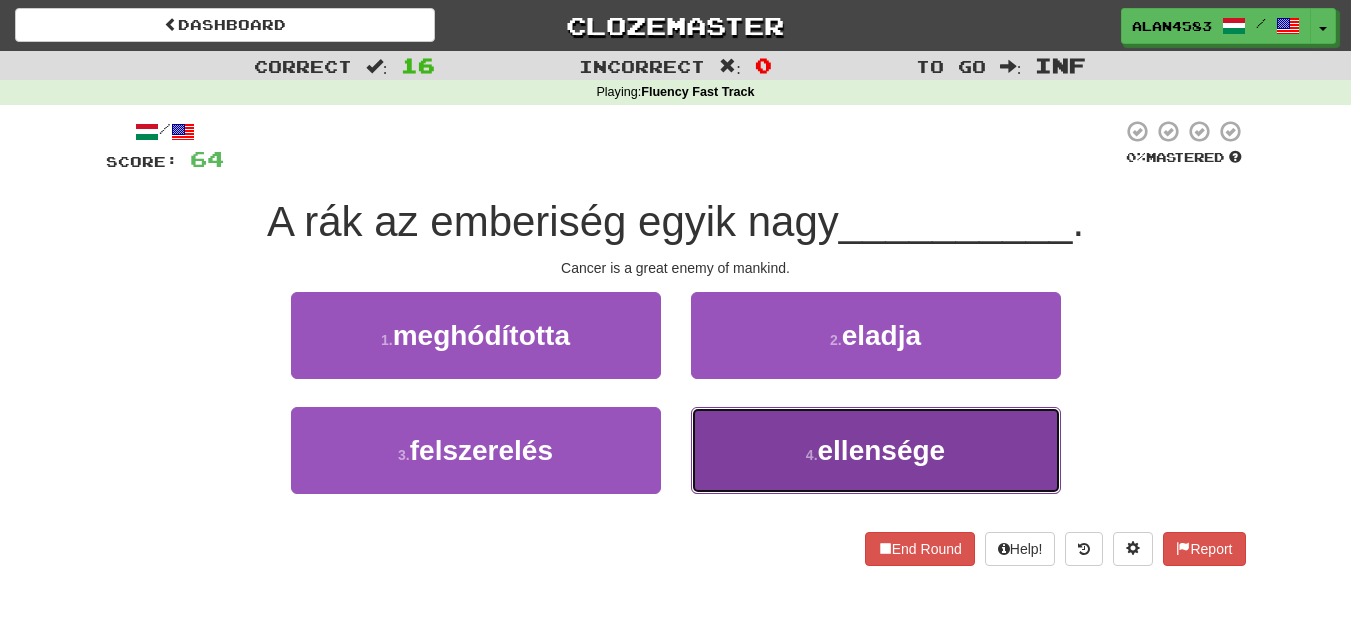 click on "ellensége" at bounding box center [882, 450] 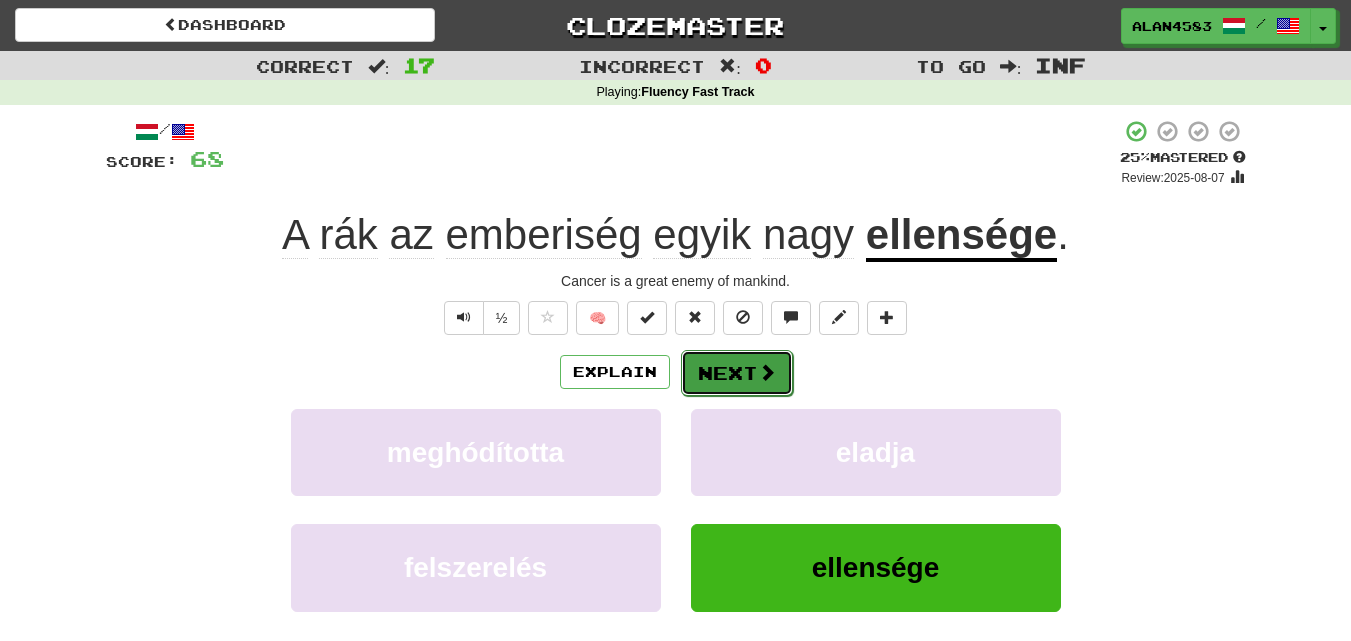 click at bounding box center (767, 372) 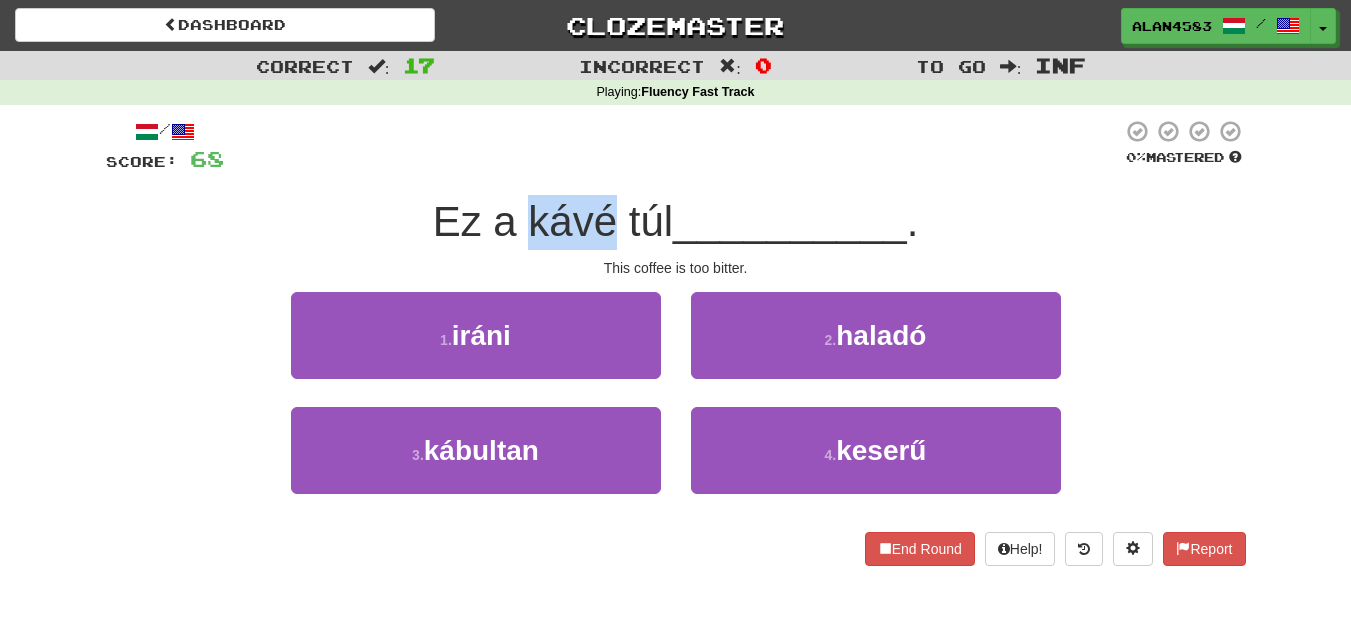 drag, startPoint x: 610, startPoint y: 231, endPoint x: 527, endPoint y: 232, distance: 83.00603 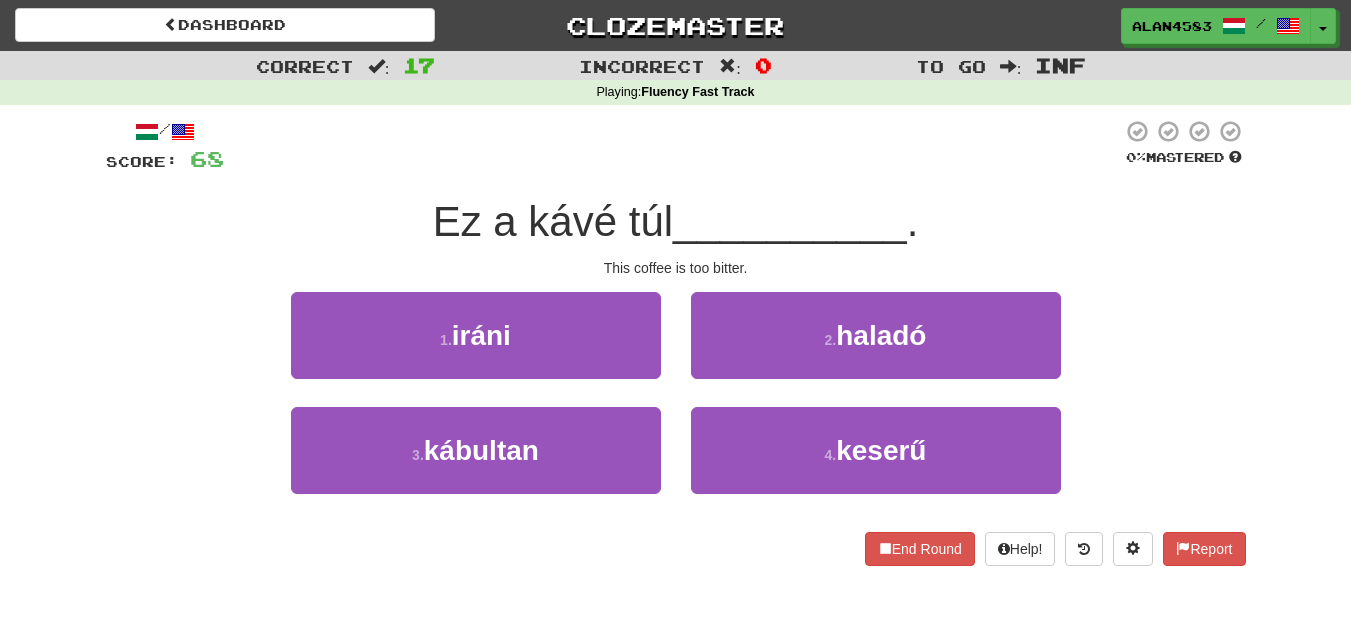 click at bounding box center (673, 146) 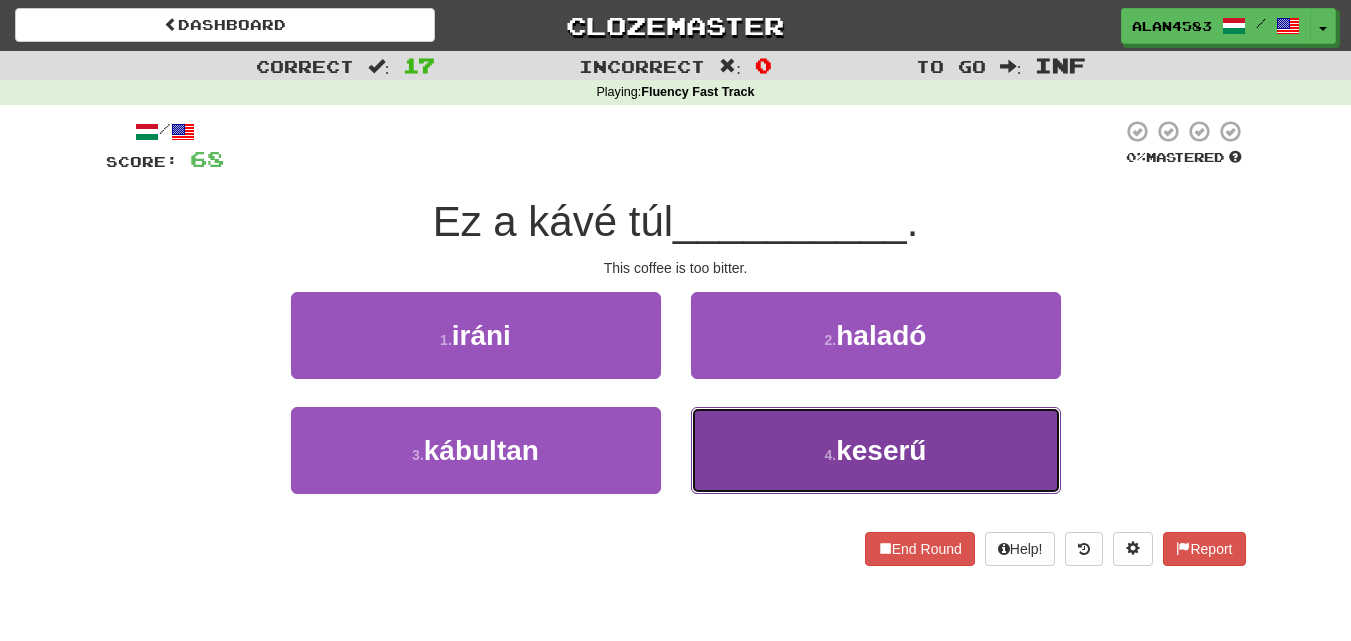 click on "4 .  keserű" at bounding box center [876, 450] 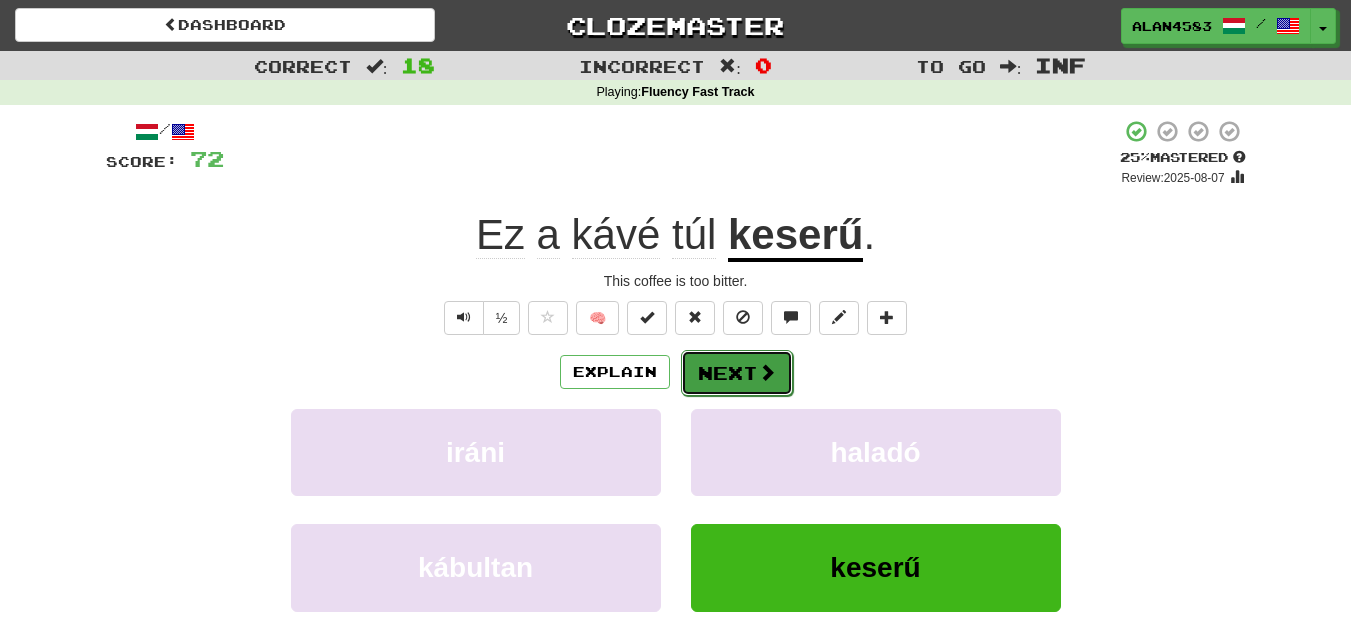 click on "Next" at bounding box center [737, 373] 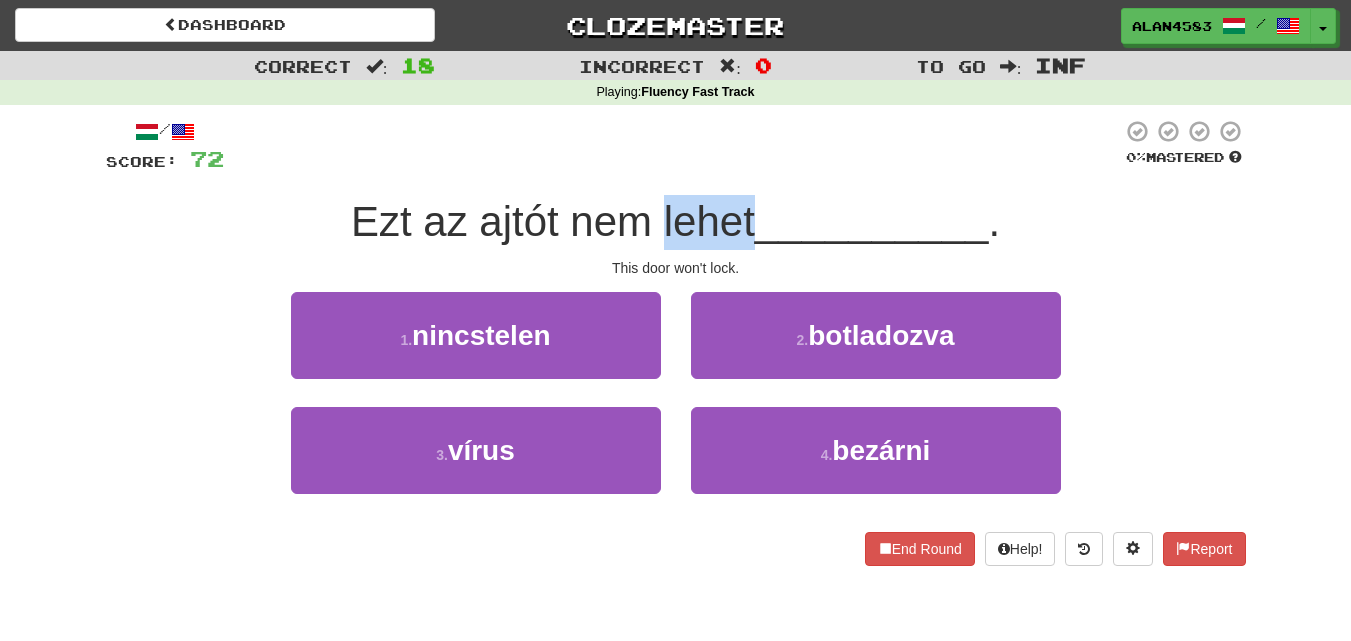 drag, startPoint x: 746, startPoint y: 220, endPoint x: 654, endPoint y: 223, distance: 92.0489 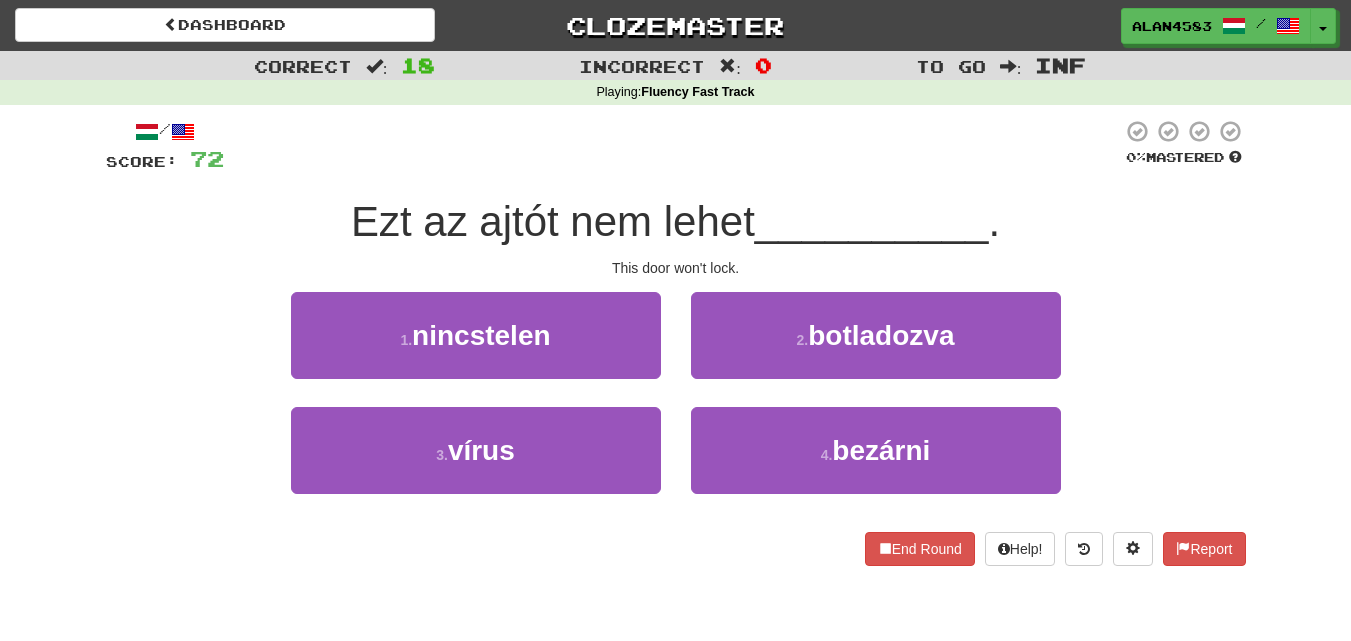 click on "Ezt az ajtót nem lehet" at bounding box center [553, 221] 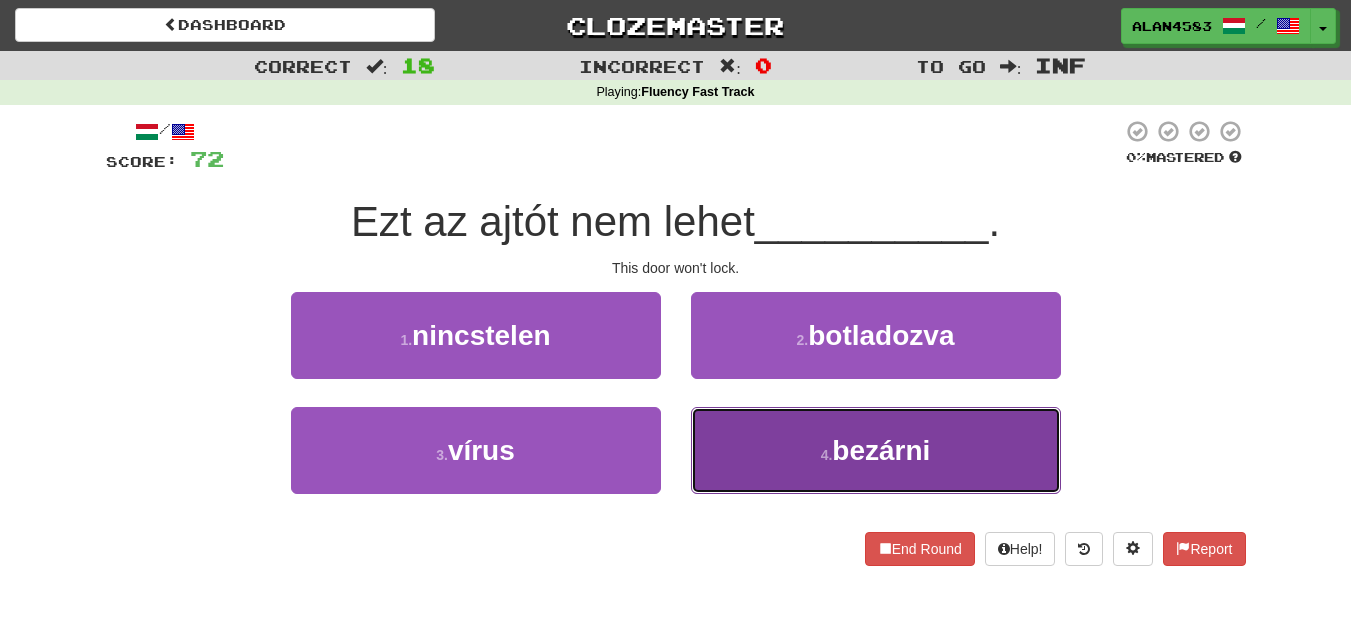 click on "4 .  bezárni" at bounding box center (876, 450) 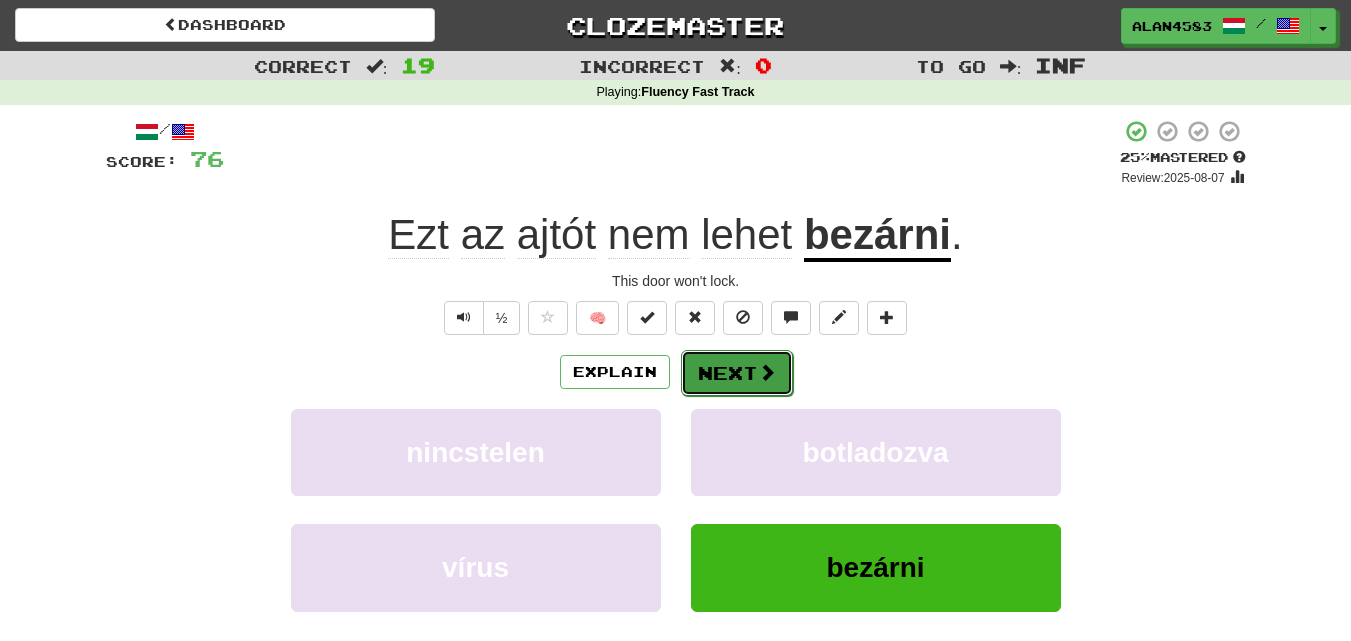 click at bounding box center [767, 372] 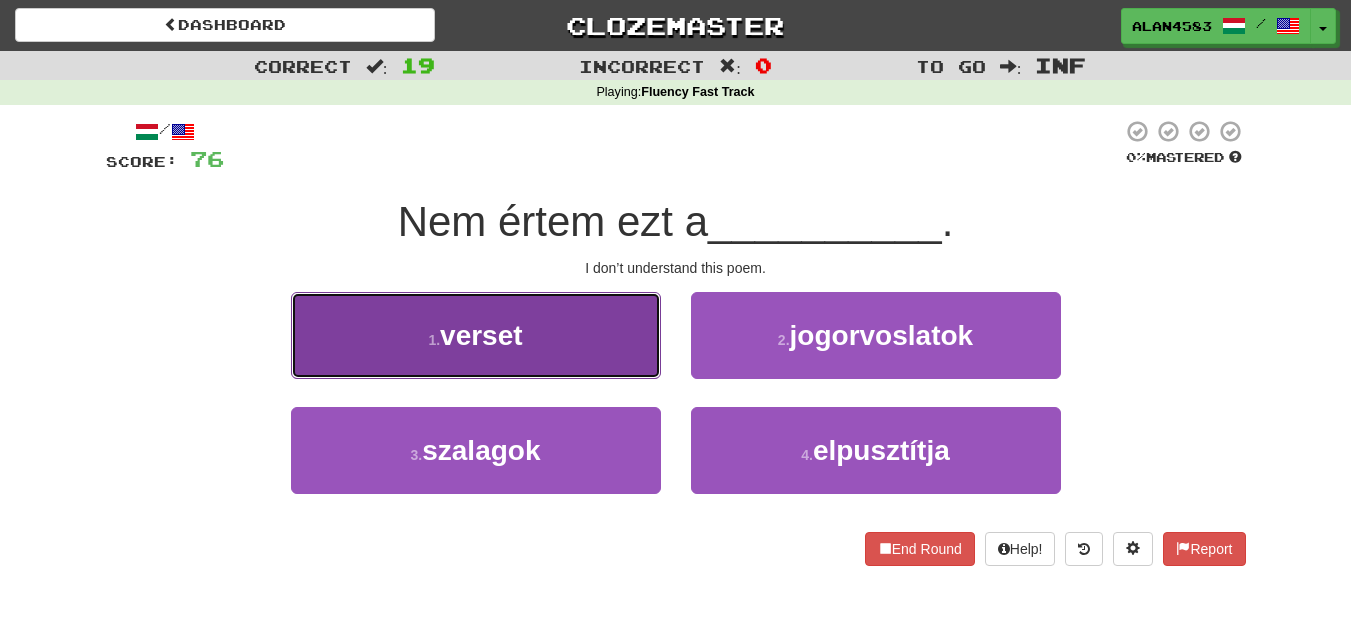 click on "verset" at bounding box center [481, 335] 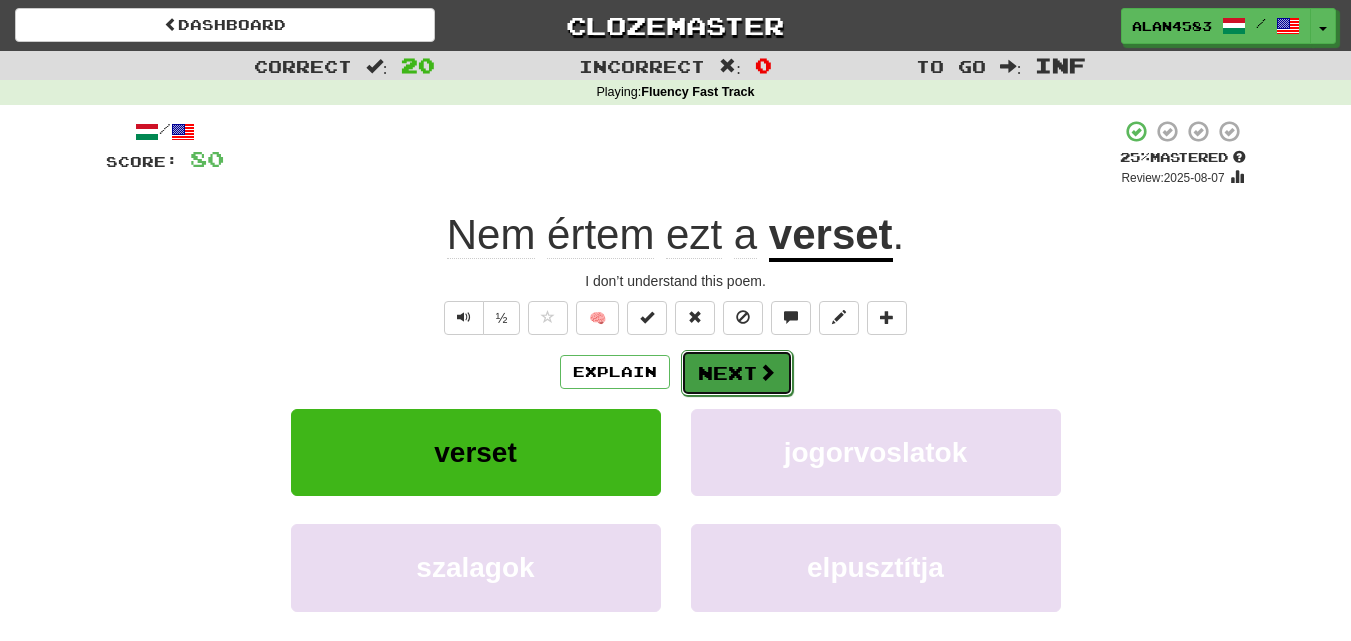 click on "Next" at bounding box center [737, 373] 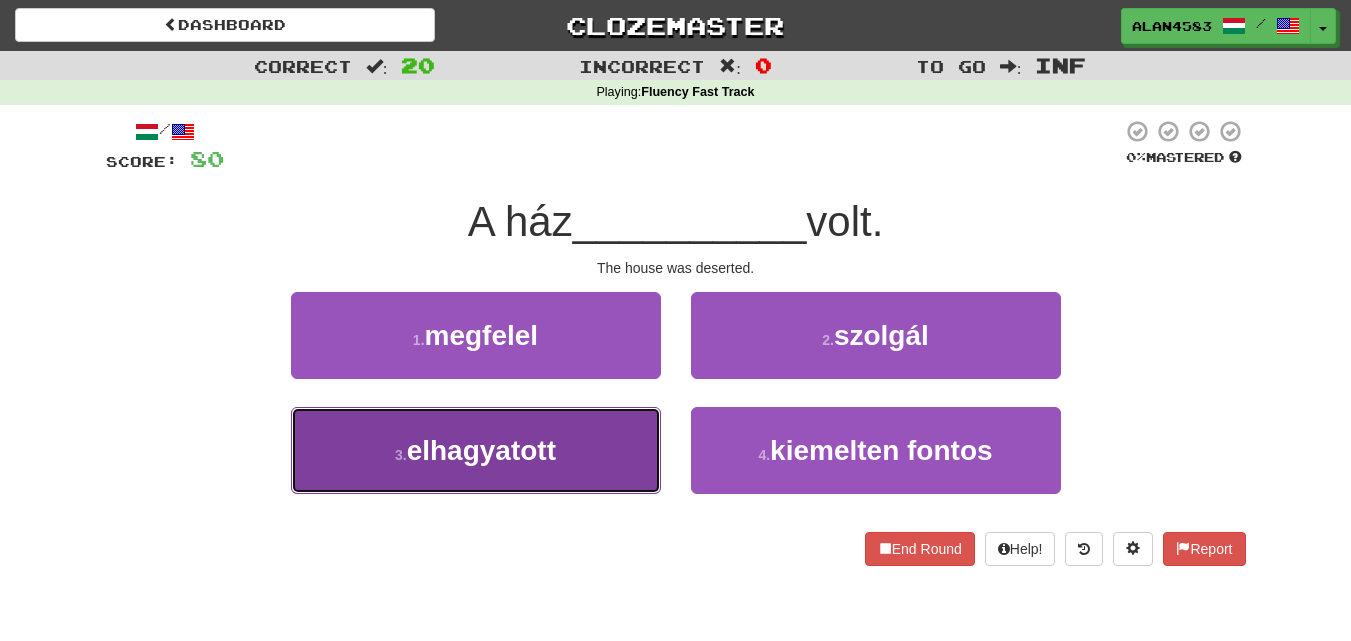 click on "elhagyatott" at bounding box center (481, 450) 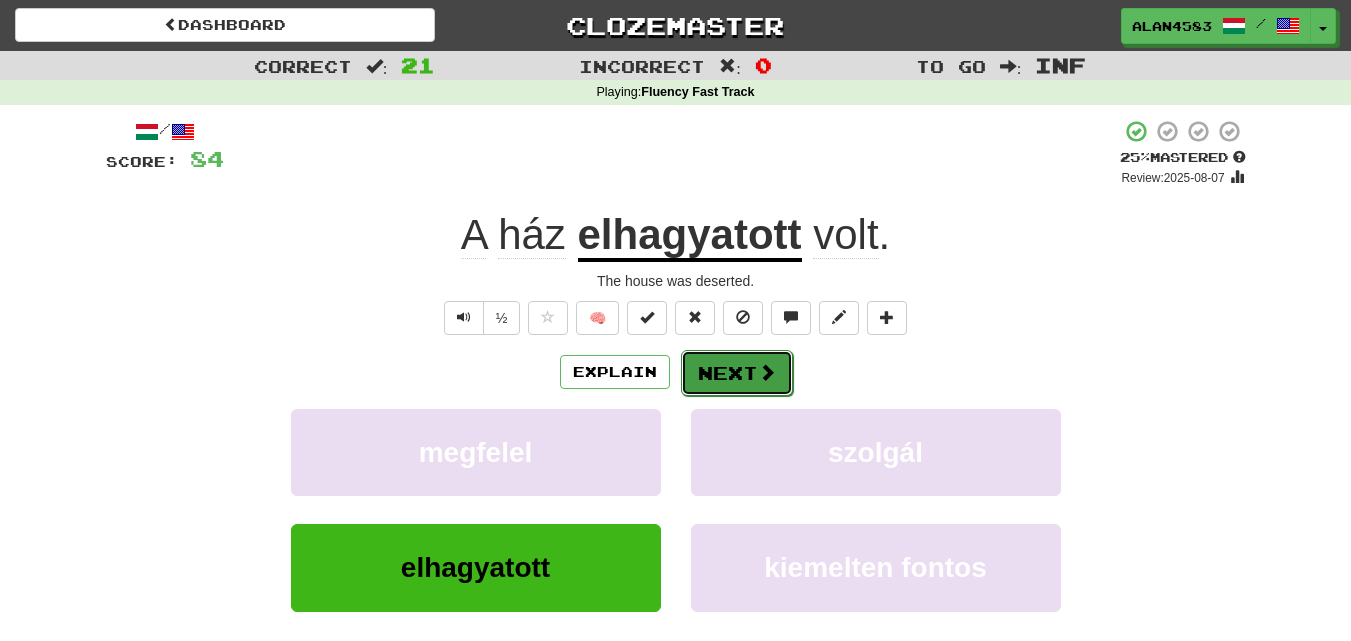 click on "Next" at bounding box center [737, 373] 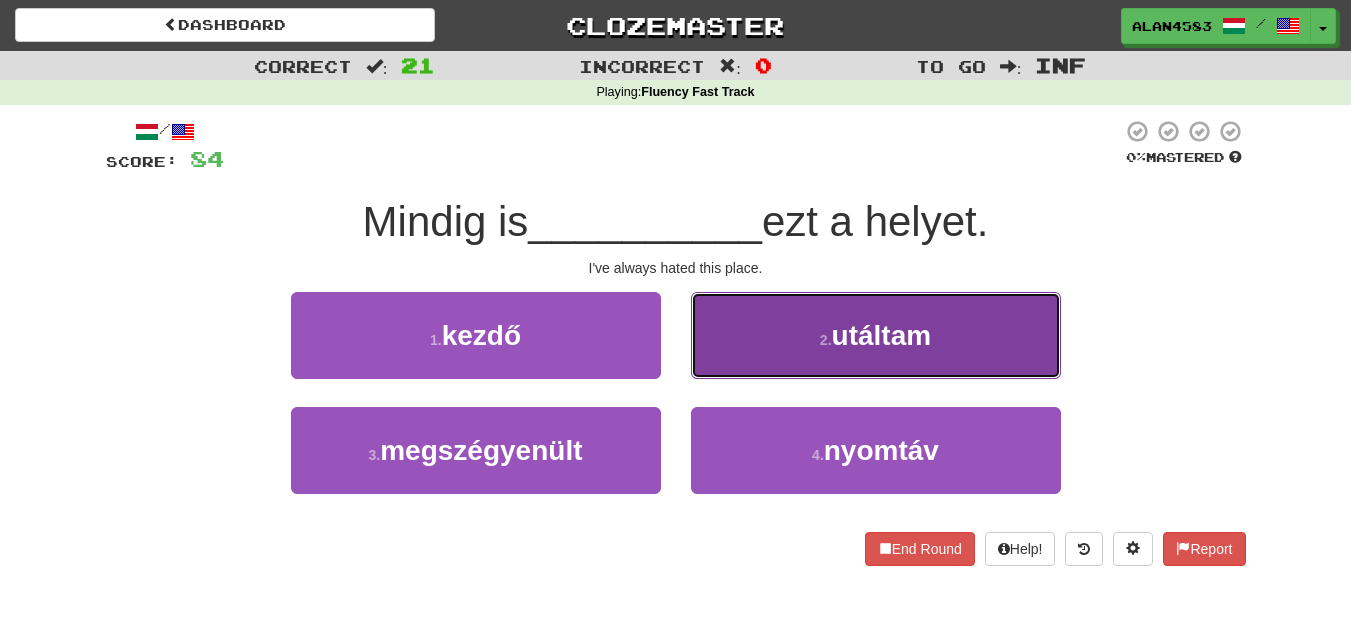 click on "2 .  utáltam" at bounding box center [876, 335] 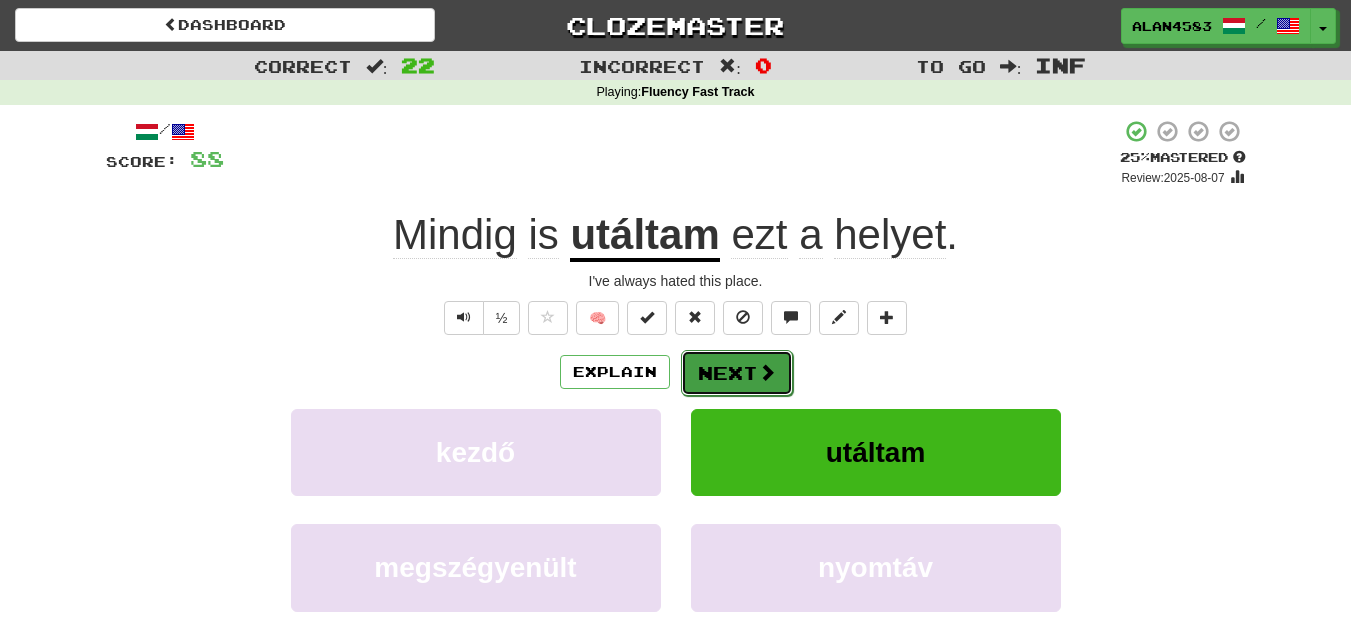 click on "Next" at bounding box center [737, 373] 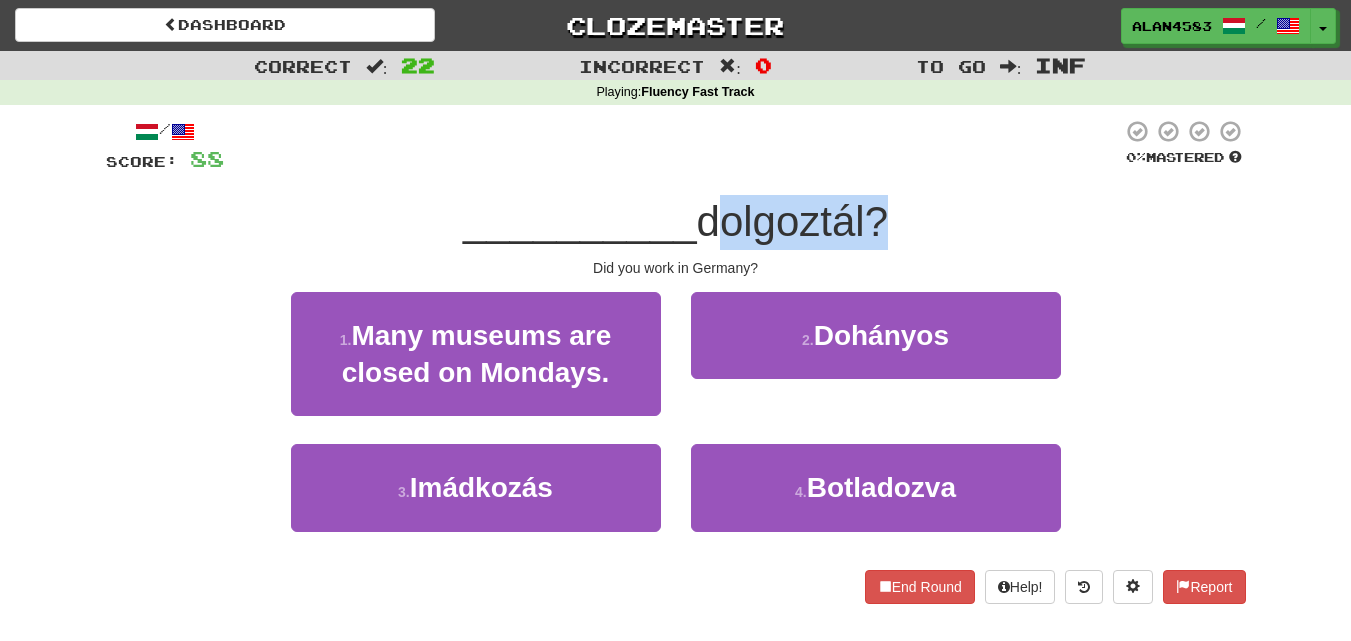 drag, startPoint x: 703, startPoint y: 216, endPoint x: 867, endPoint y: 217, distance: 164.00305 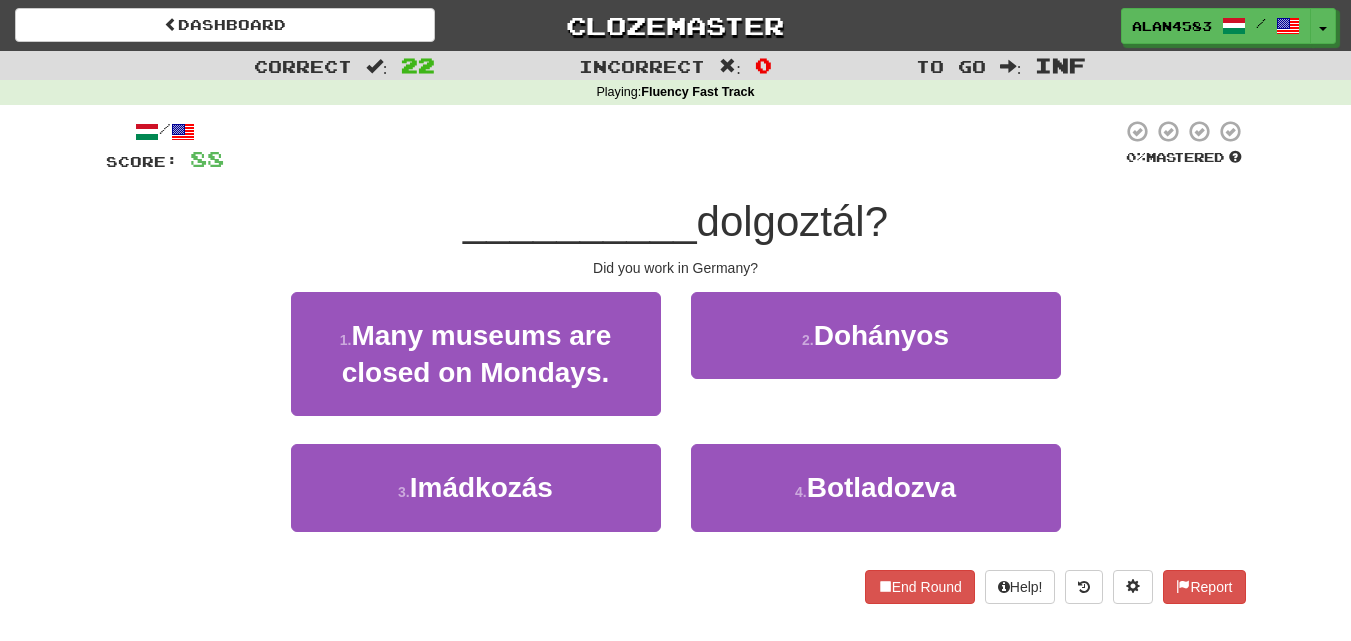 click on "Did you work in Germany?" at bounding box center [676, 361] 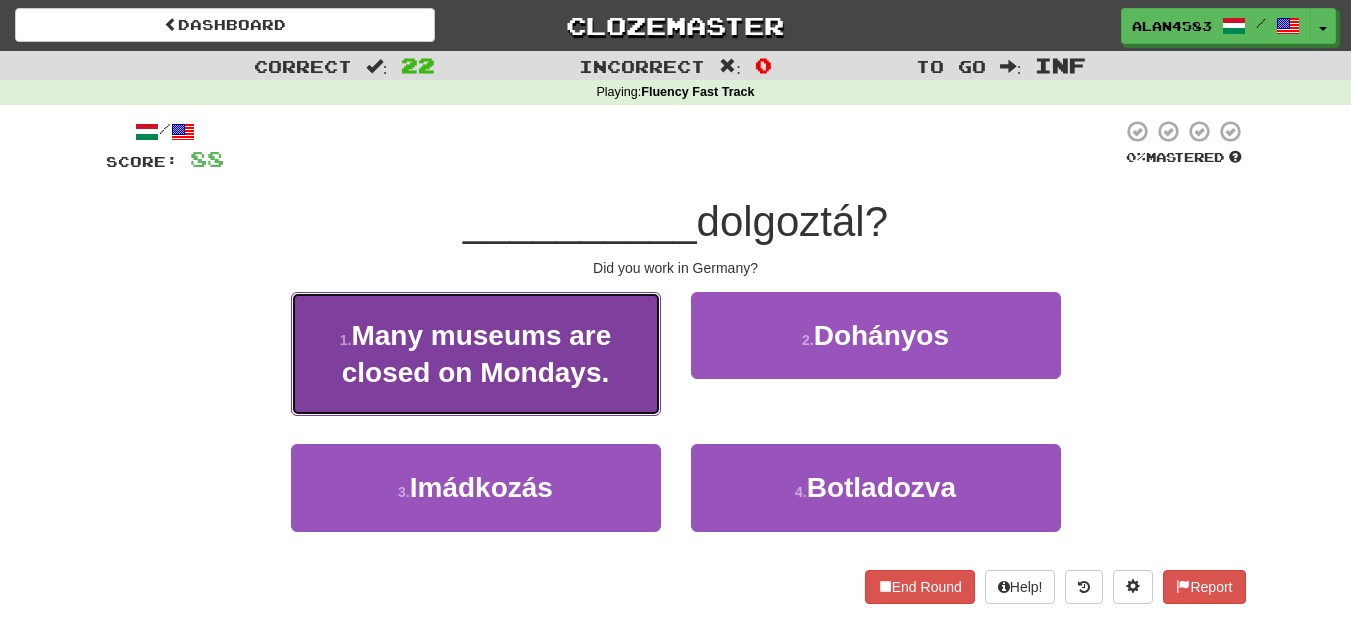 click on "Many museums are closed on Mondays." at bounding box center [477, 354] 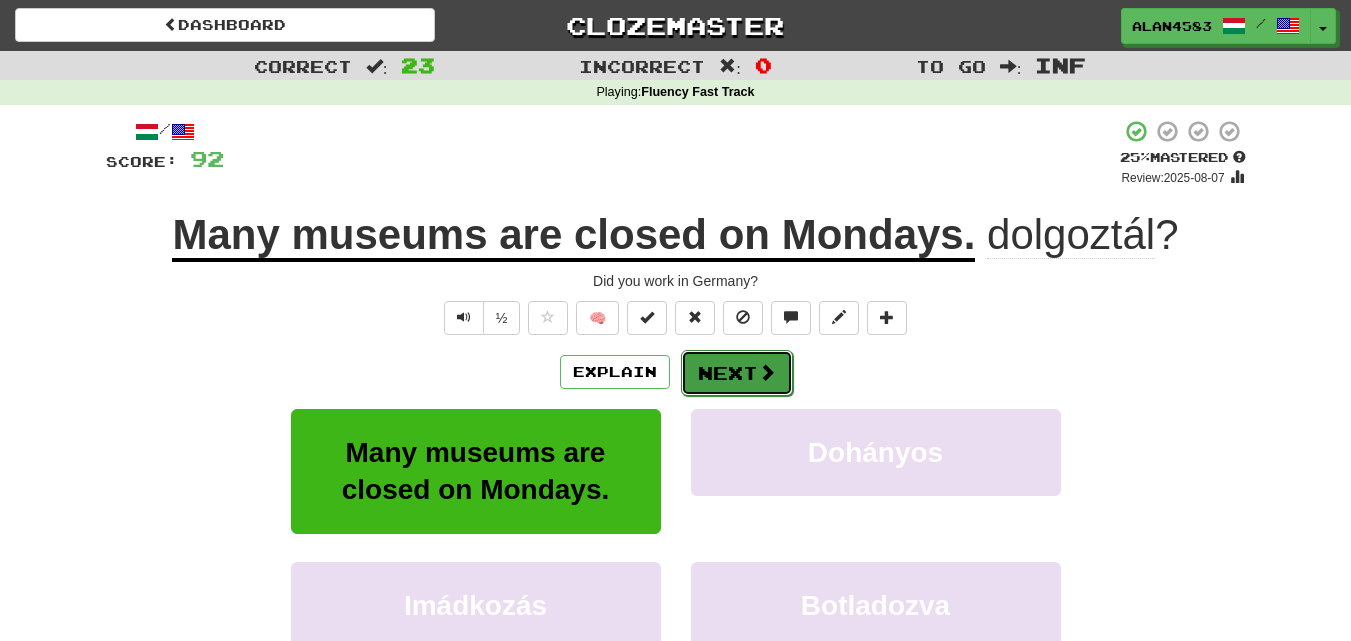 click on "Next" at bounding box center [737, 373] 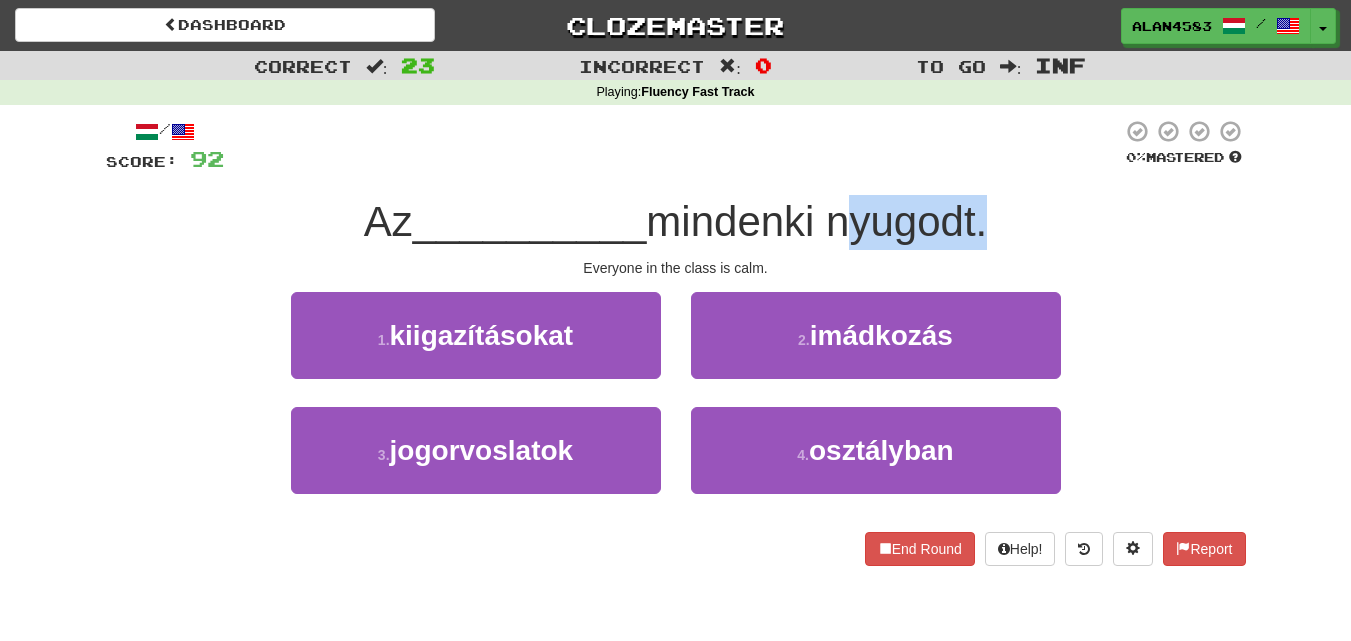 drag, startPoint x: 842, startPoint y: 224, endPoint x: 985, endPoint y: 228, distance: 143.05594 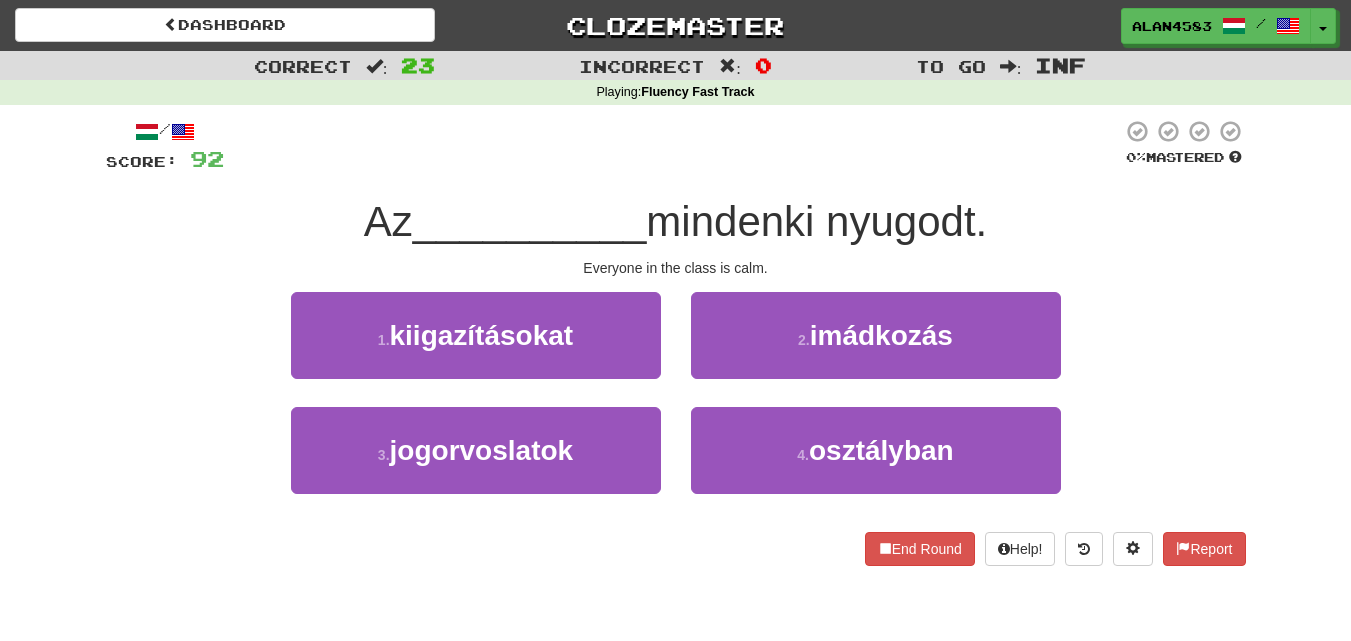click at bounding box center [673, 146] 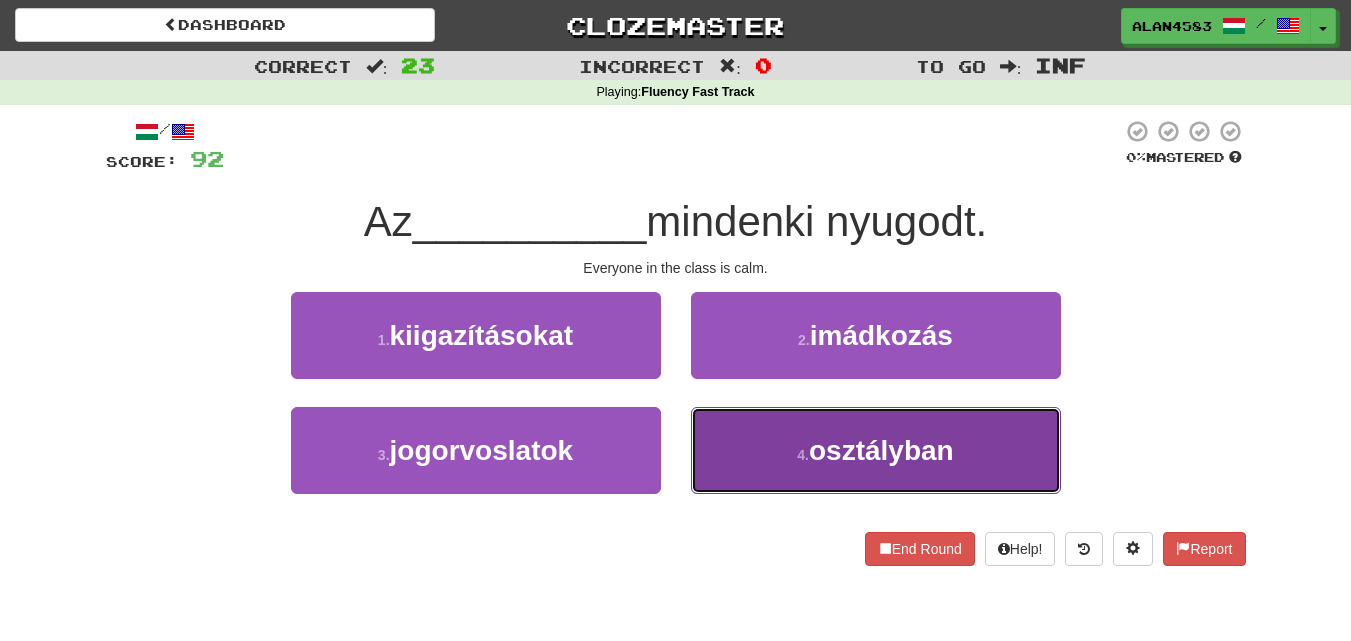 click on "osztályban" at bounding box center [881, 450] 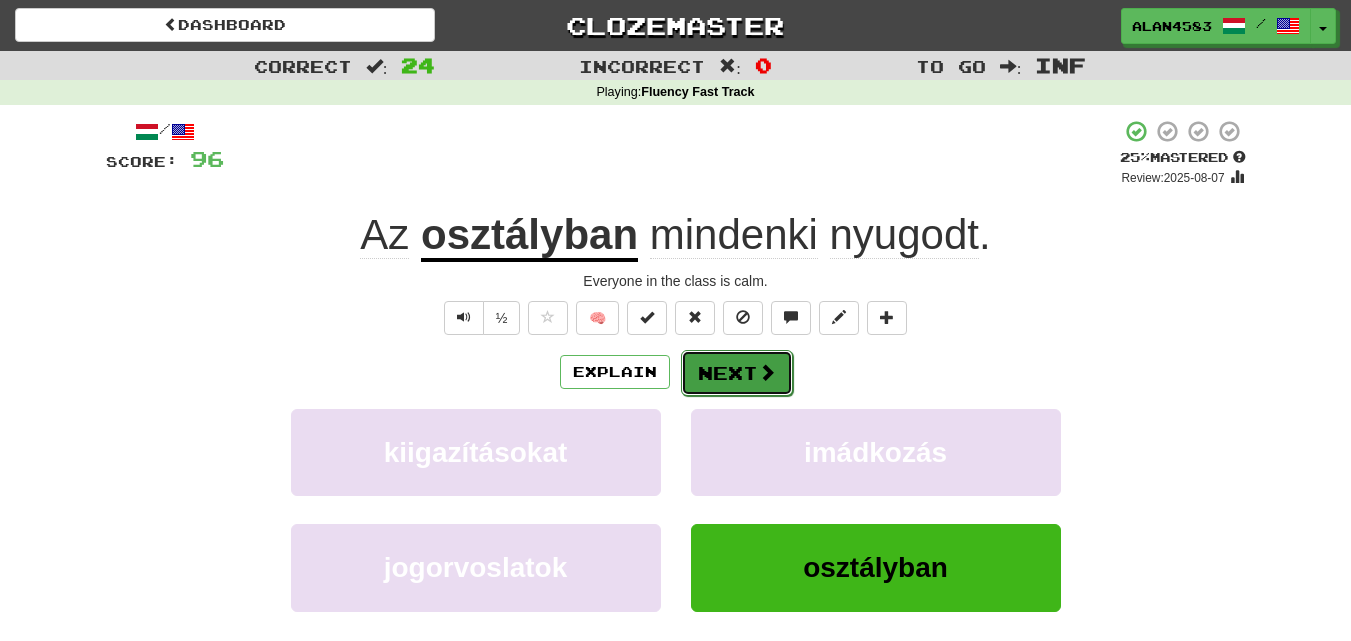 click on "Next" at bounding box center [737, 373] 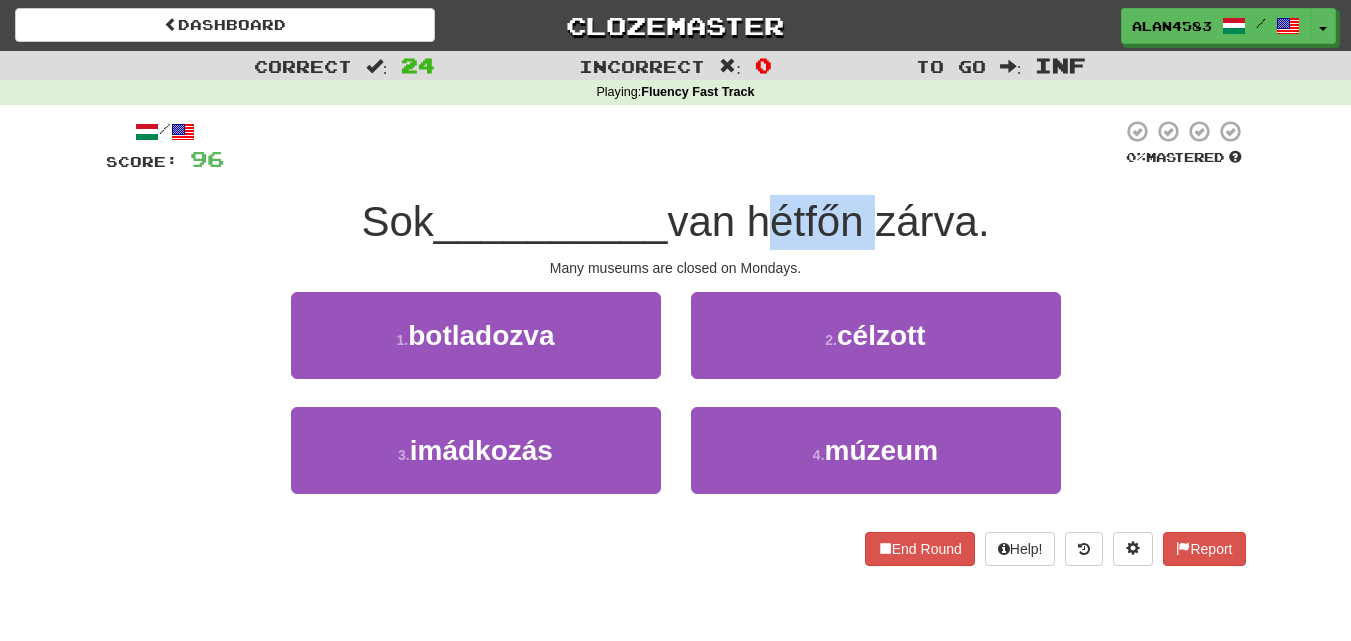 drag, startPoint x: 764, startPoint y: 231, endPoint x: 876, endPoint y: 222, distance: 112.36102 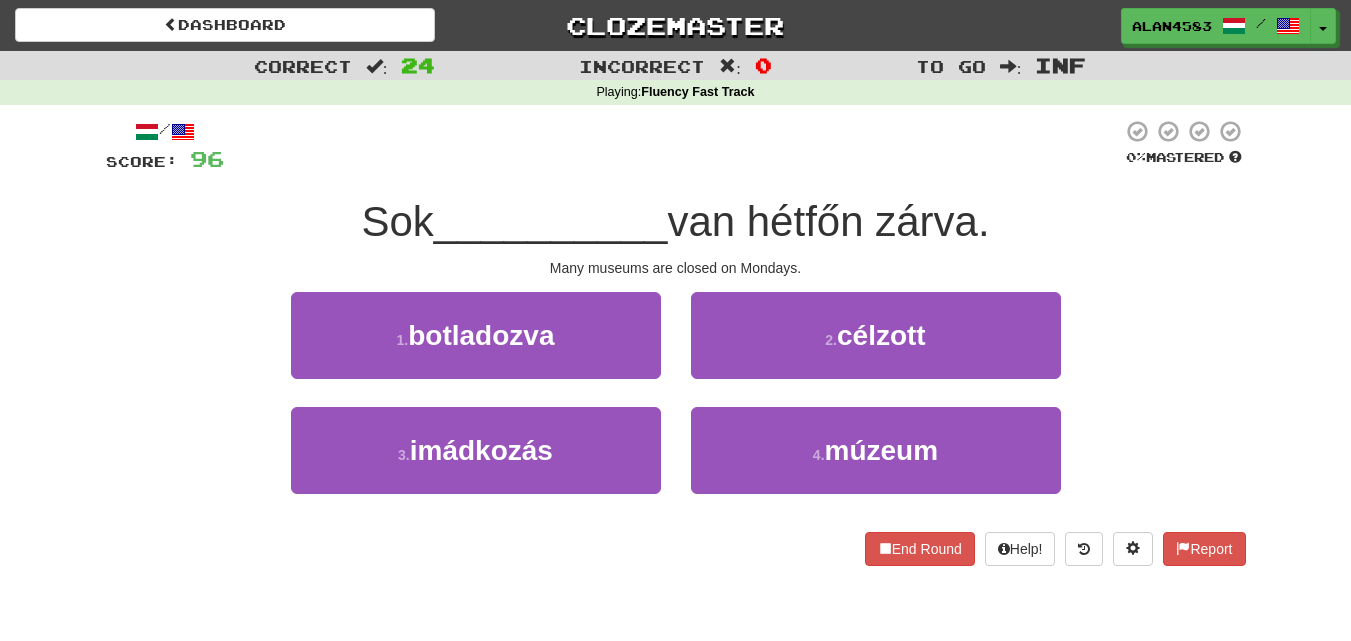 click on "Sok  __________  van hétfőn zárva." at bounding box center [676, 222] 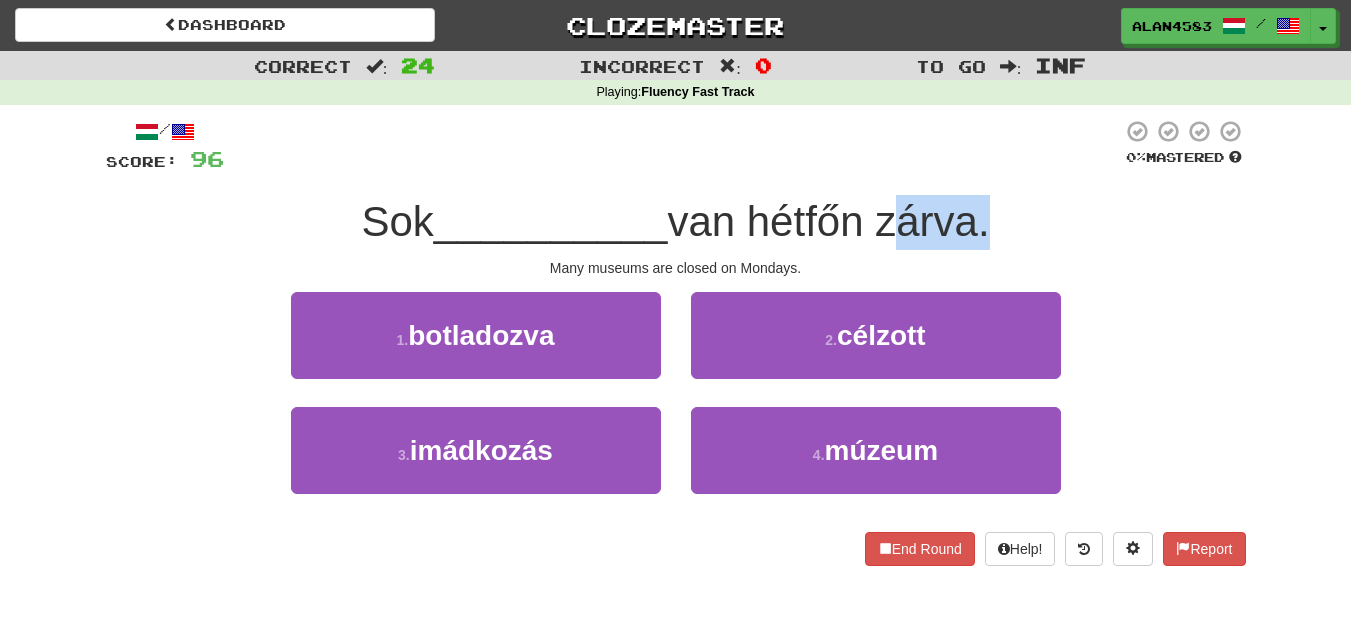 drag, startPoint x: 888, startPoint y: 229, endPoint x: 980, endPoint y: 222, distance: 92.26592 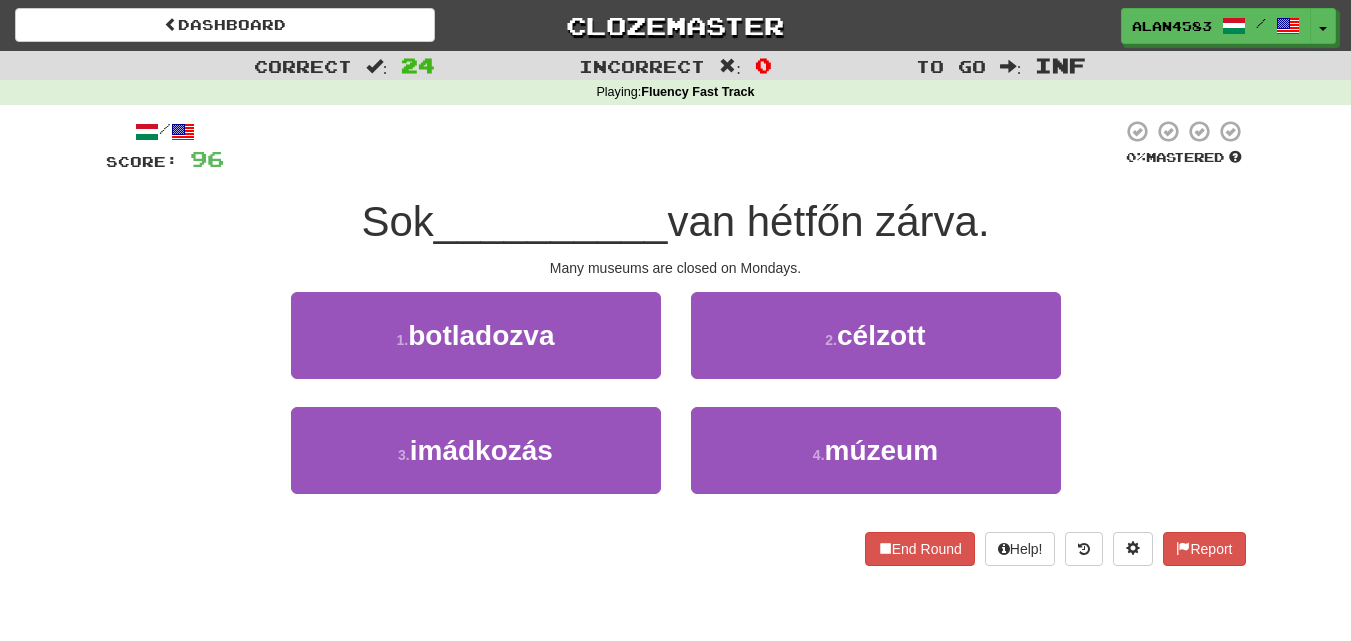 click on "/  Score:   96 0 %  Mastered Sok  __________  van hétfőn zárva. Many museums are closed on Mondays. 1 .  botladozva 2 .  célzott 3 .  imádkozás 4 .  múzeum  End Round  Help!  Report" at bounding box center (676, 342) 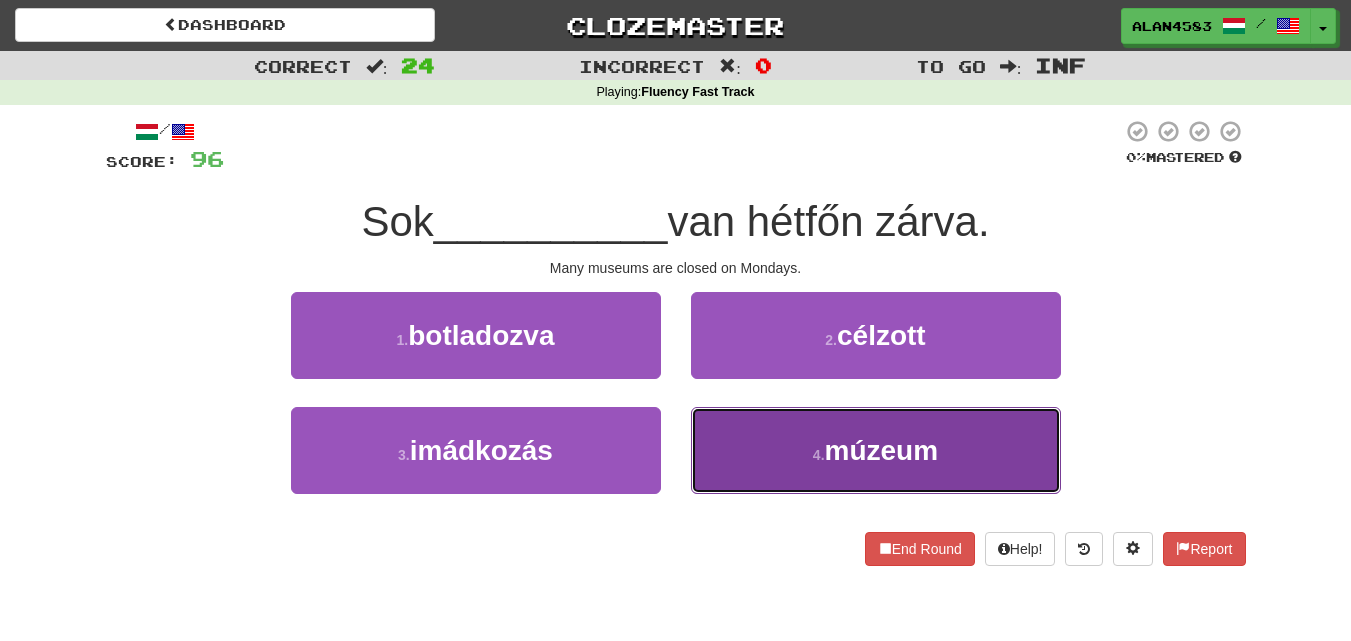 click on "4 .  múzeum" at bounding box center (876, 450) 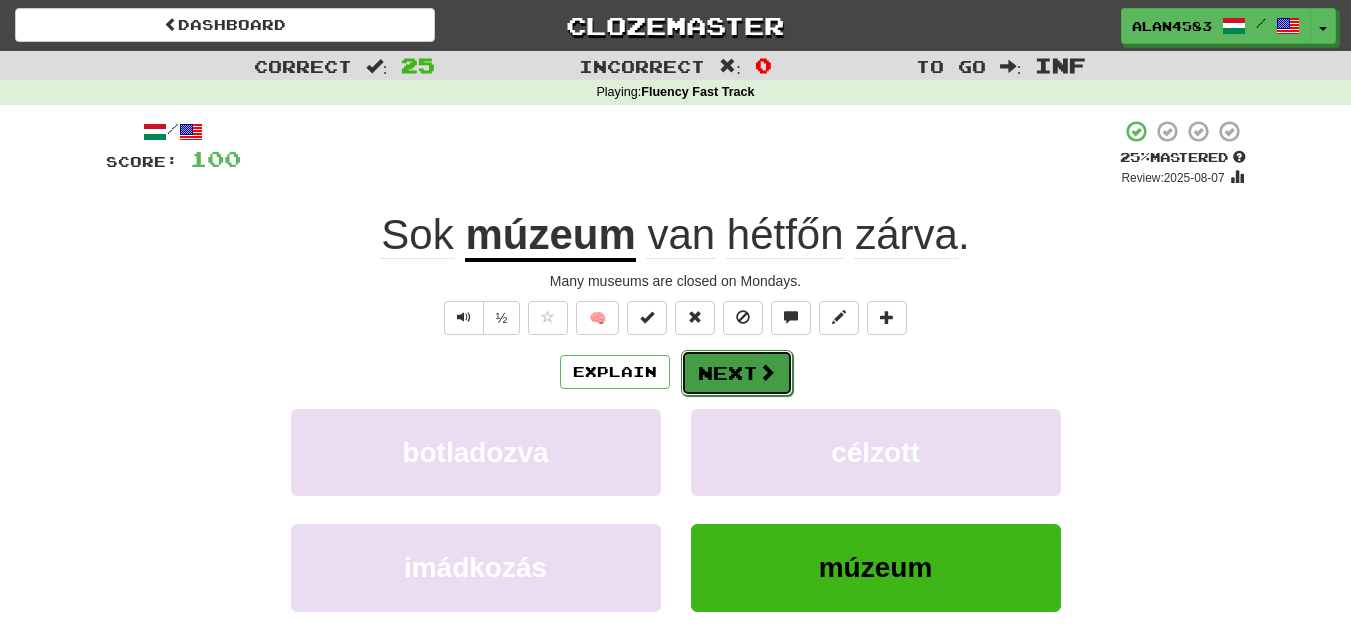 click on "Next" at bounding box center [737, 373] 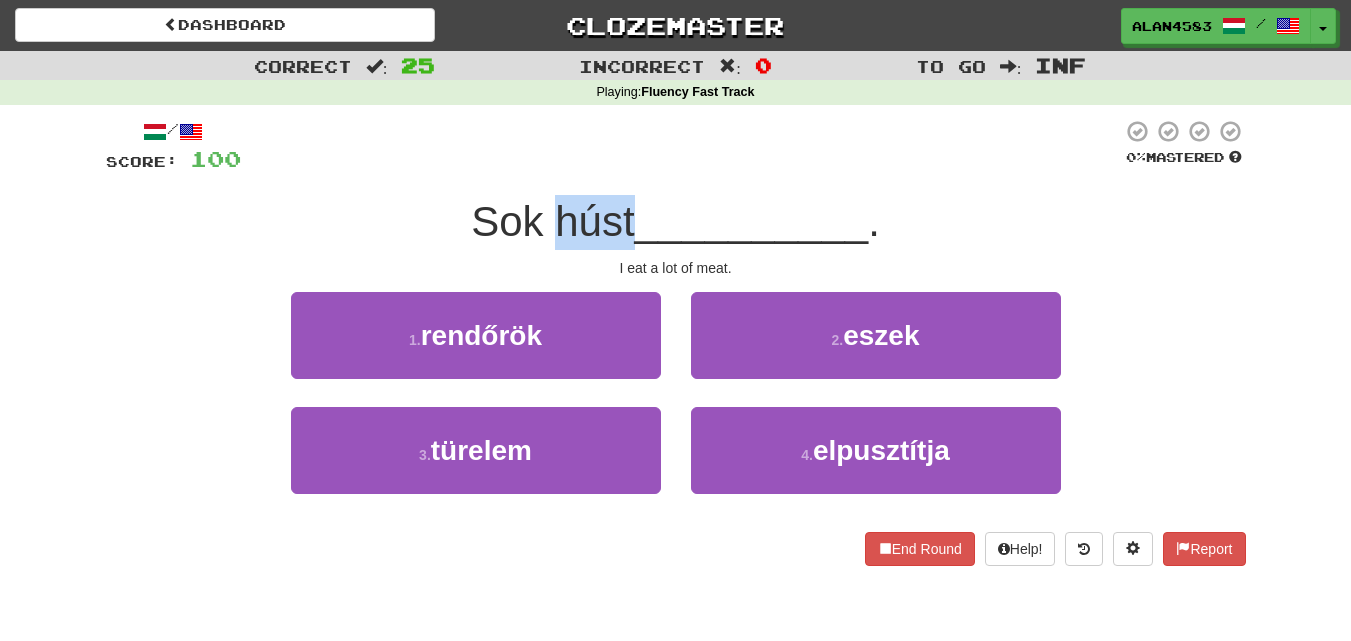 drag, startPoint x: 629, startPoint y: 226, endPoint x: 555, endPoint y: 225, distance: 74.00676 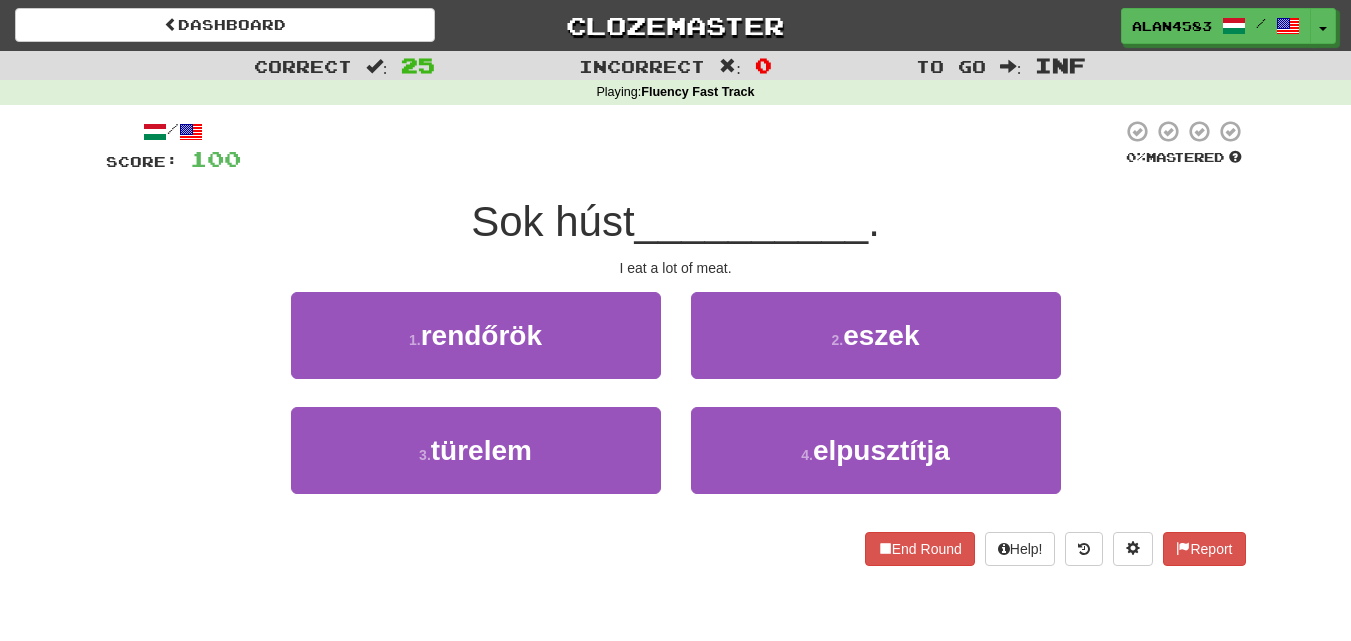 click on "Sok húst  __________ ." at bounding box center [676, 222] 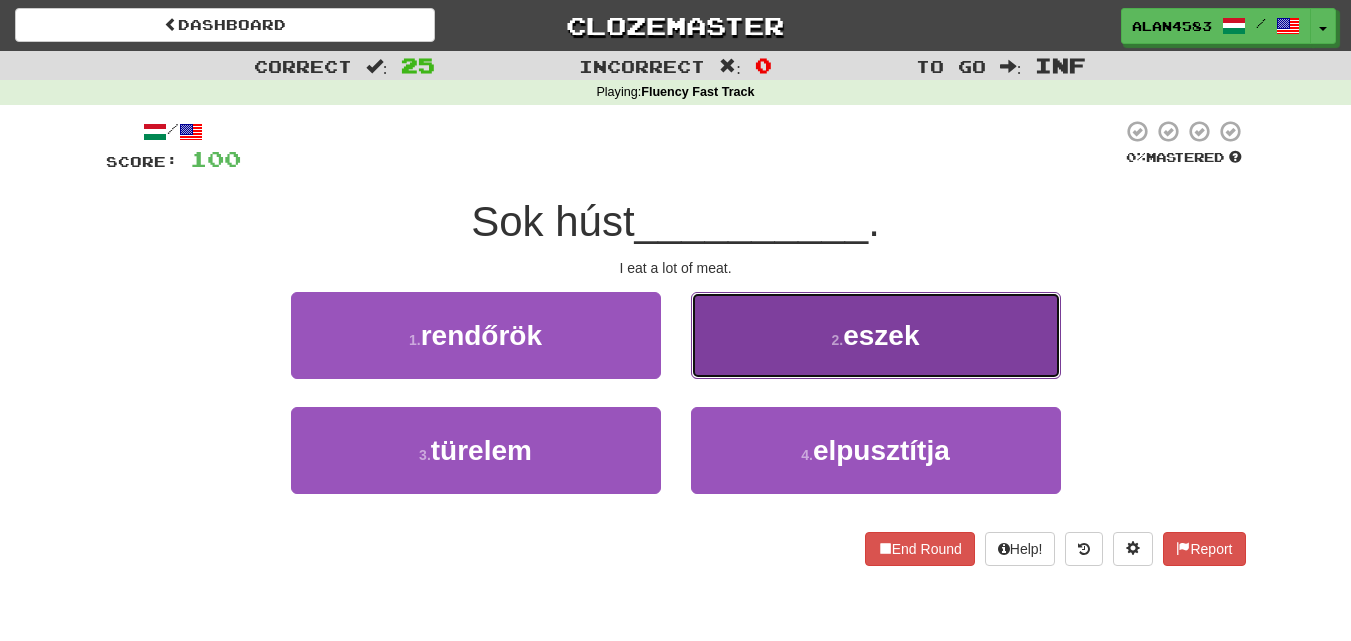 click on "2 .  eszek" at bounding box center (876, 335) 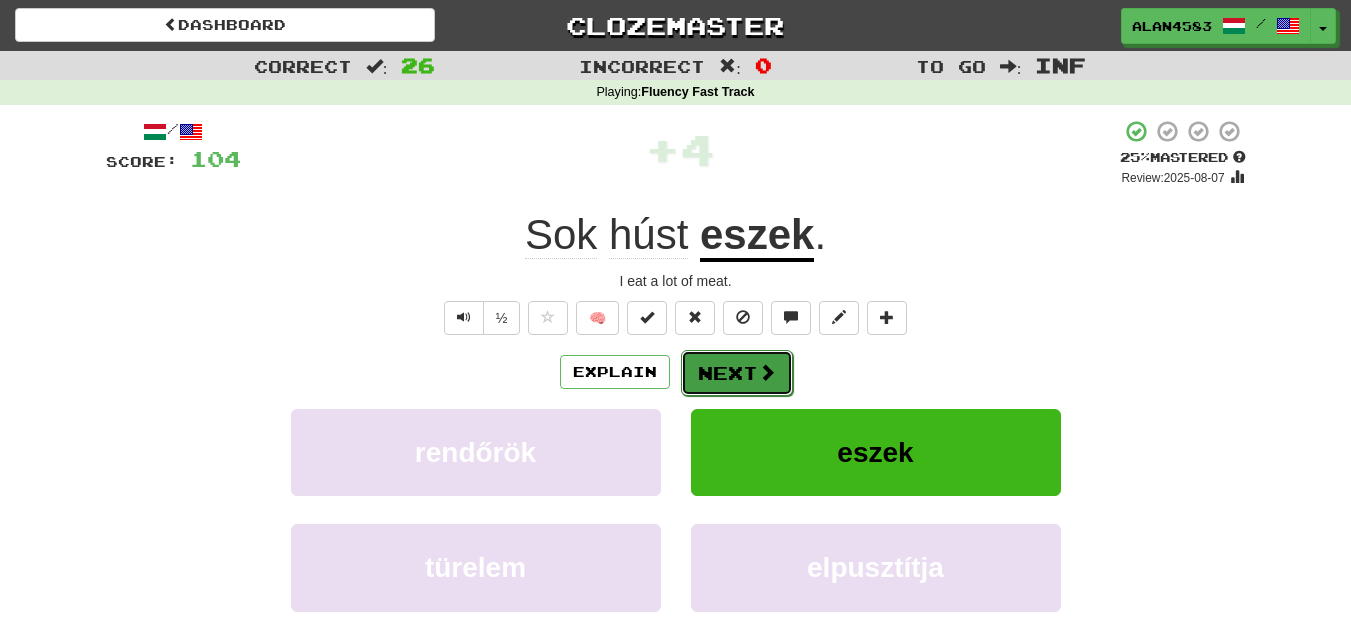 click on "Next" at bounding box center [737, 373] 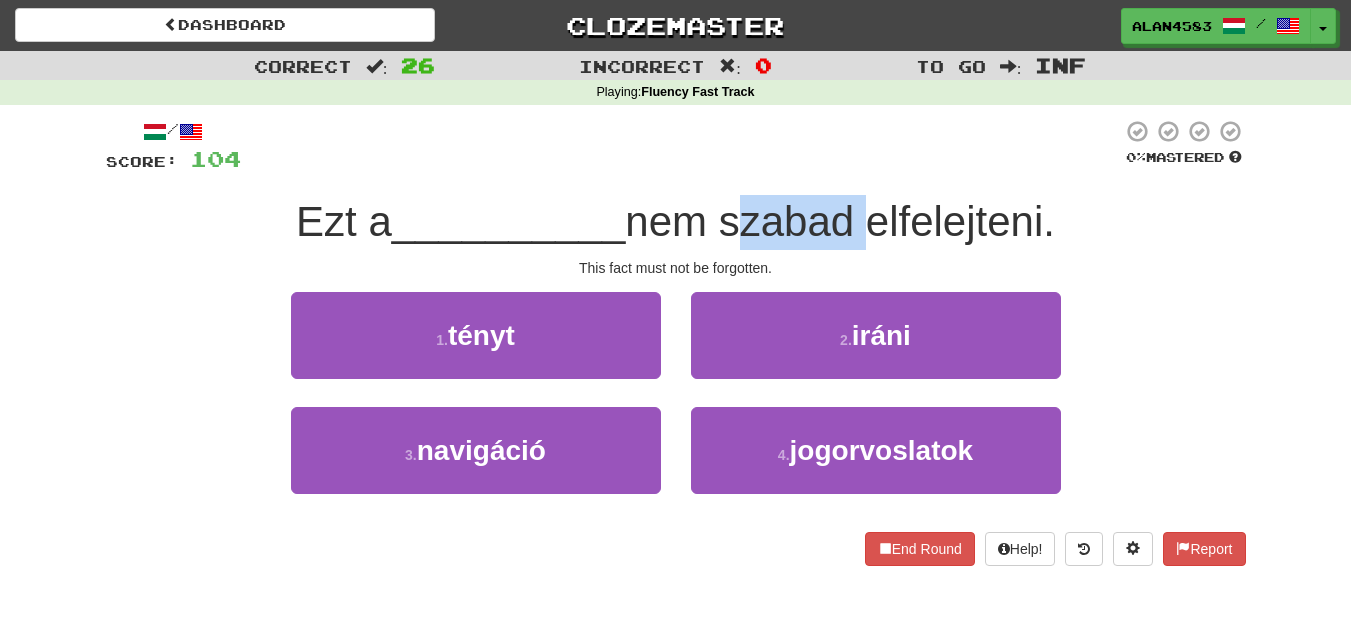 drag, startPoint x: 738, startPoint y: 226, endPoint x: 868, endPoint y: 210, distance: 130.98091 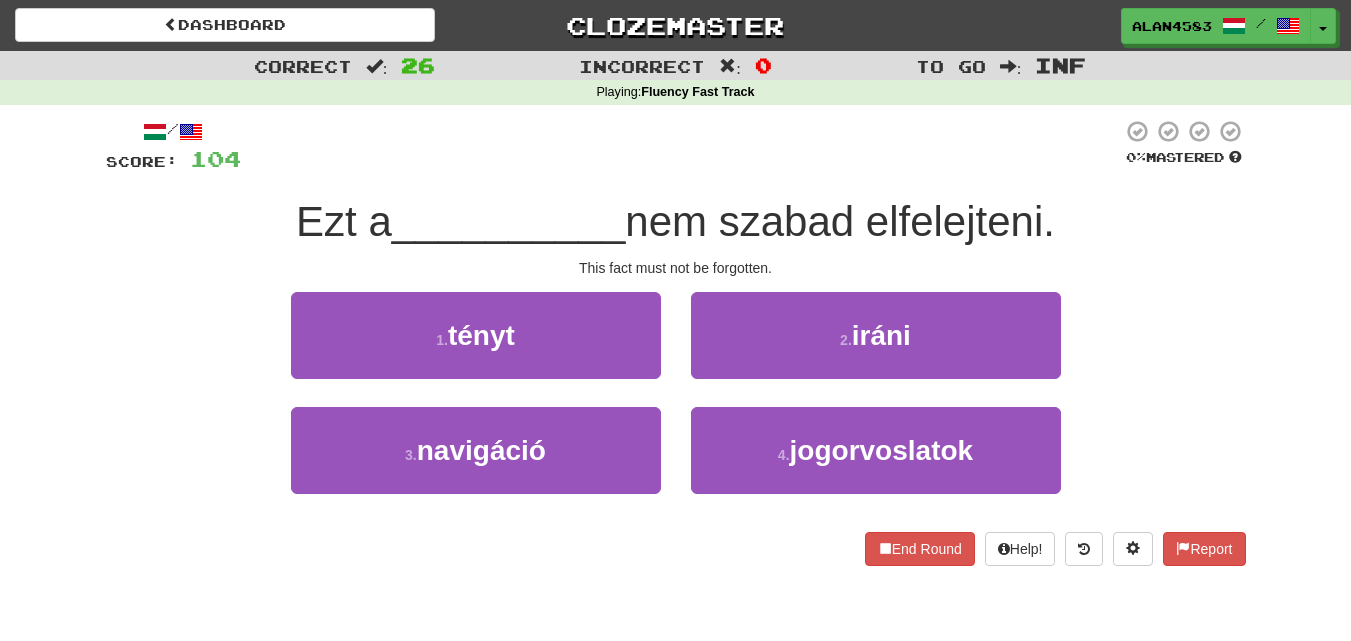 click at bounding box center [681, 146] 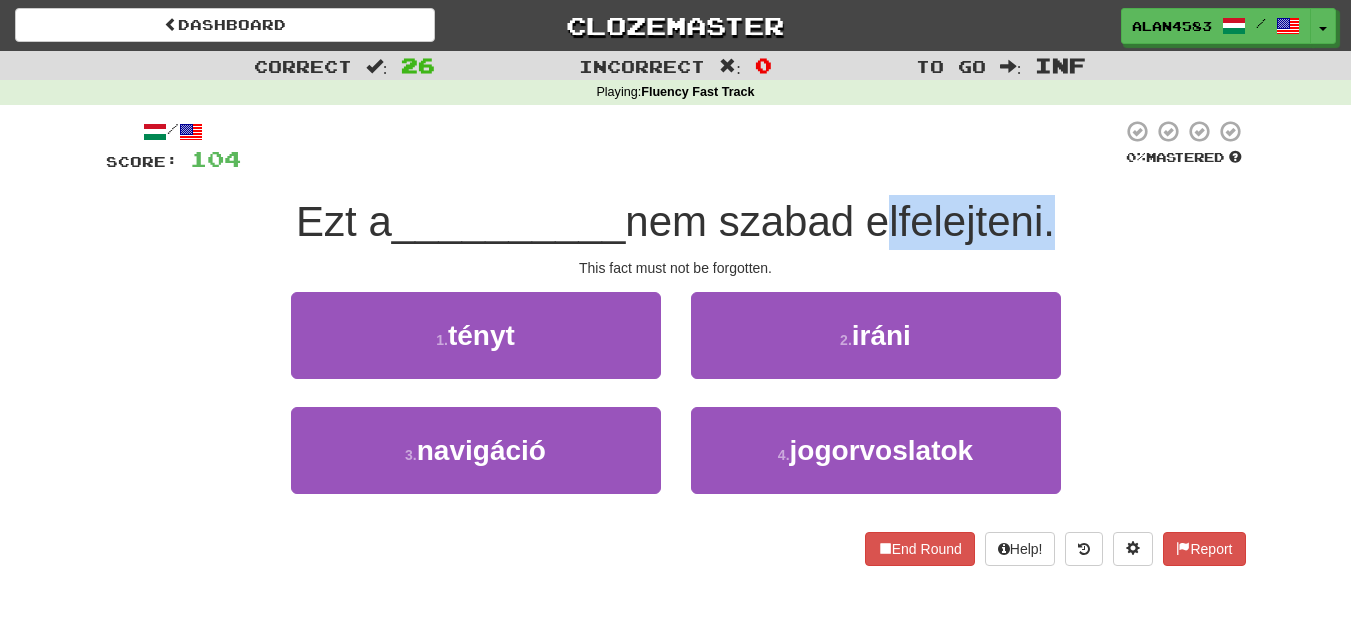 drag, startPoint x: 878, startPoint y: 214, endPoint x: 1053, endPoint y: 200, distance: 175.55911 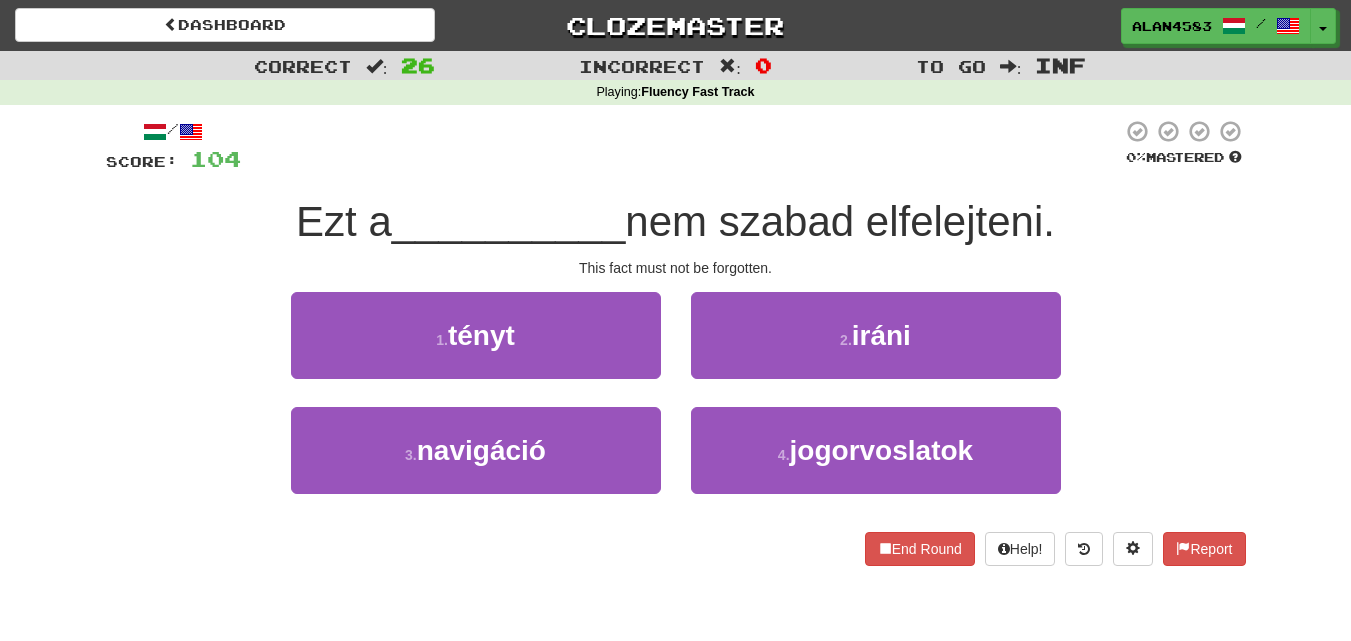 click at bounding box center (681, 146) 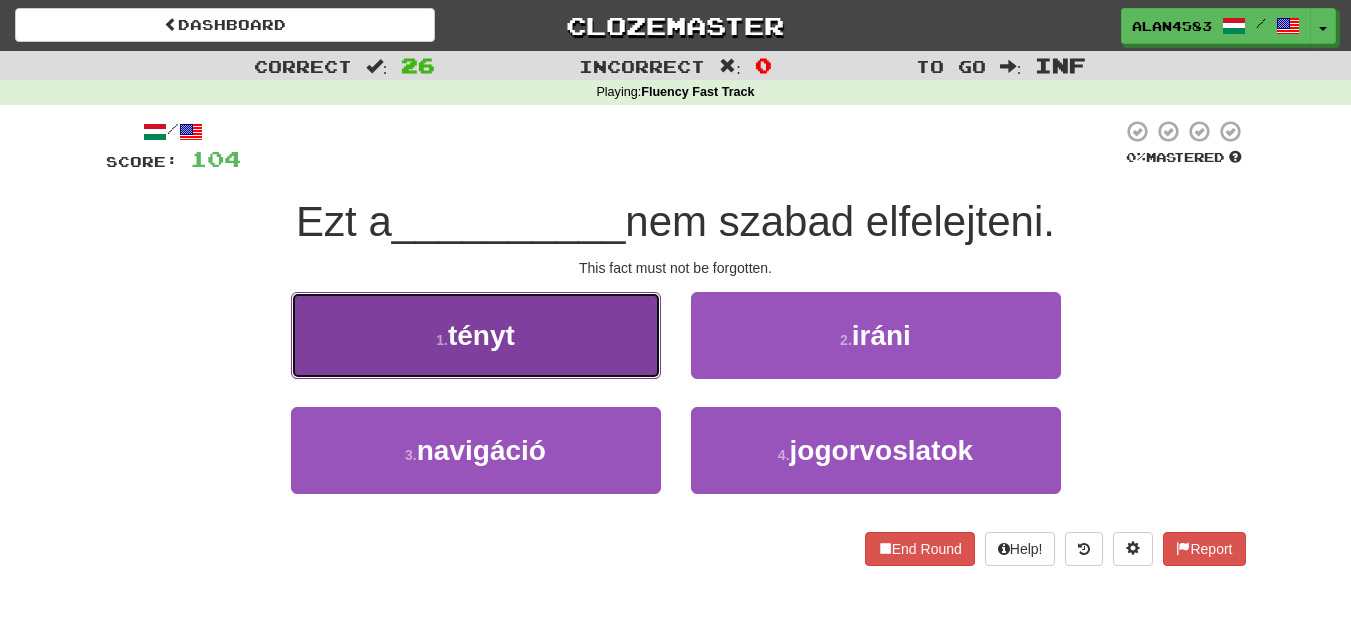 click on "1 .  tényt" at bounding box center [476, 335] 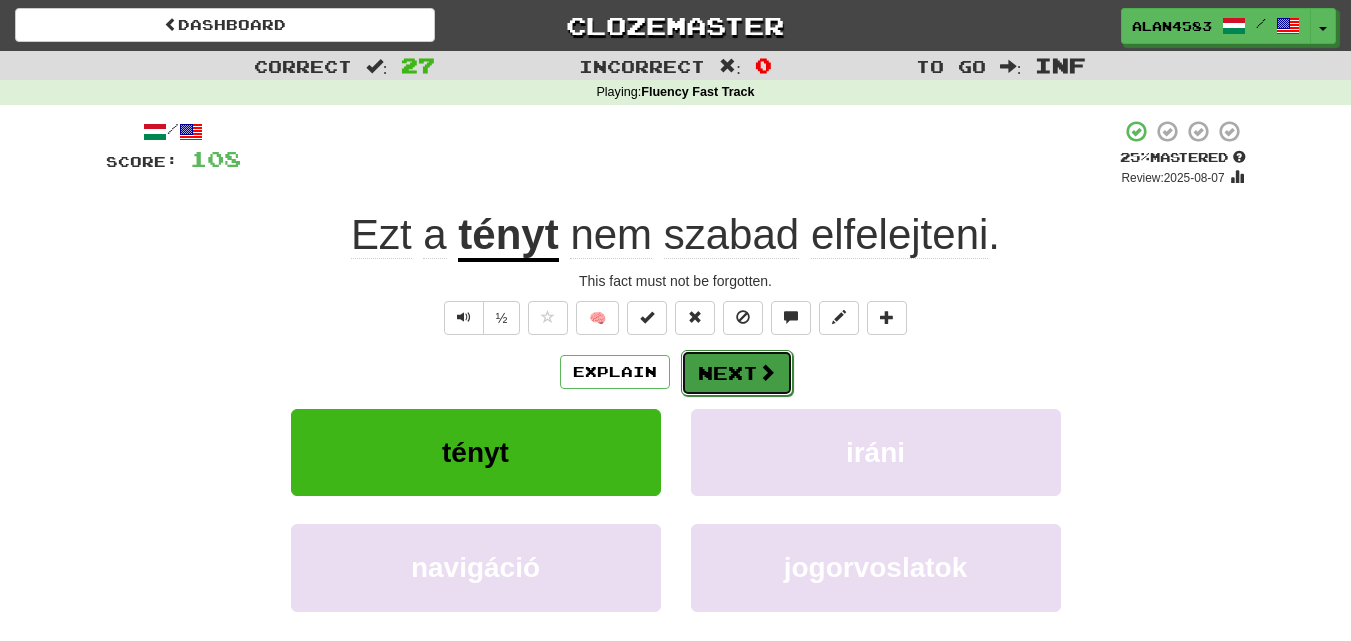 click on "Next" at bounding box center (737, 373) 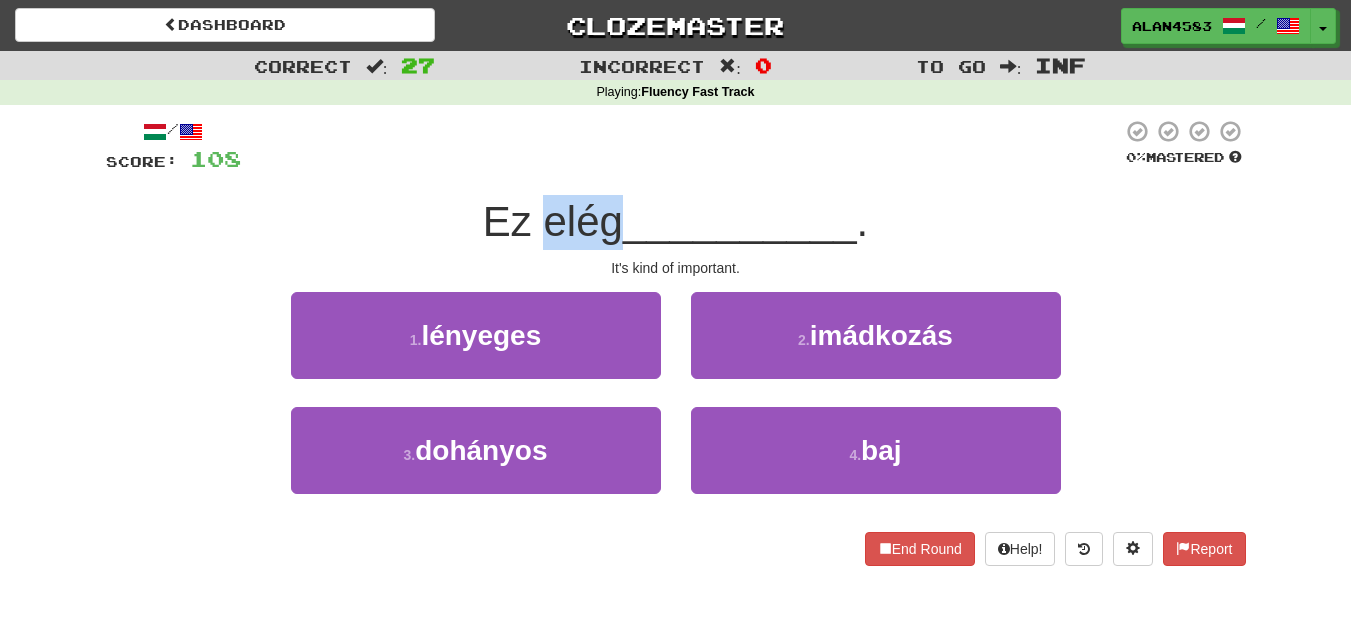 drag, startPoint x: 613, startPoint y: 224, endPoint x: 542, endPoint y: 224, distance: 71 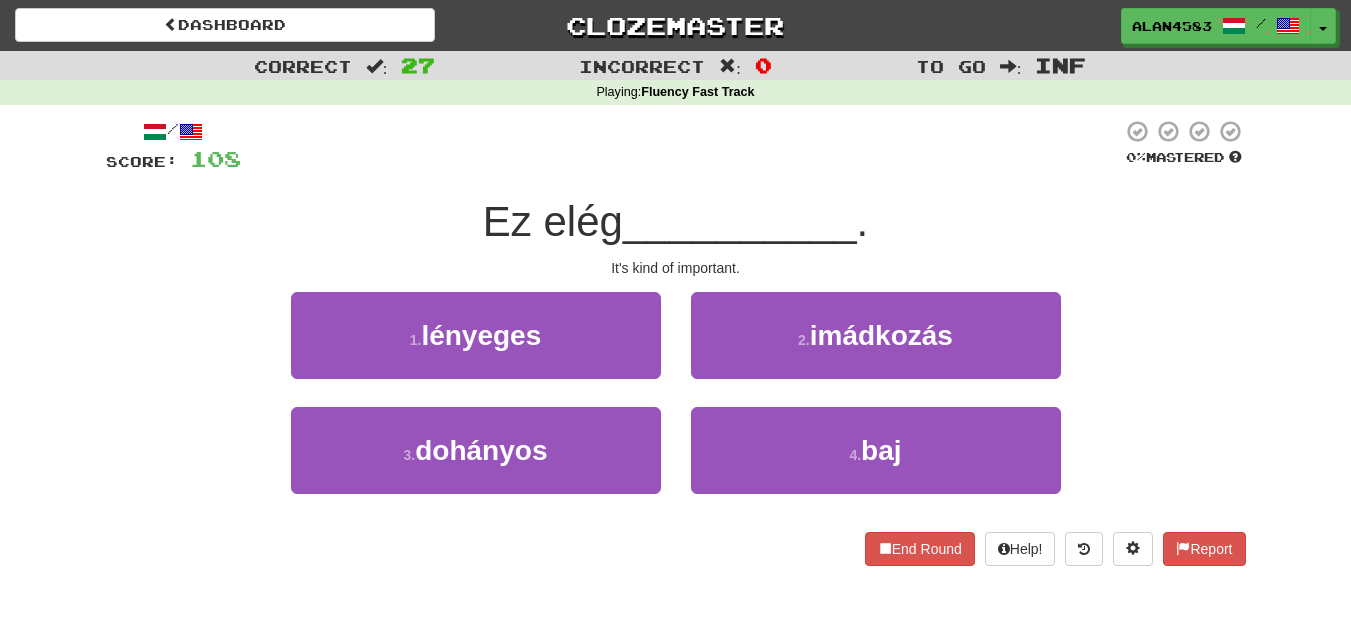 click at bounding box center [681, 146] 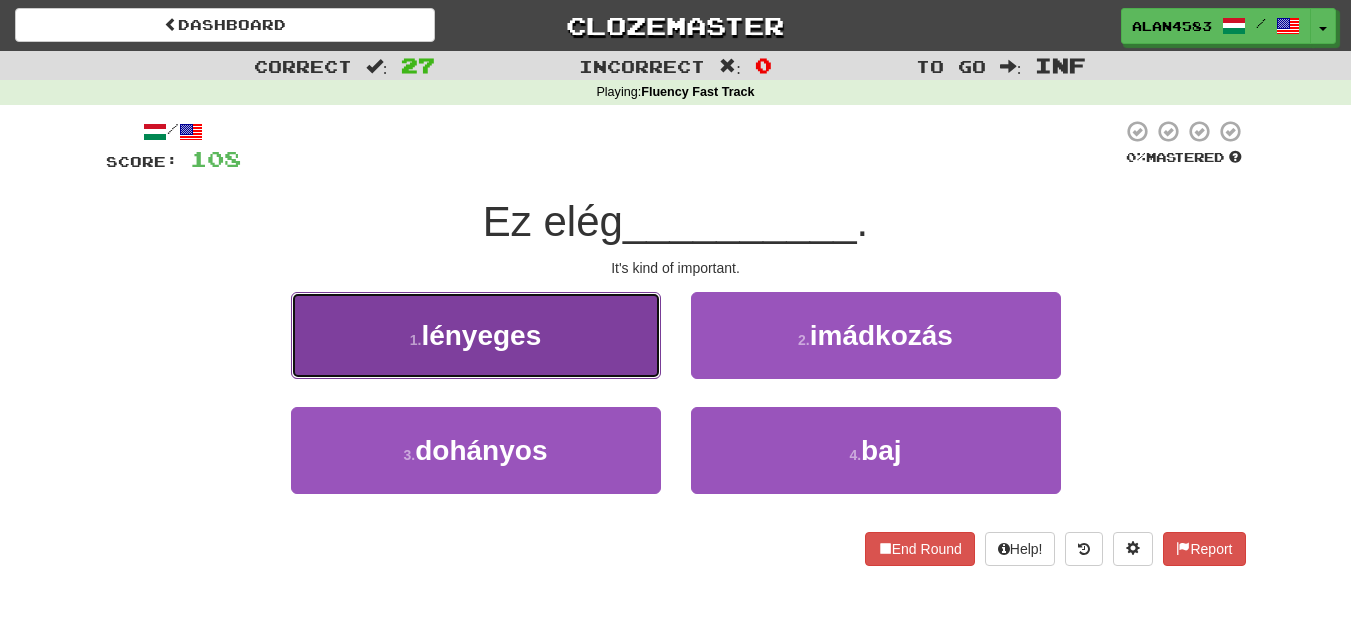 click on "1 .  lényeges" at bounding box center (476, 335) 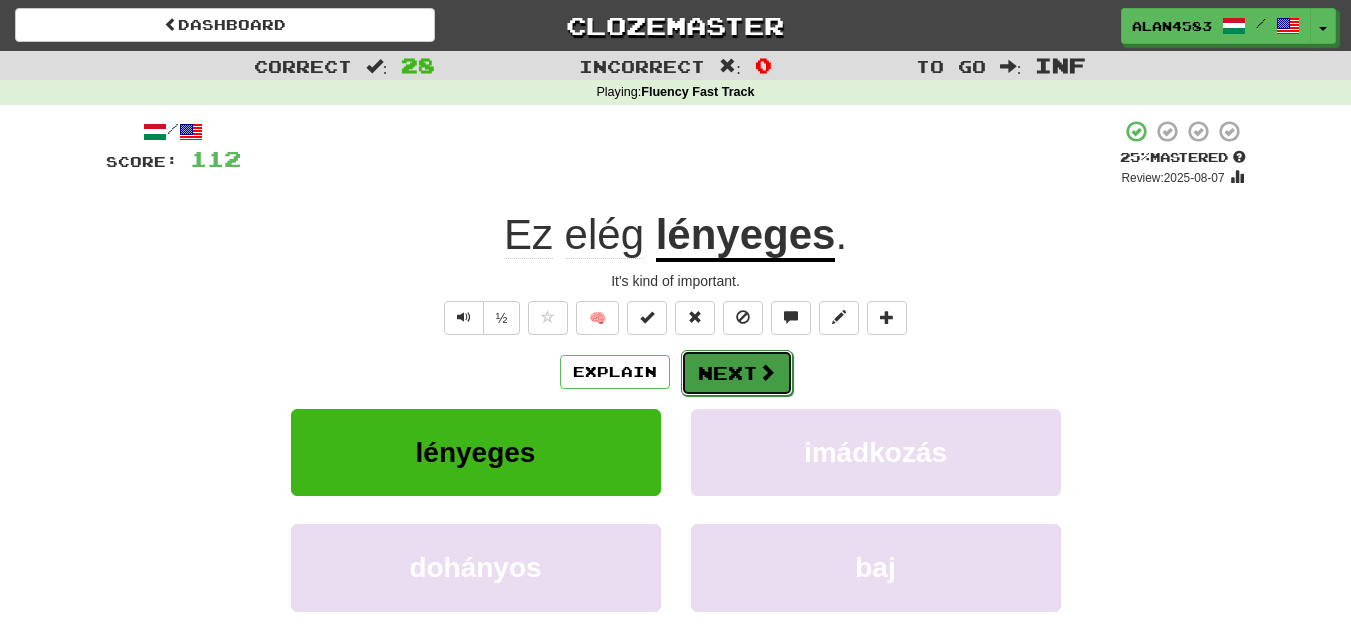 click on "Next" at bounding box center (737, 373) 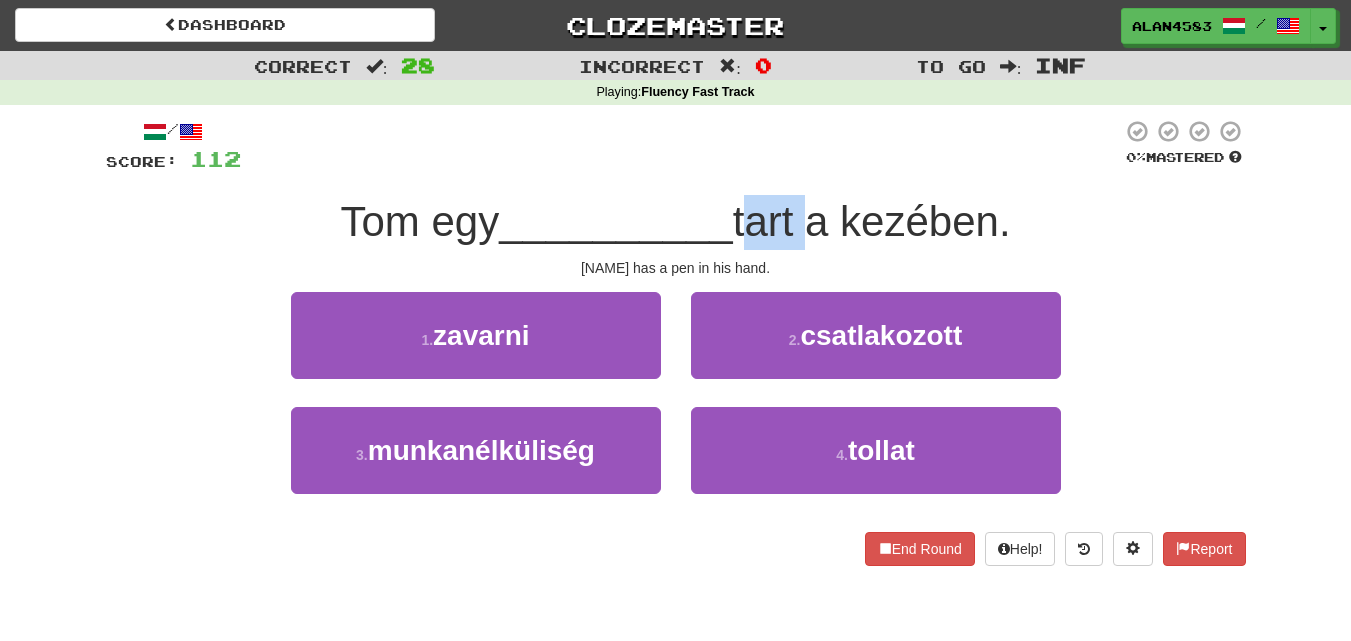 drag, startPoint x: 742, startPoint y: 221, endPoint x: 810, endPoint y: 212, distance: 68.593 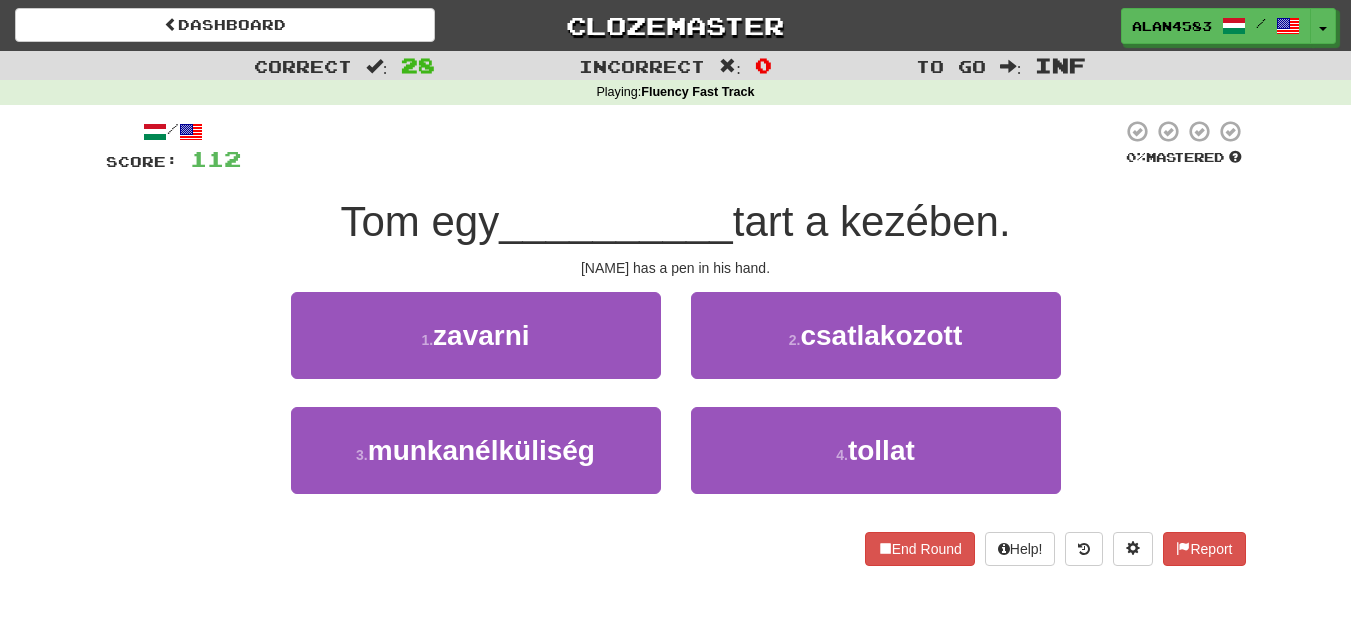 click at bounding box center (681, 146) 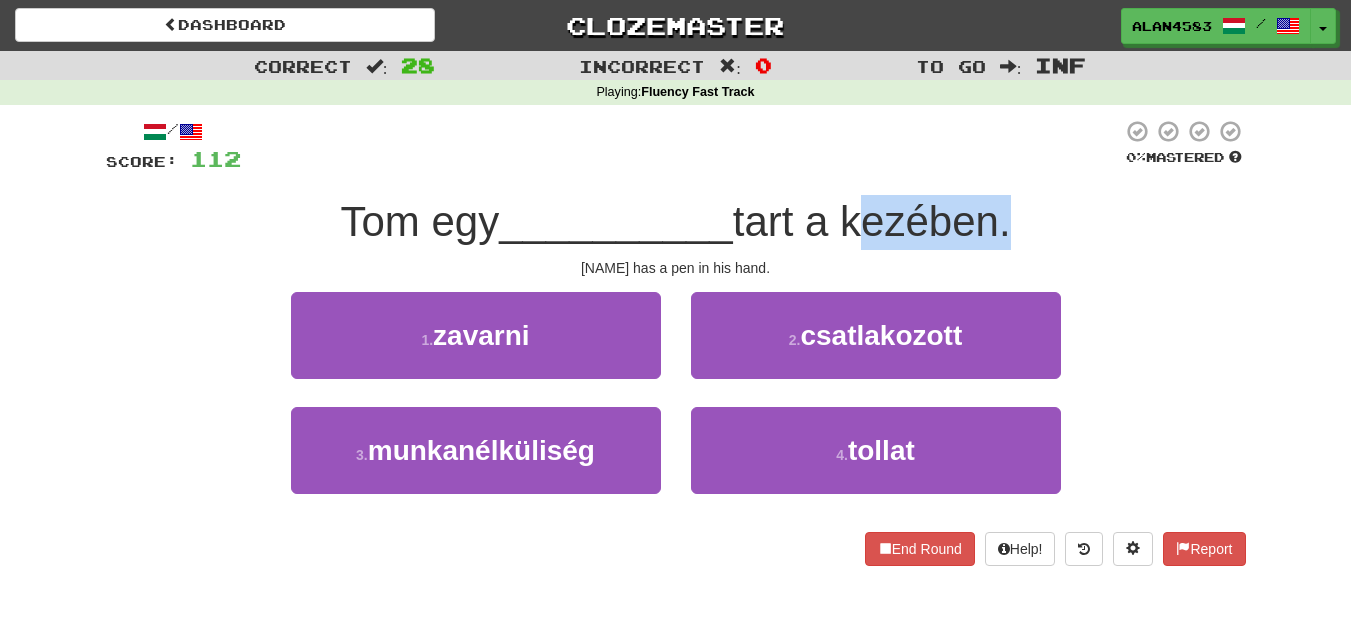 drag, startPoint x: 851, startPoint y: 222, endPoint x: 1005, endPoint y: 216, distance: 154.11684 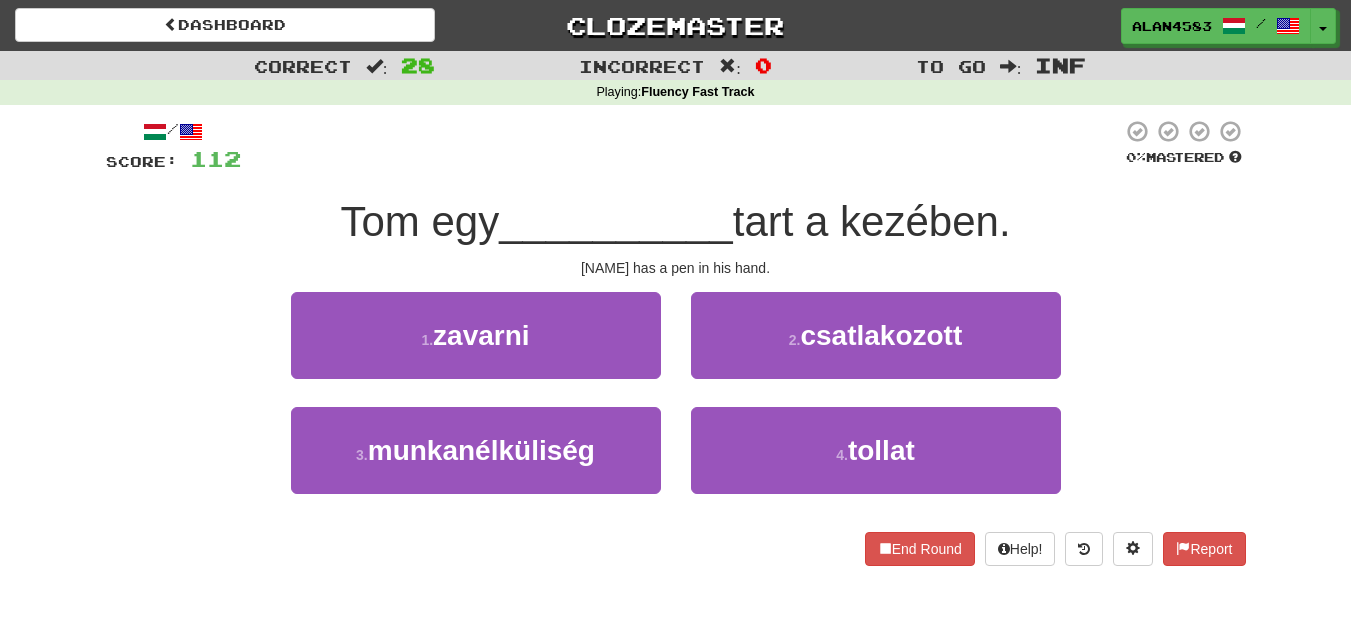 click at bounding box center (681, 146) 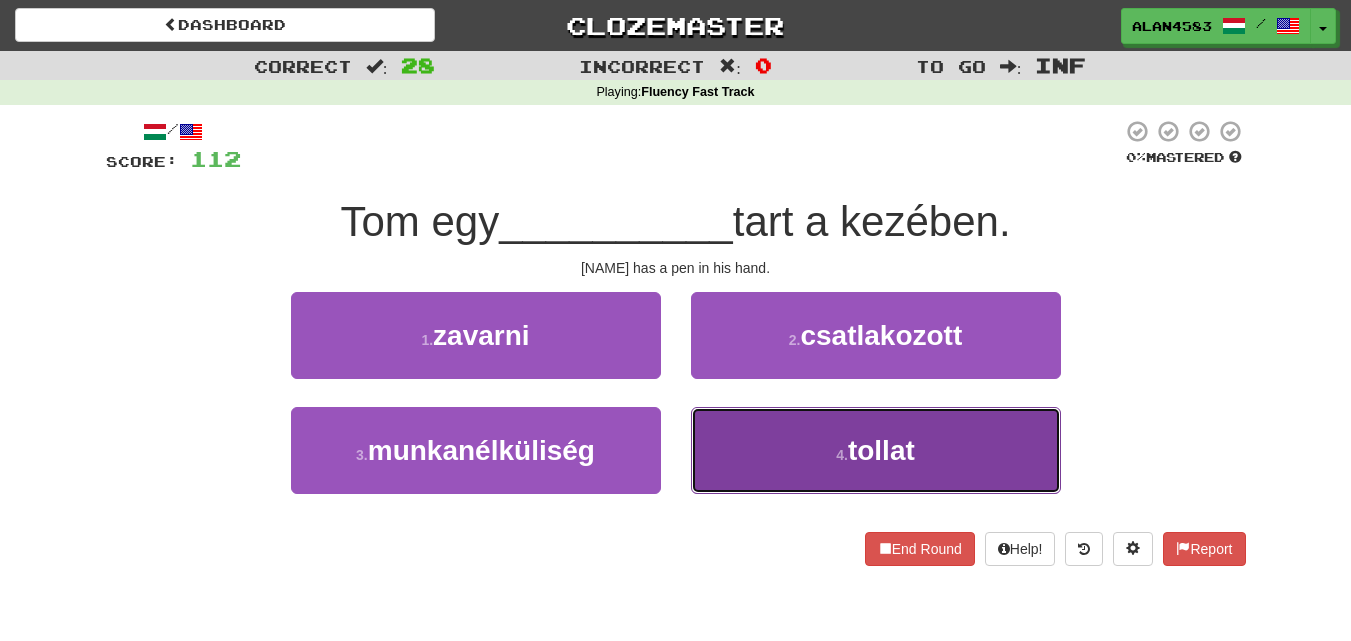click on "4 .  tollat" at bounding box center [876, 450] 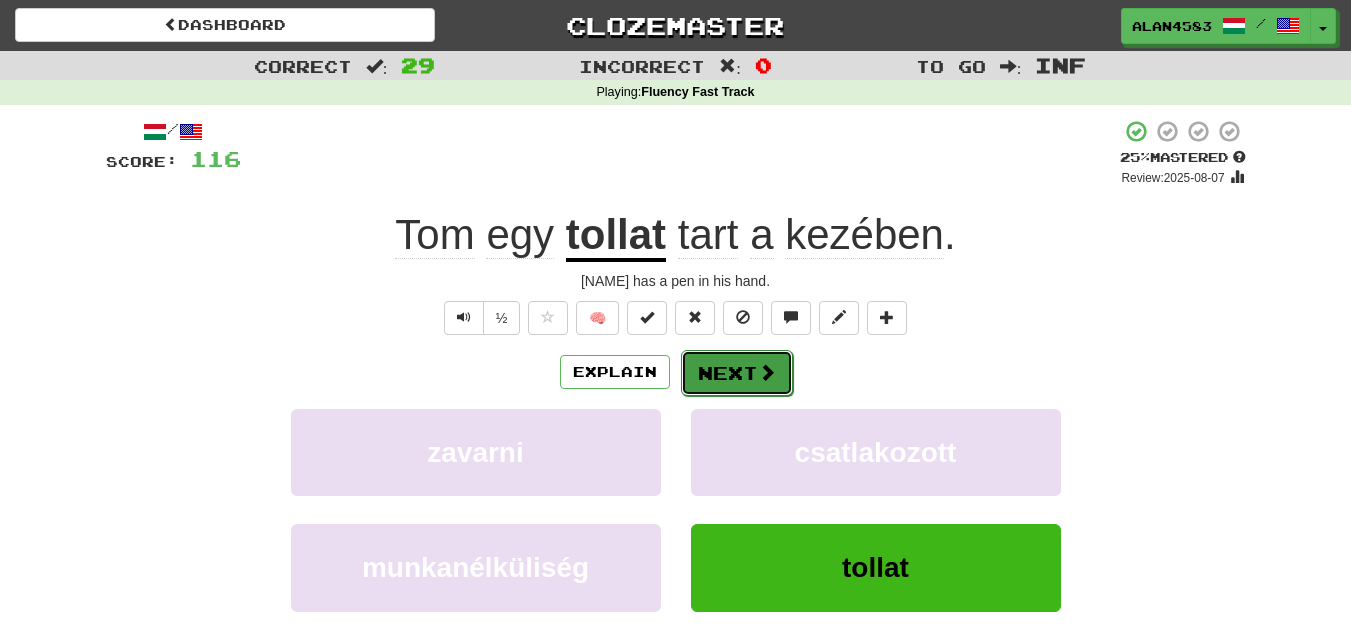 click on "Next" at bounding box center [737, 373] 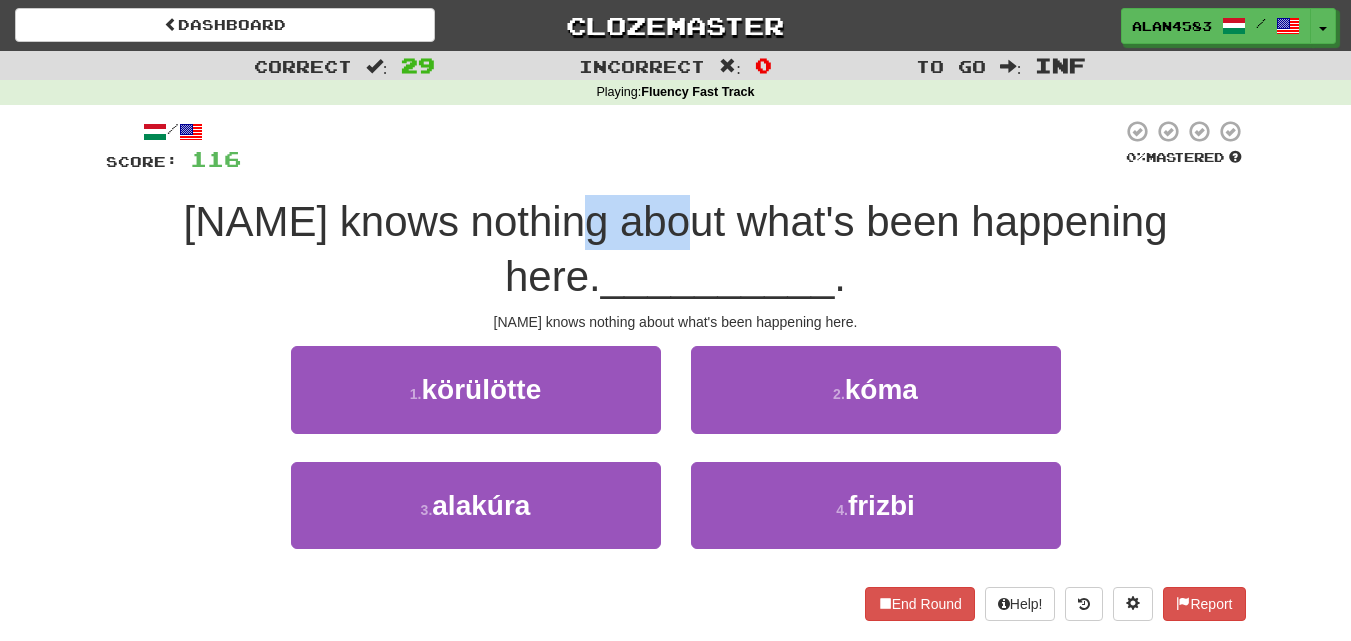 drag, startPoint x: 631, startPoint y: 233, endPoint x: 557, endPoint y: 233, distance: 74 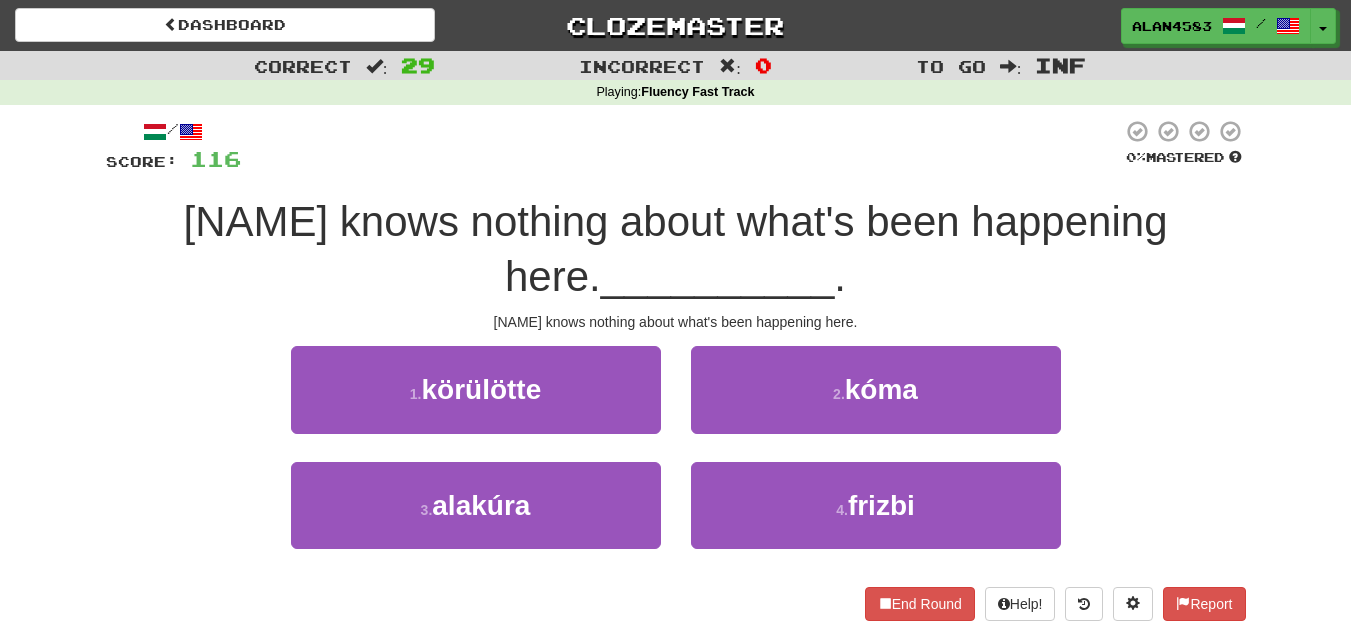click on "[NAME] knows nothing about what's been happening here." at bounding box center (675, 249) 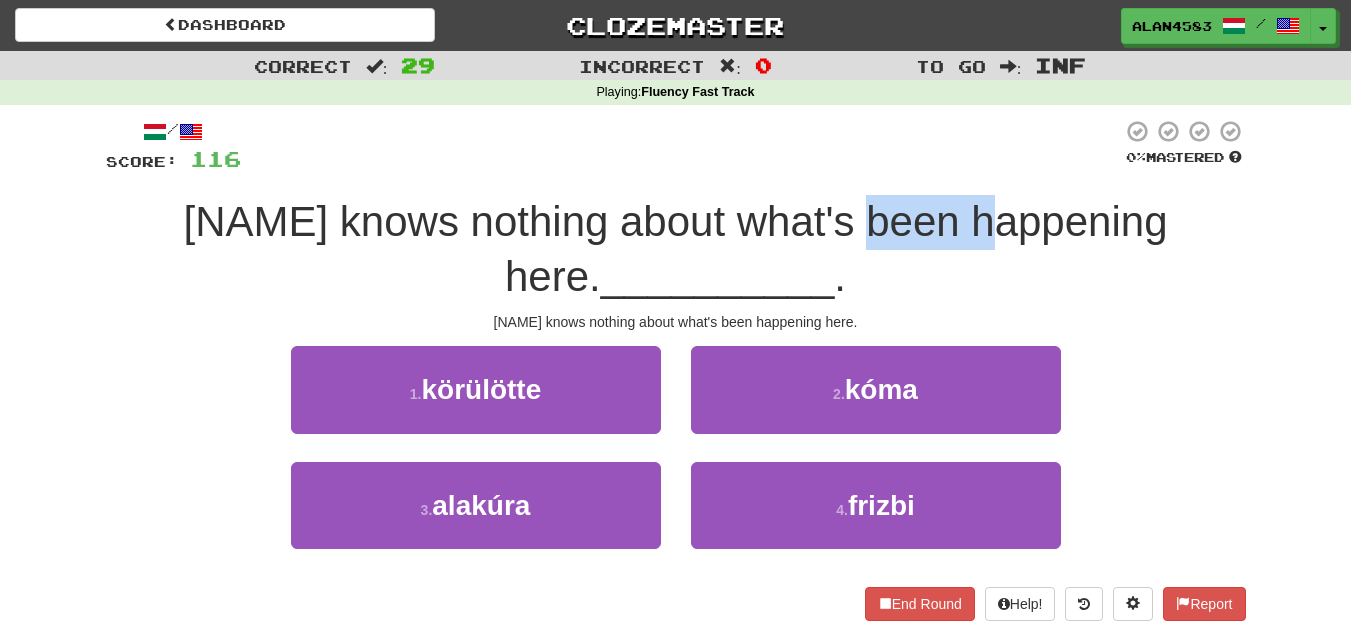 drag, startPoint x: 816, startPoint y: 221, endPoint x: 898, endPoint y: 215, distance: 82.219215 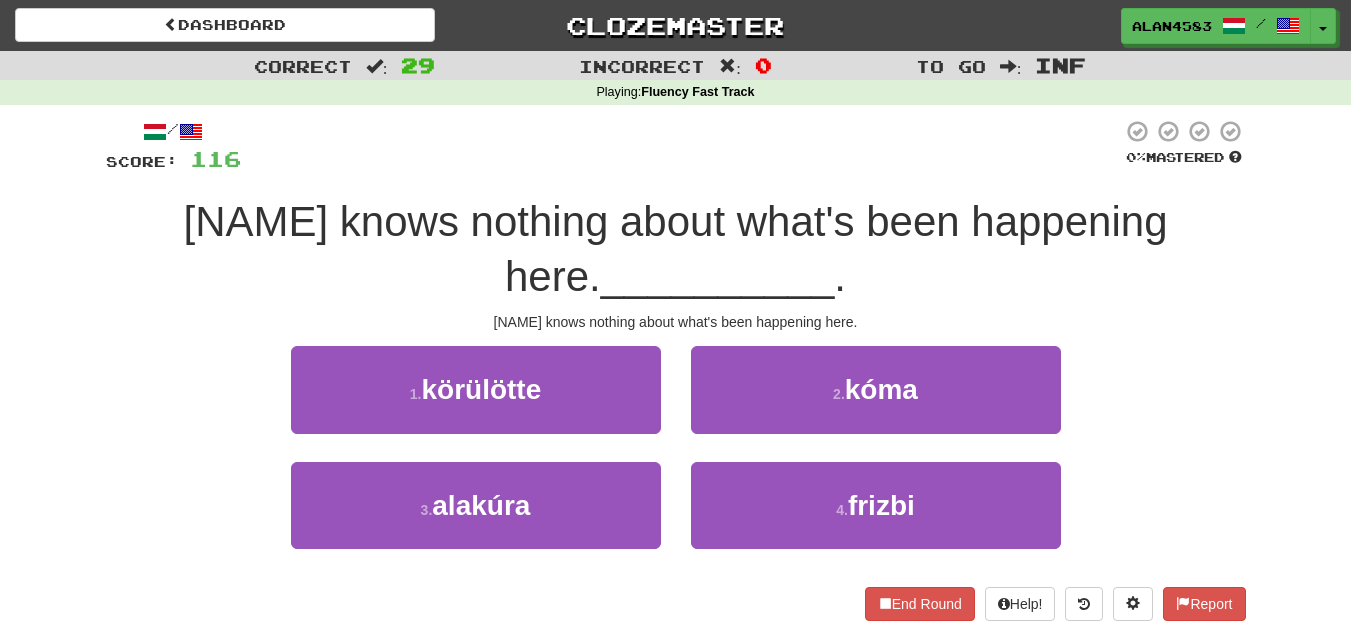 click on "[NAME] knows nothing about what's been happening here." at bounding box center [676, 369] 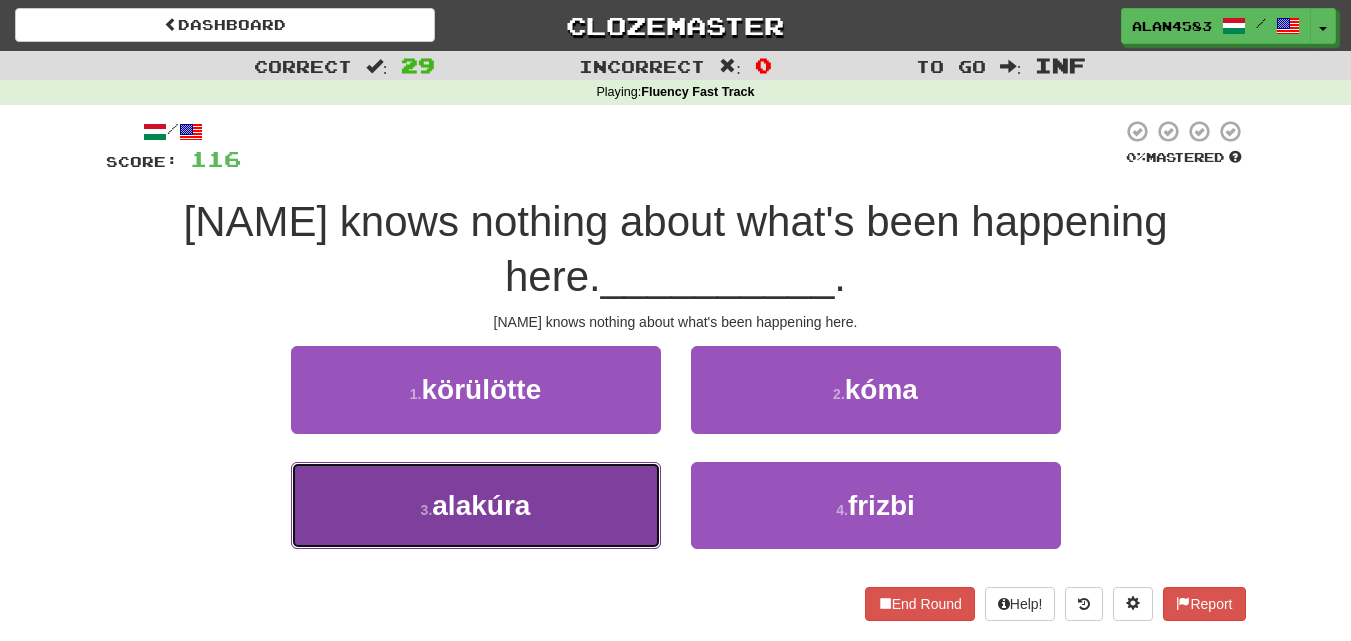click on "3 .  alakúra" at bounding box center [476, 505] 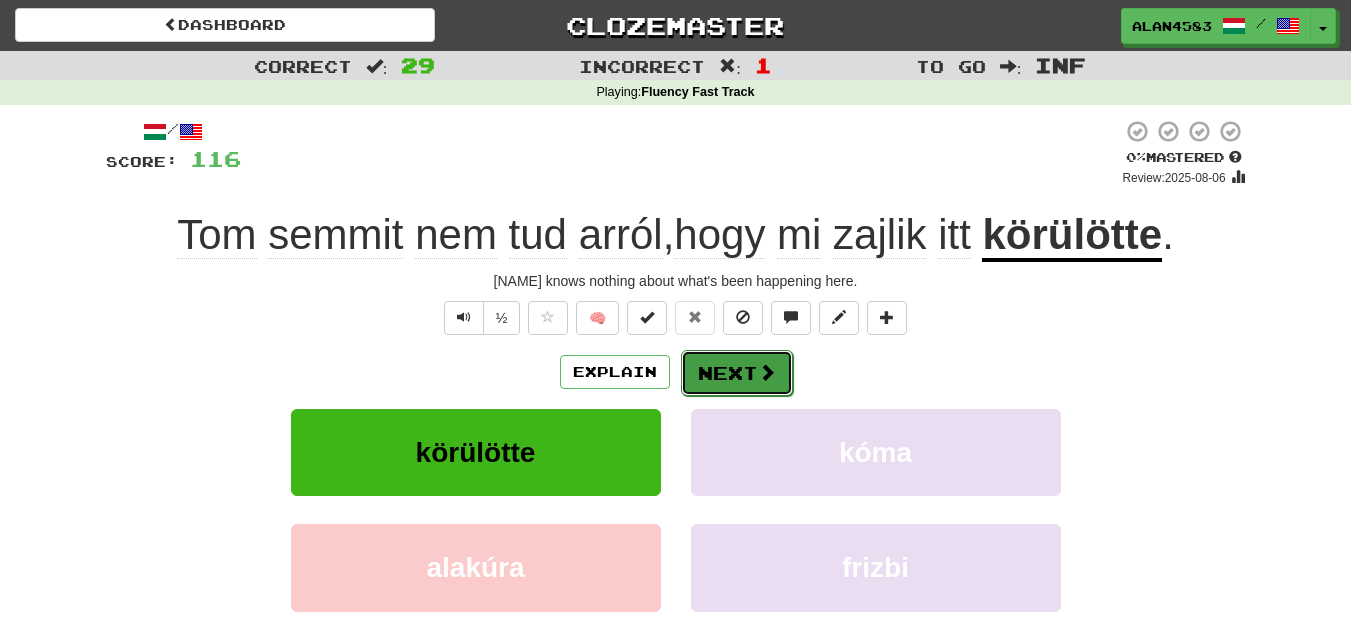 click on "Next" at bounding box center [737, 373] 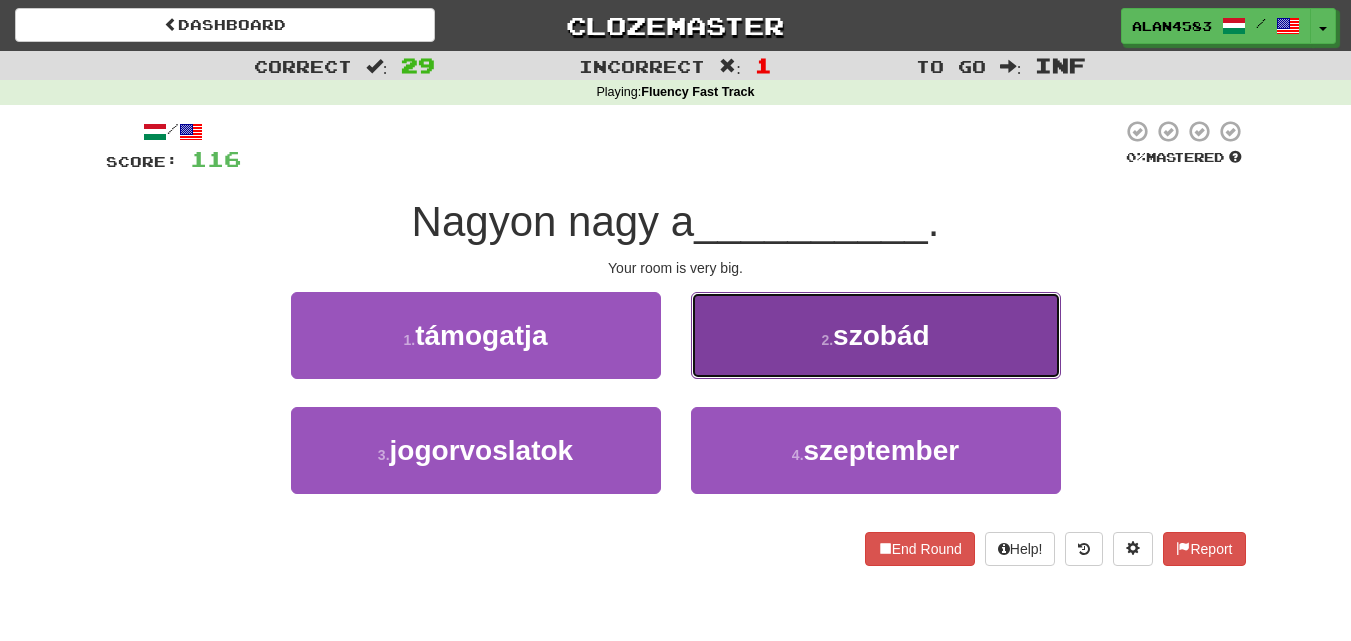 click on "szobád" at bounding box center [881, 335] 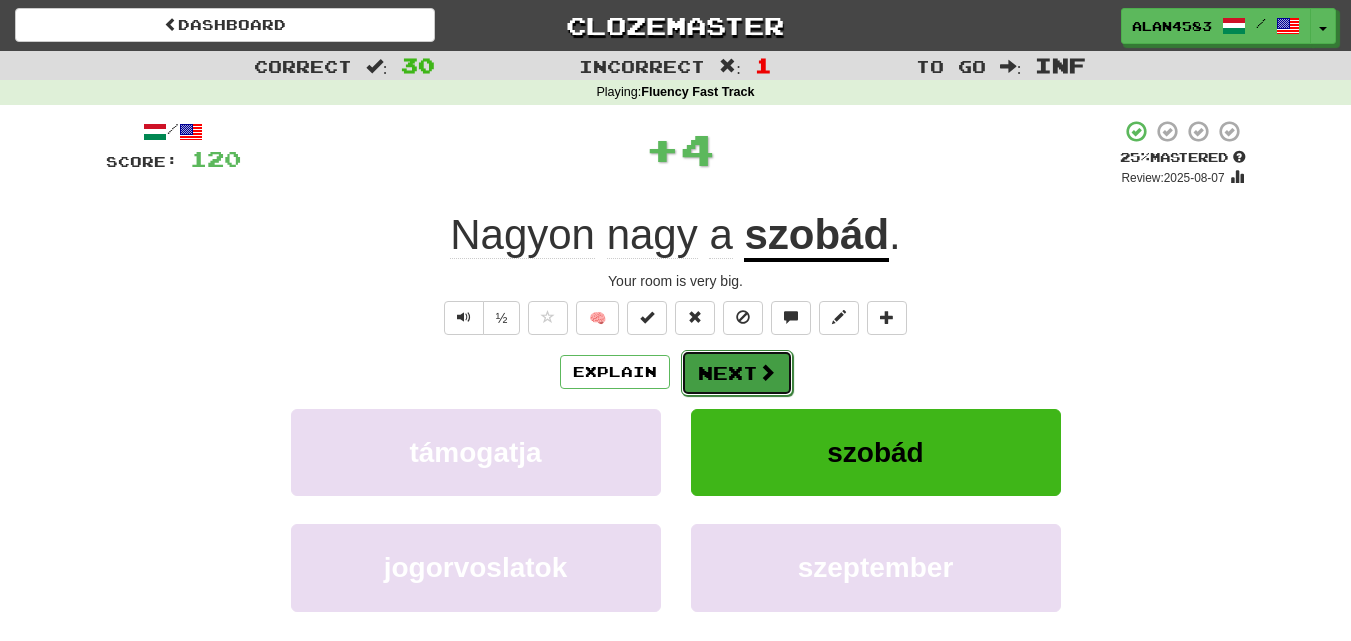 click at bounding box center (767, 372) 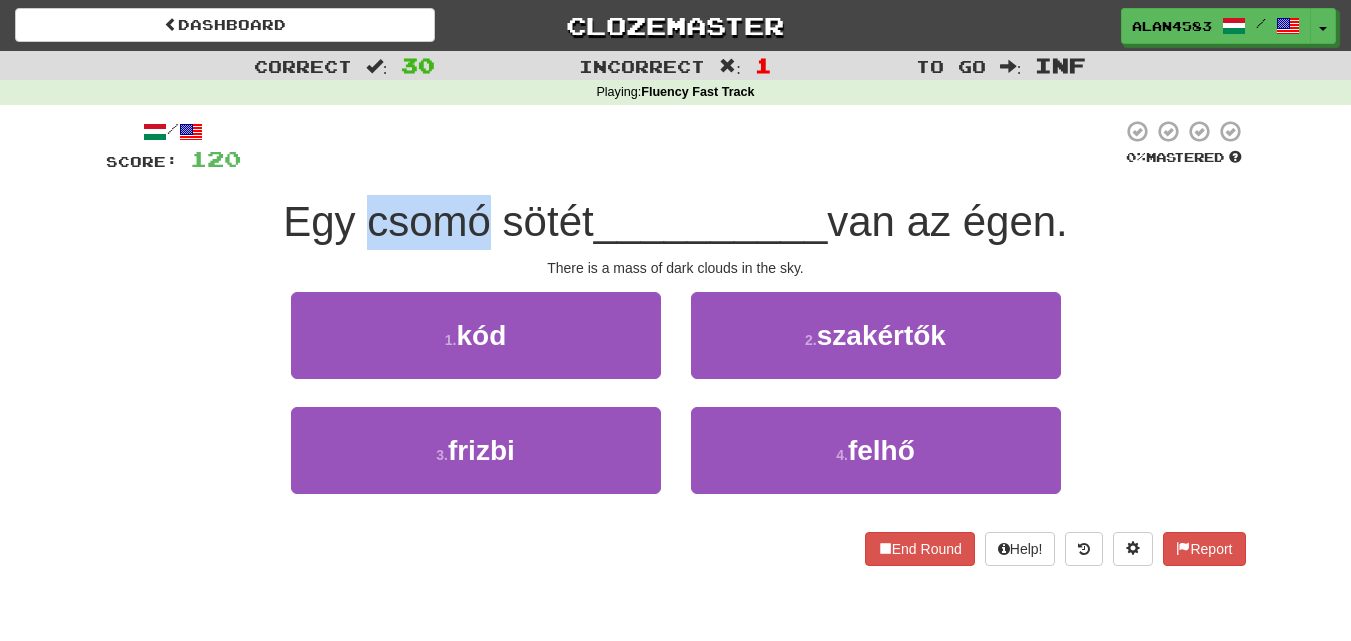 drag, startPoint x: 479, startPoint y: 221, endPoint x: 357, endPoint y: 218, distance: 122.03688 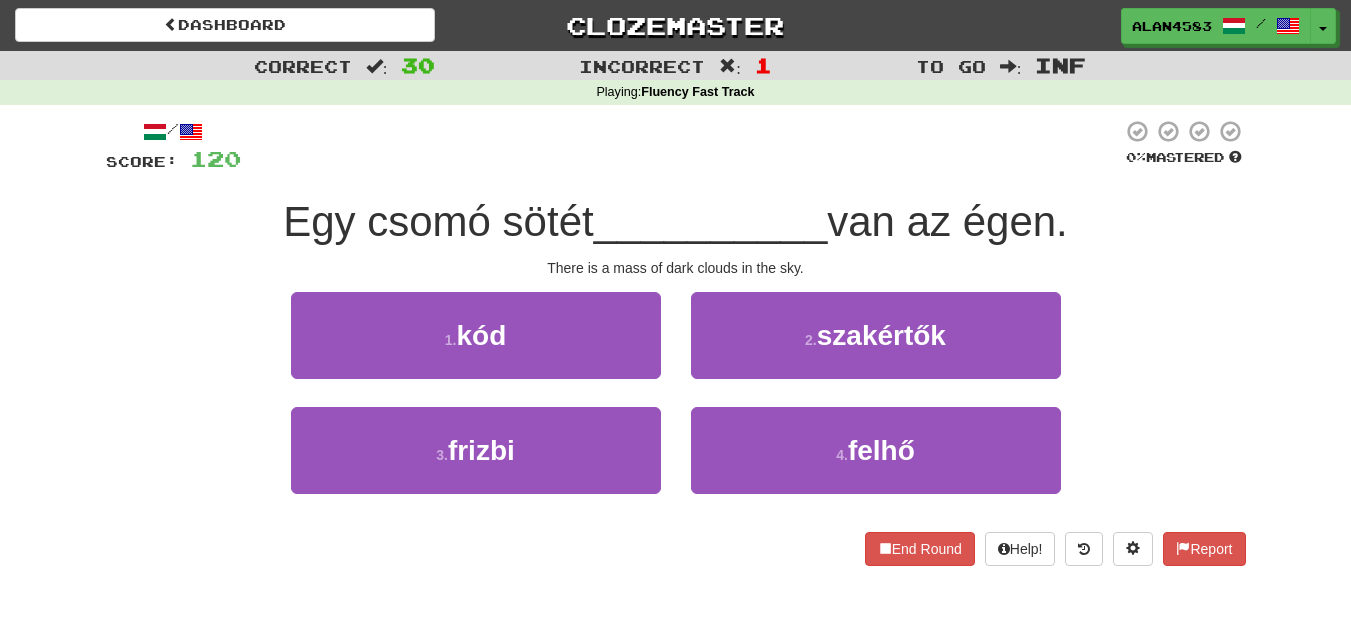 click at bounding box center [681, 146] 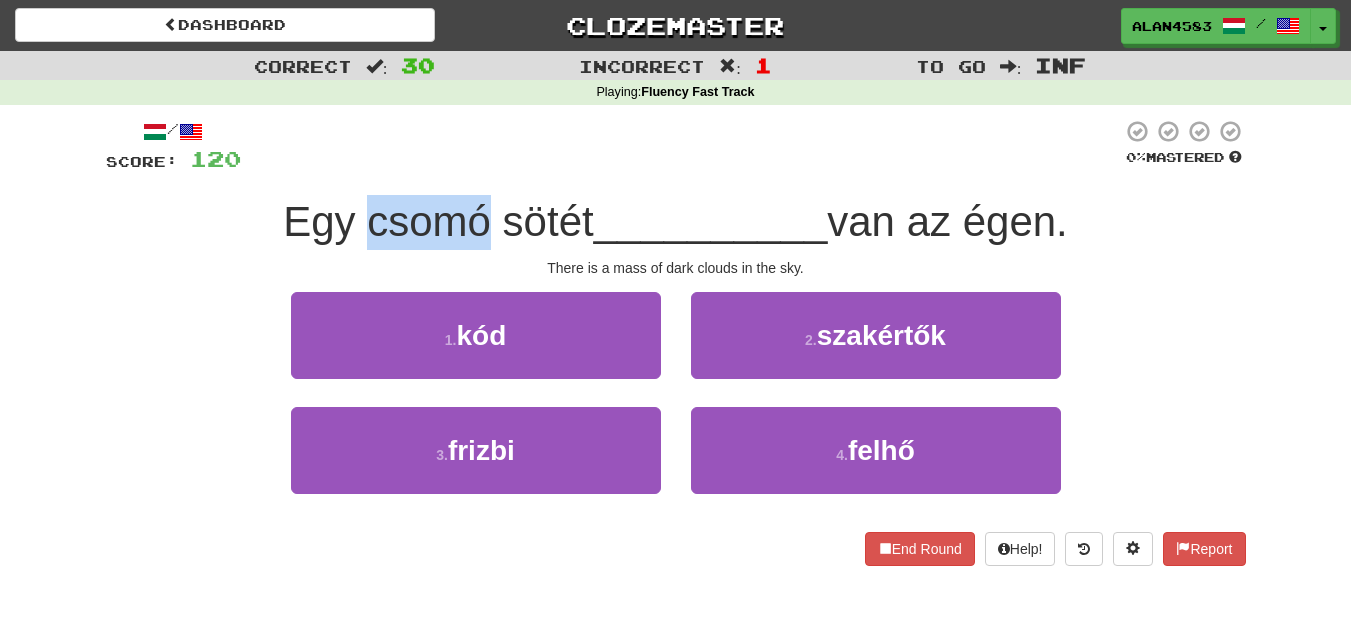 drag, startPoint x: 478, startPoint y: 216, endPoint x: 357, endPoint y: 215, distance: 121.004135 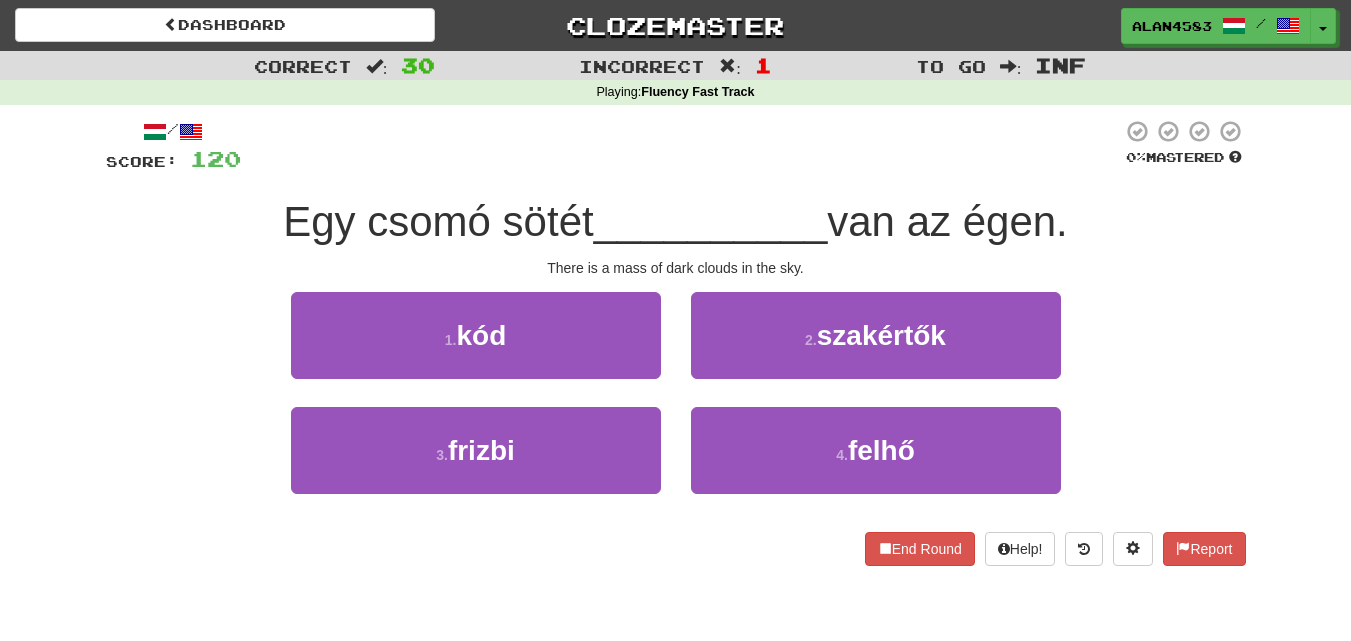 click on "/  Score:   120 0 %  Mastered Egy csomó sötét  __________  van az égen. There is a mass of dark clouds in the sky. 1 .  kód 2 .  szakértők 3 .  frizbi 4 .  felhő  End Round  Help!  Report" at bounding box center (676, 342) 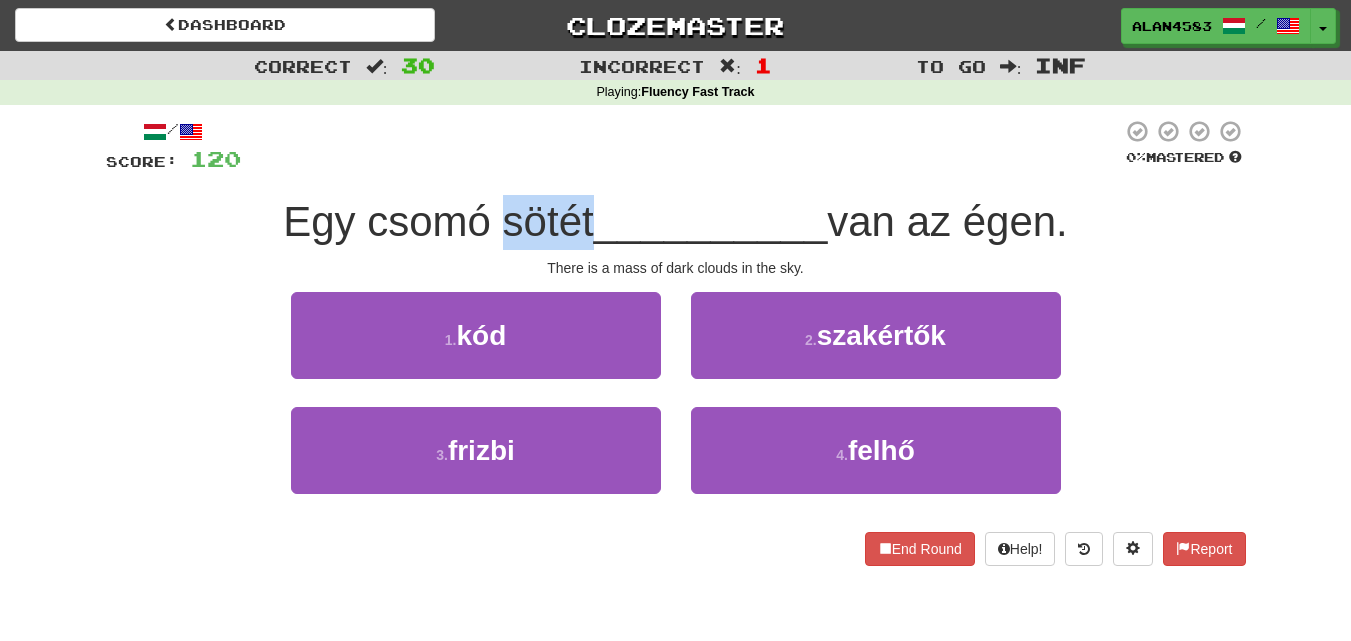 drag, startPoint x: 494, startPoint y: 209, endPoint x: 582, endPoint y: 205, distance: 88.09086 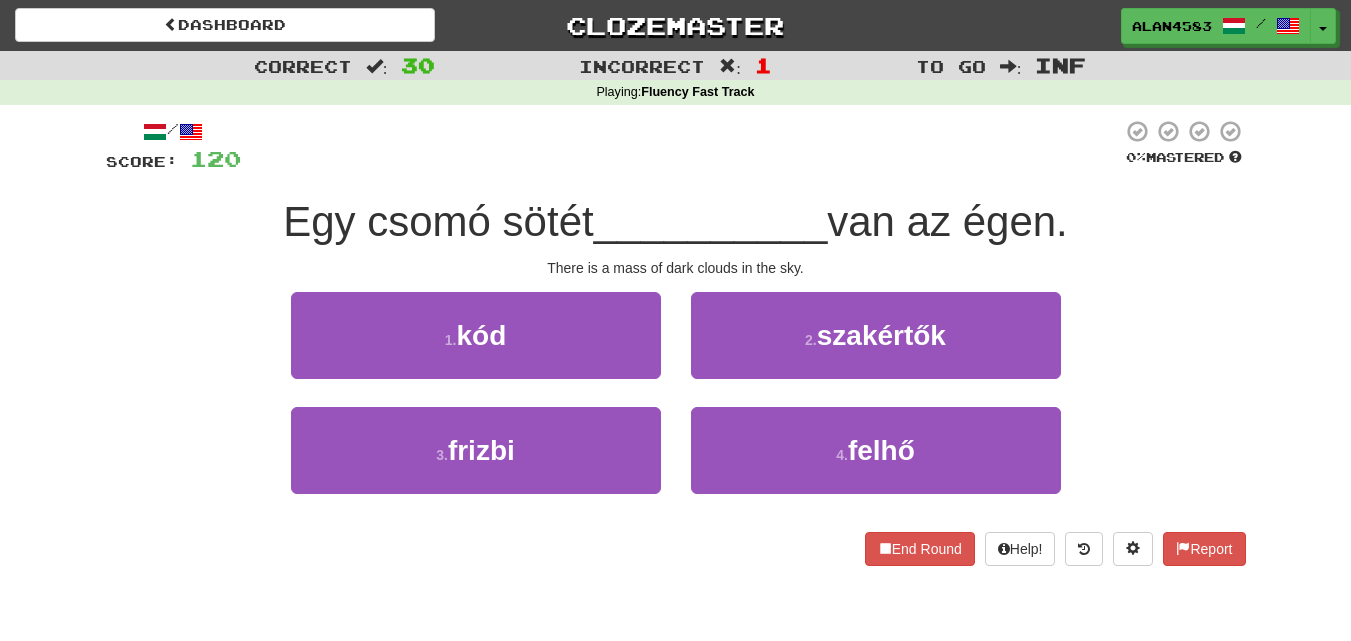 click at bounding box center (681, 146) 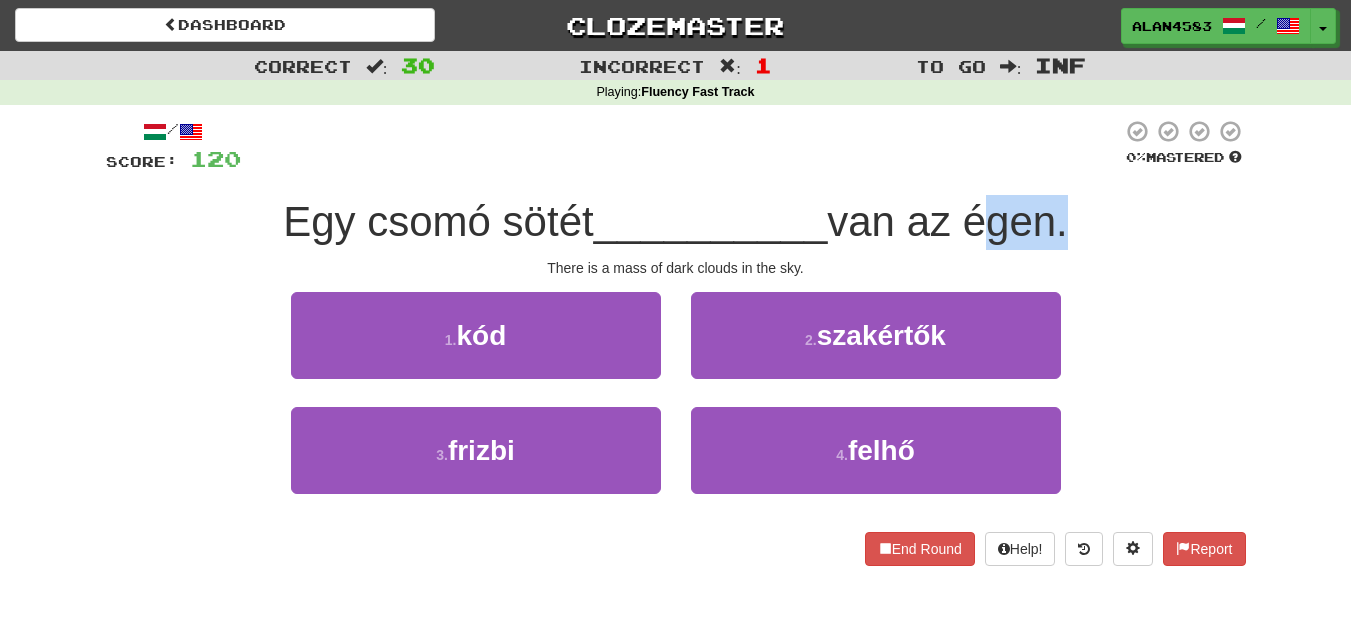 drag, startPoint x: 978, startPoint y: 224, endPoint x: 1063, endPoint y: 218, distance: 85.2115 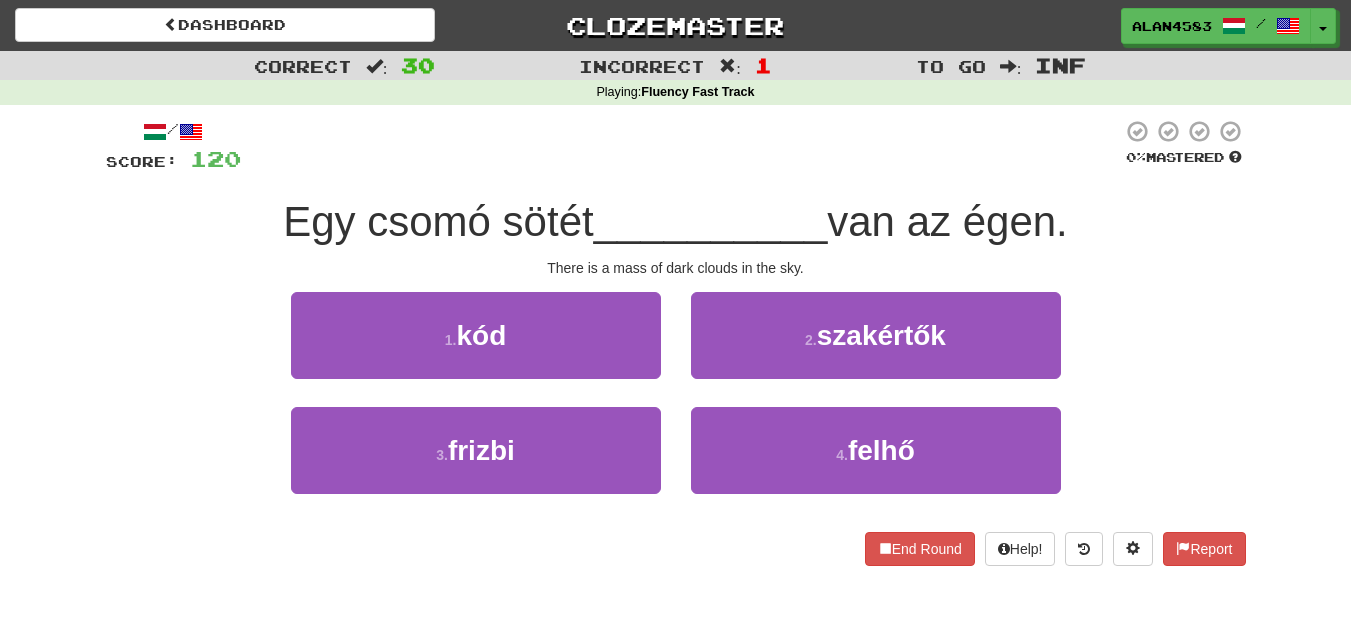 click at bounding box center [681, 146] 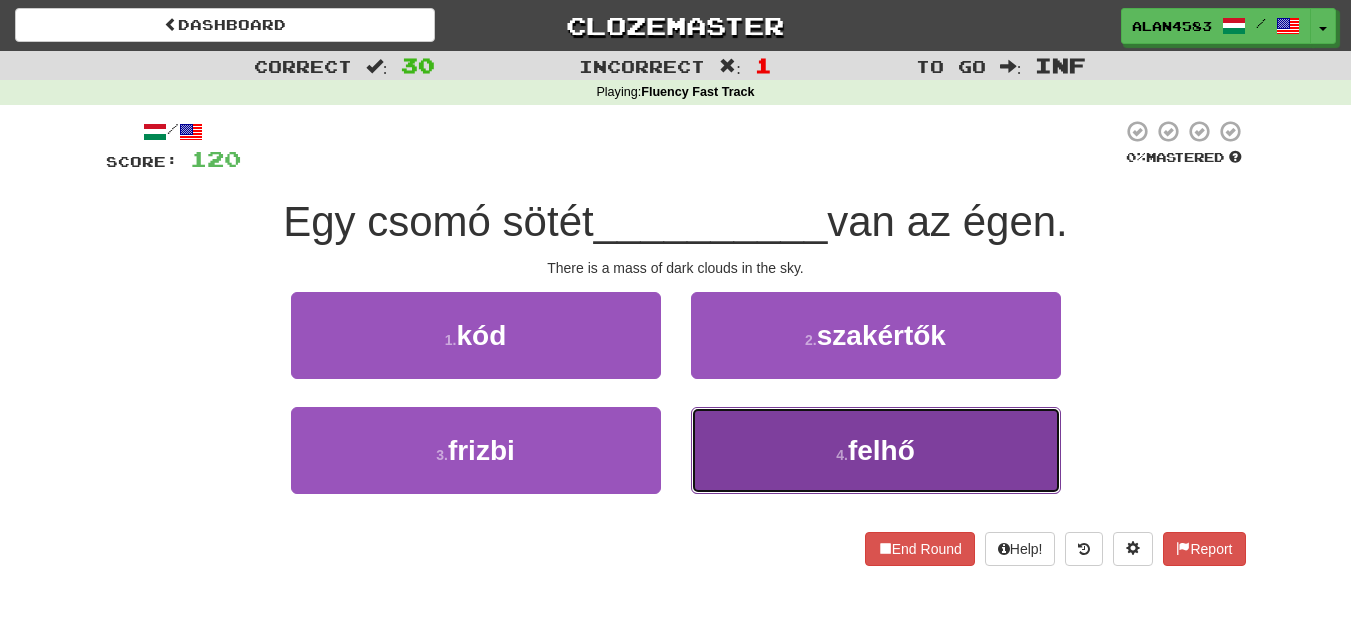 click on "4 .  felhő" at bounding box center (876, 450) 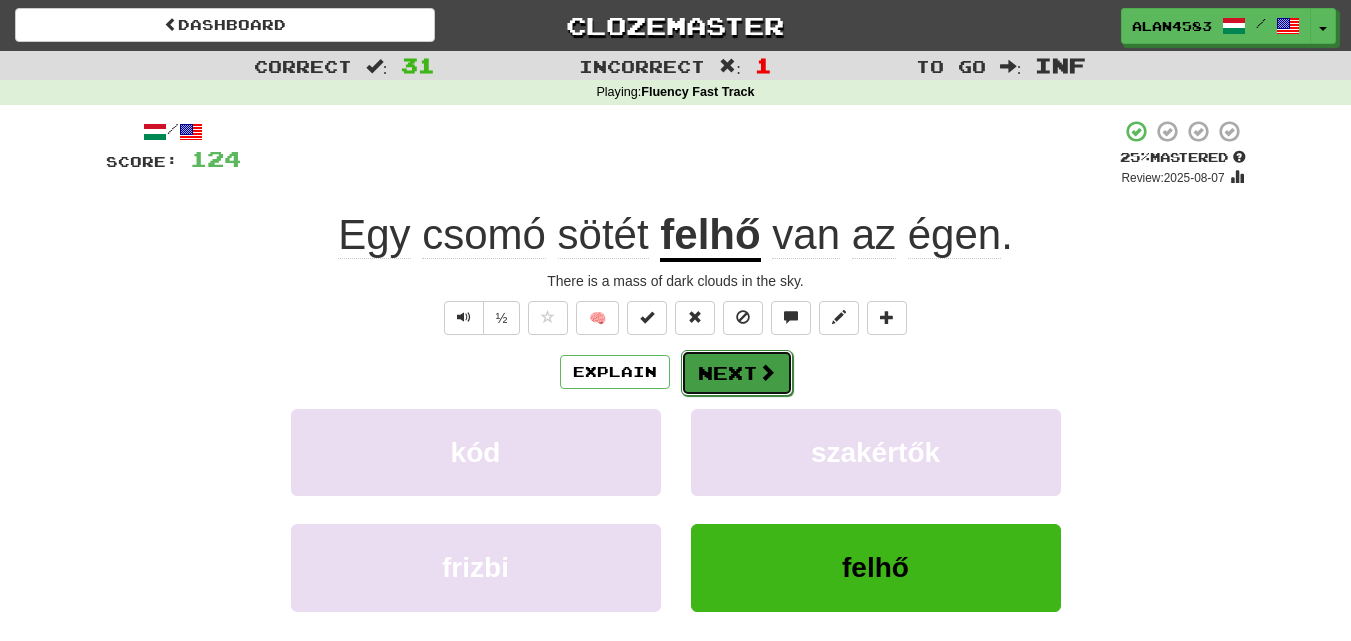 click on "Next" at bounding box center (737, 373) 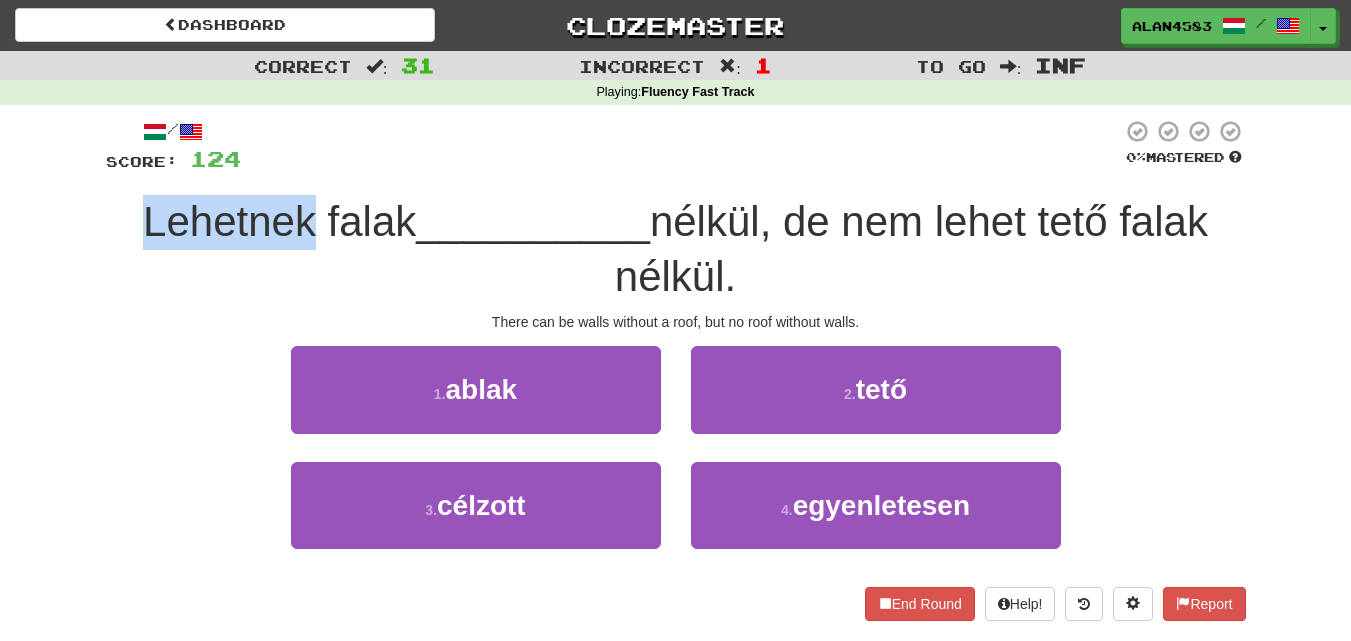 drag, startPoint x: 297, startPoint y: 211, endPoint x: 124, endPoint y: 205, distance: 173.10402 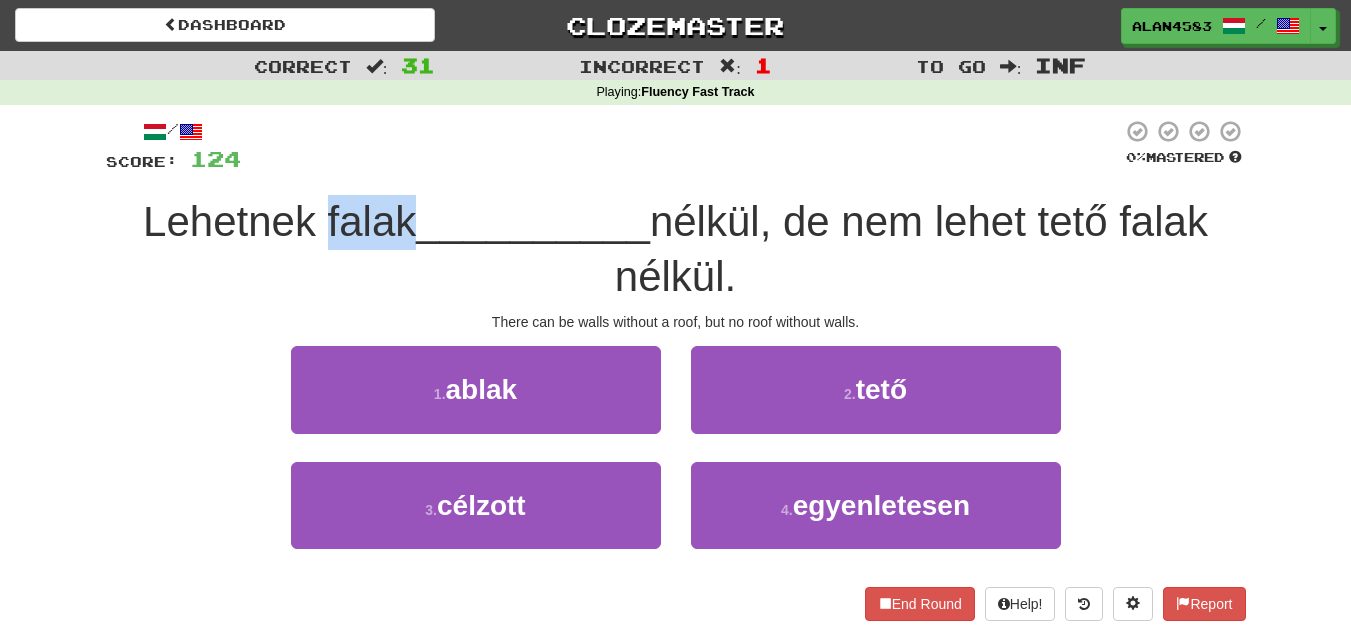 drag, startPoint x: 315, startPoint y: 211, endPoint x: 395, endPoint y: 202, distance: 80.50466 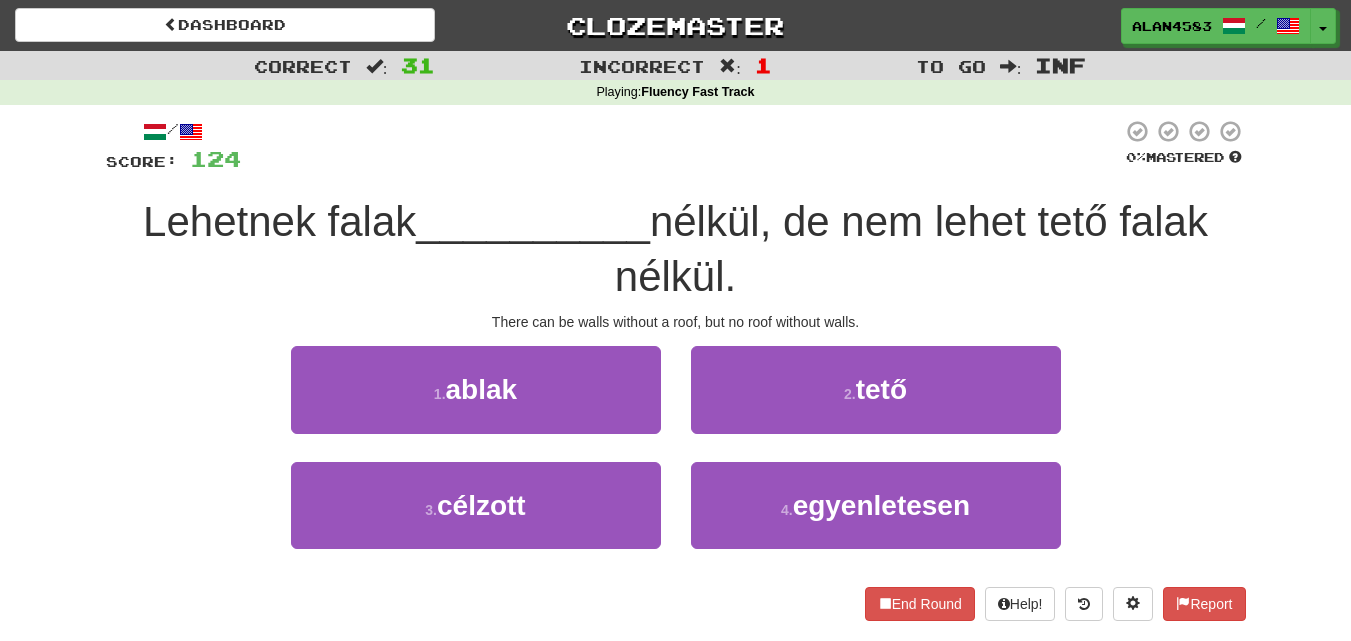 click at bounding box center (681, 146) 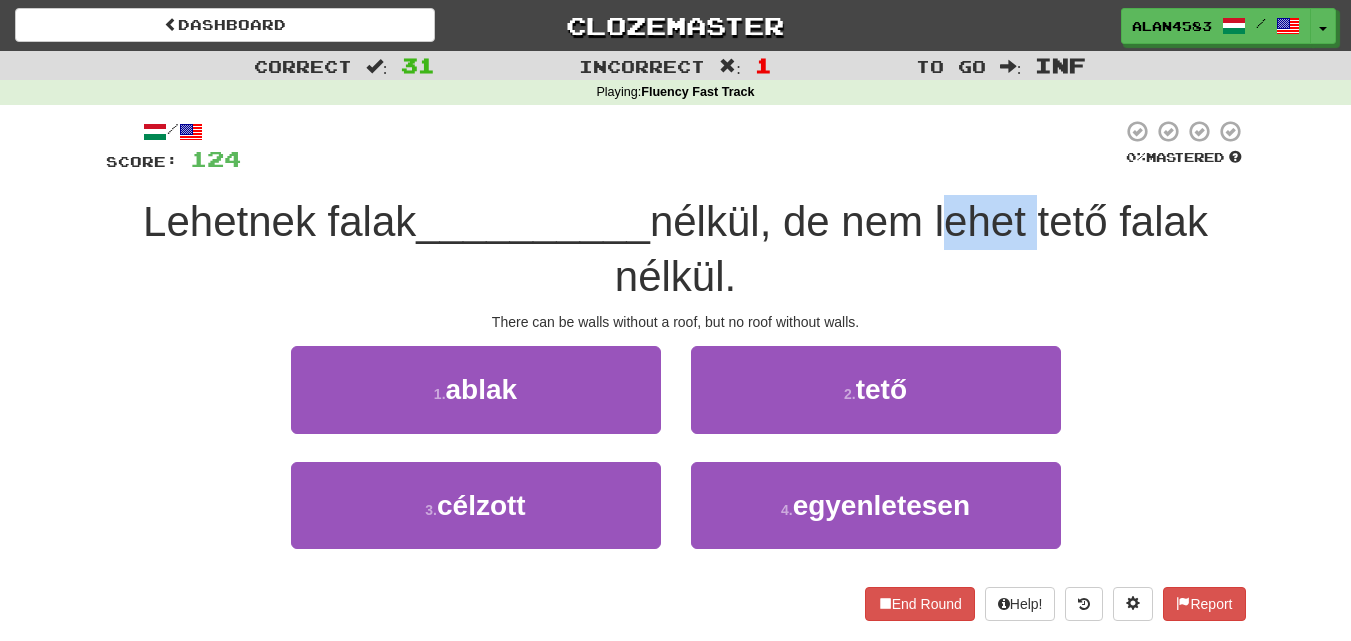 drag, startPoint x: 950, startPoint y: 216, endPoint x: 1039, endPoint y: 214, distance: 89.02247 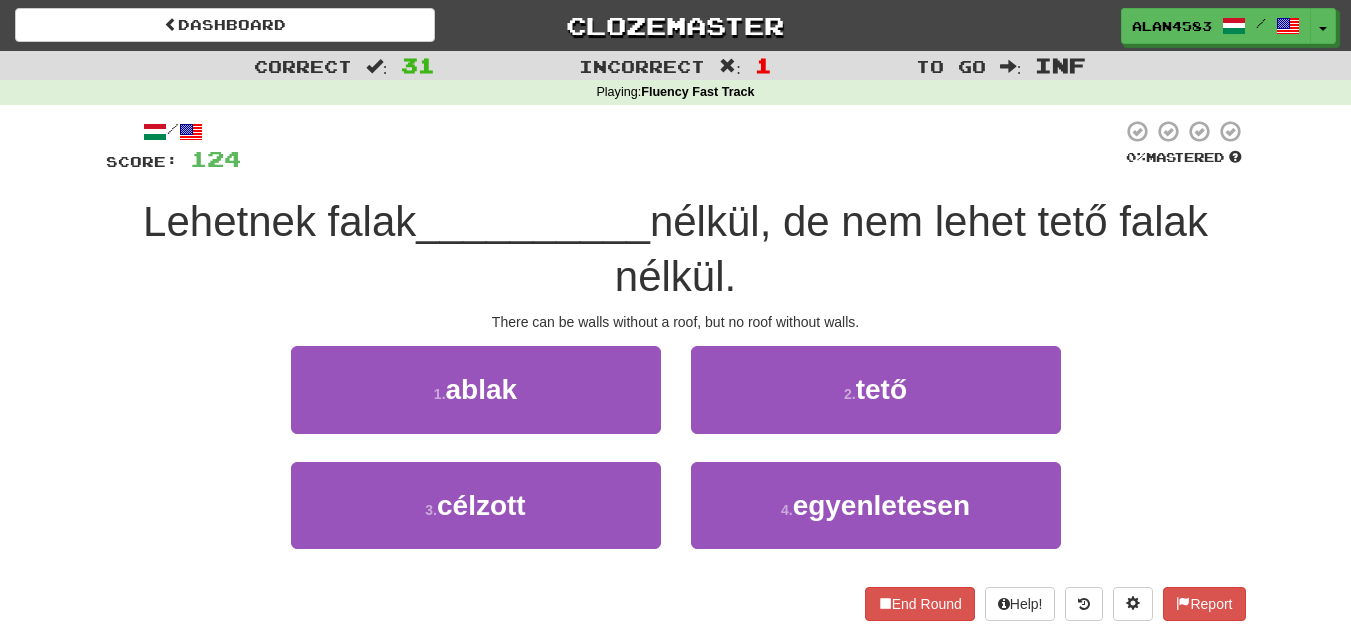 click on "nélkül, de nem lehet tető falak nélkül." at bounding box center [911, 249] 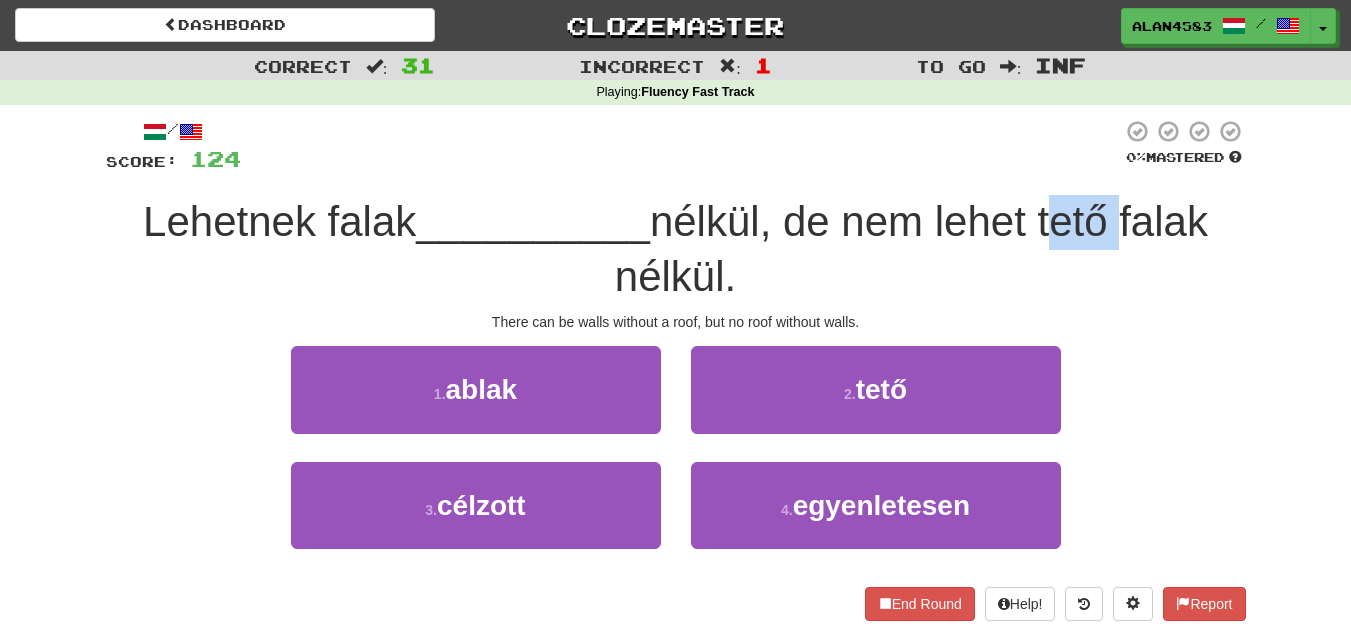 drag, startPoint x: 1054, startPoint y: 209, endPoint x: 1120, endPoint y: 204, distance: 66.189125 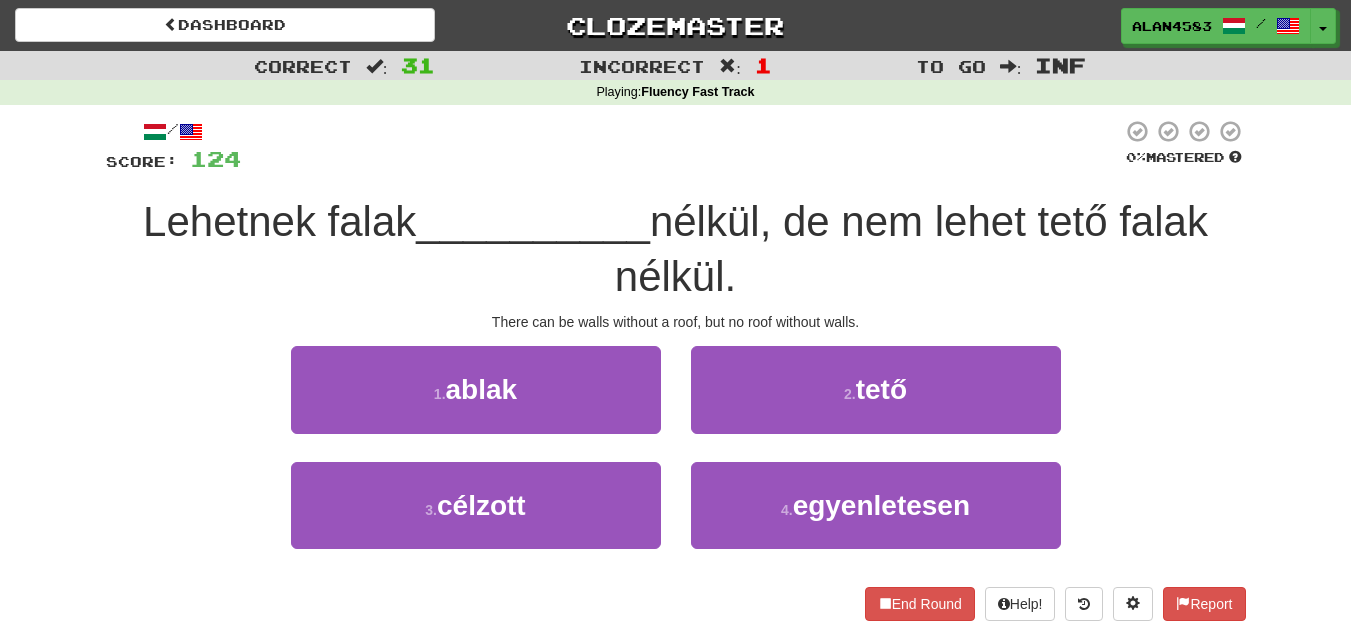 click at bounding box center (681, 146) 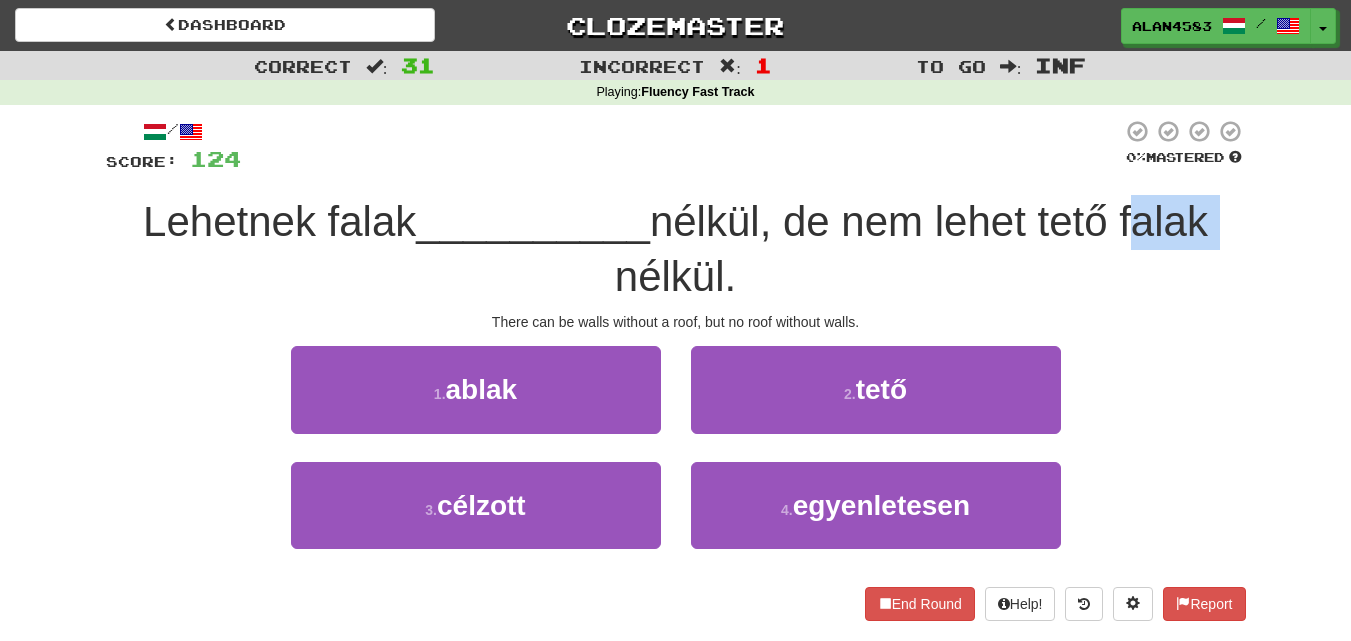 drag, startPoint x: 1132, startPoint y: 209, endPoint x: 1242, endPoint y: 205, distance: 110.0727 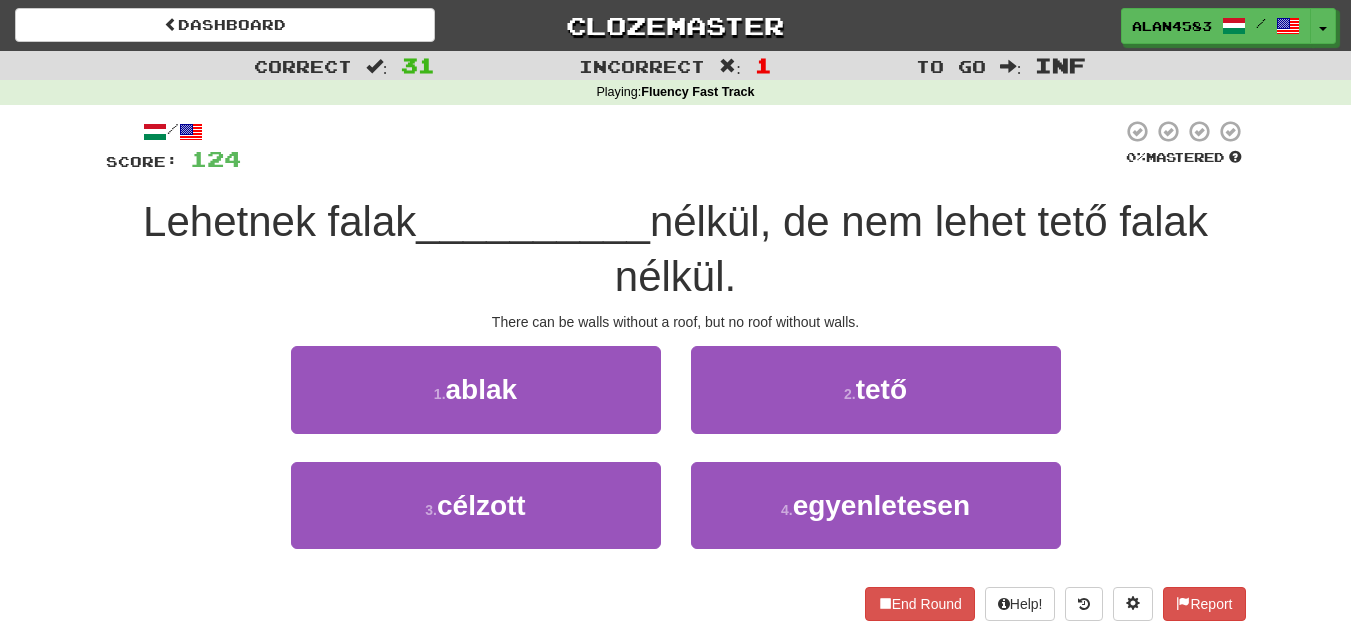 click at bounding box center [681, 146] 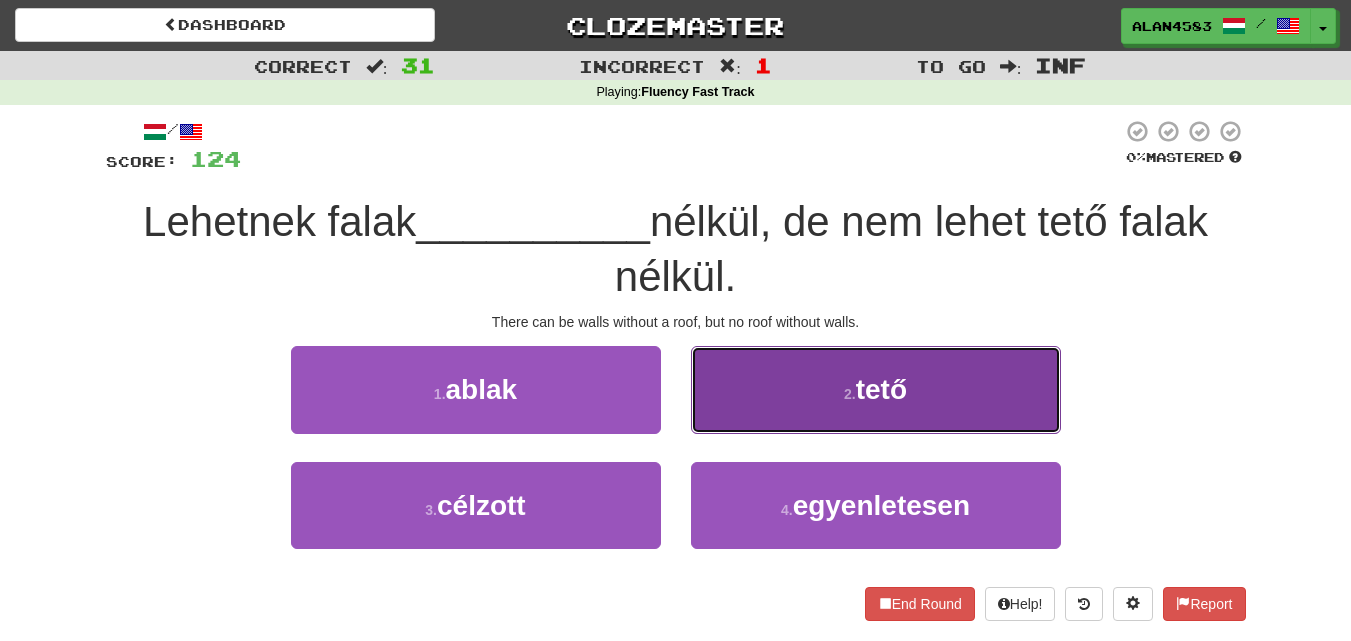 click on "2 .  tető" at bounding box center (876, 389) 